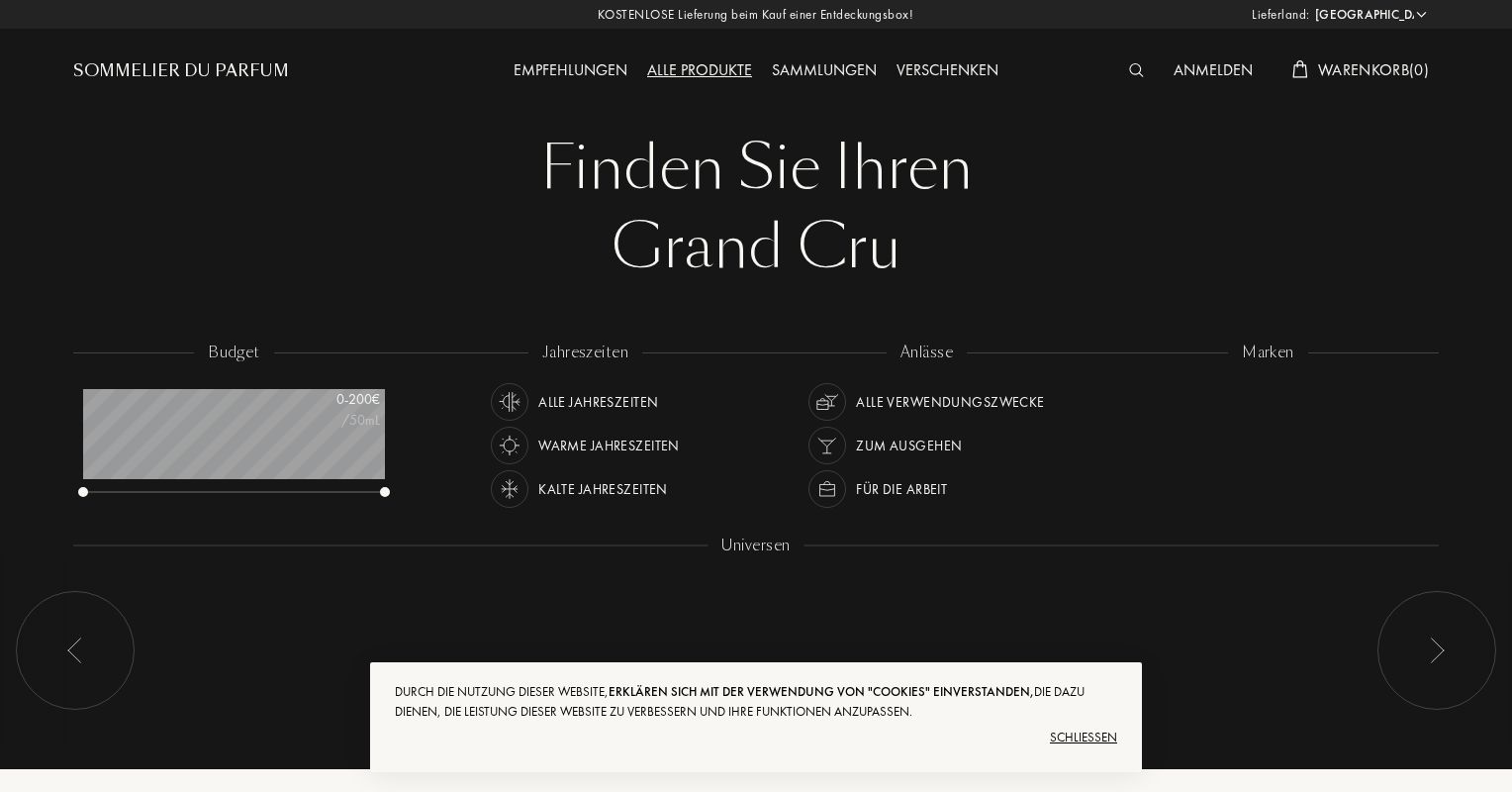 select on "DE" 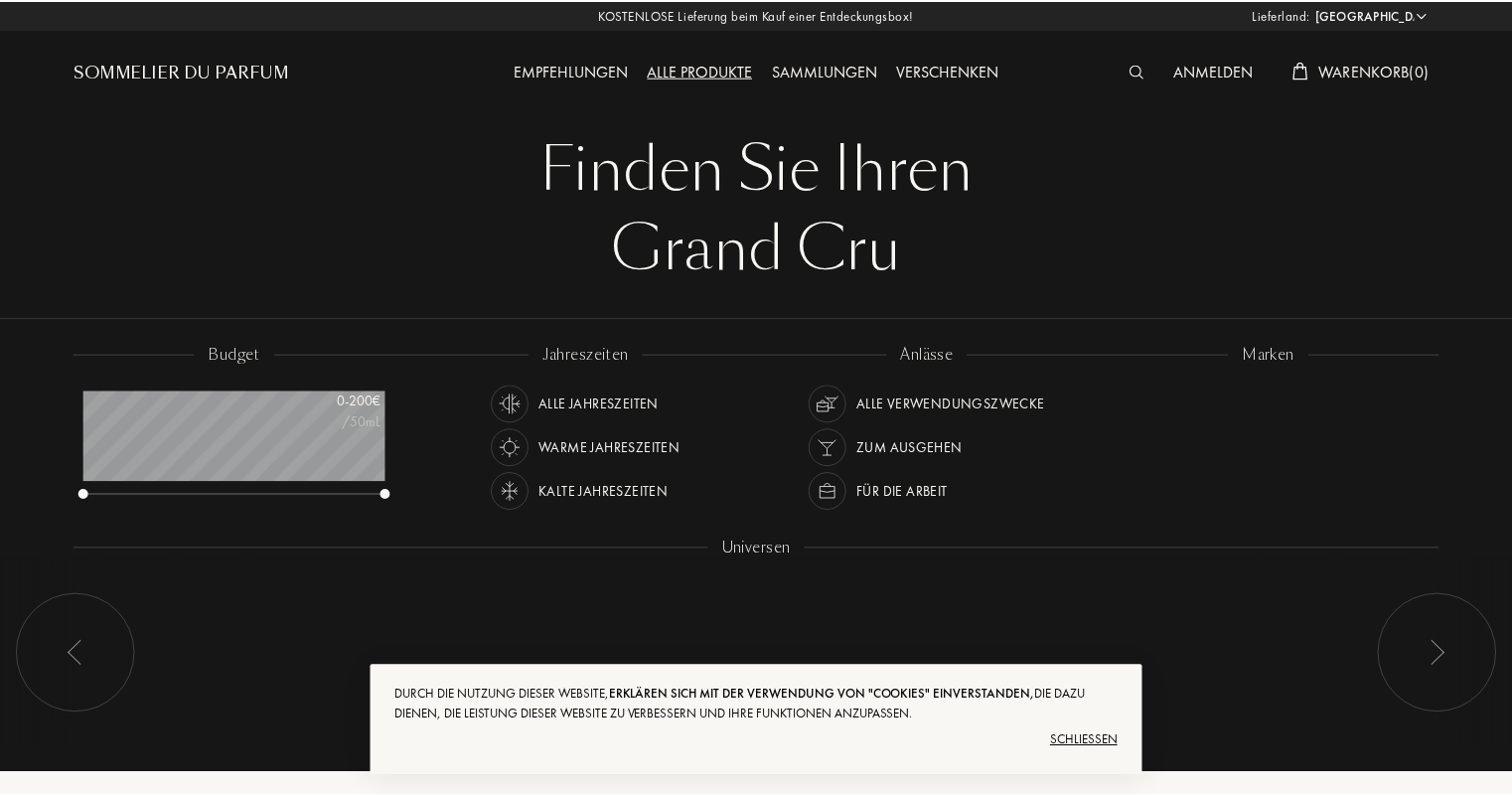 scroll, scrollTop: 0, scrollLeft: 0, axis: both 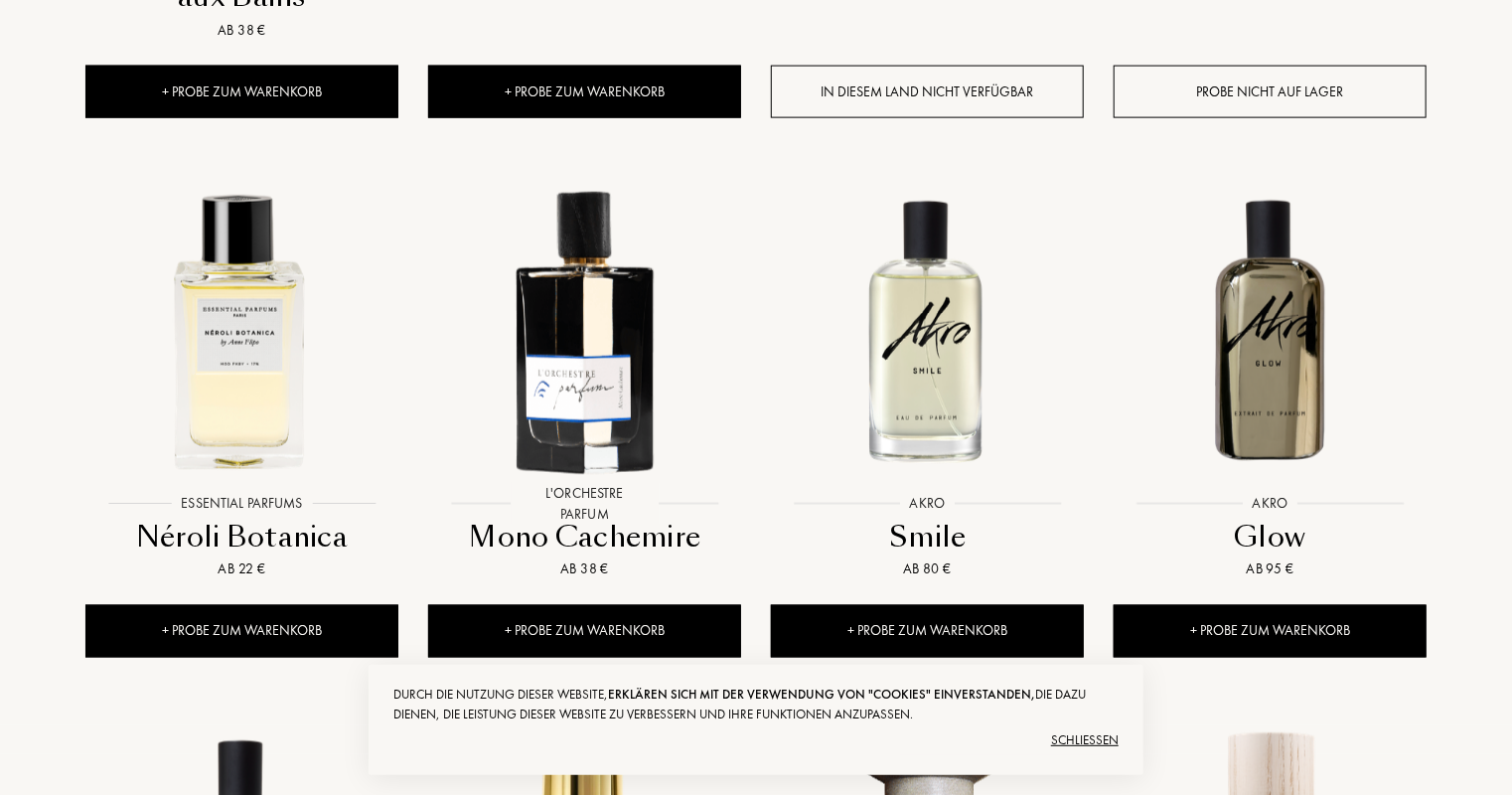 click on "Schließen" at bounding box center (756, 740) 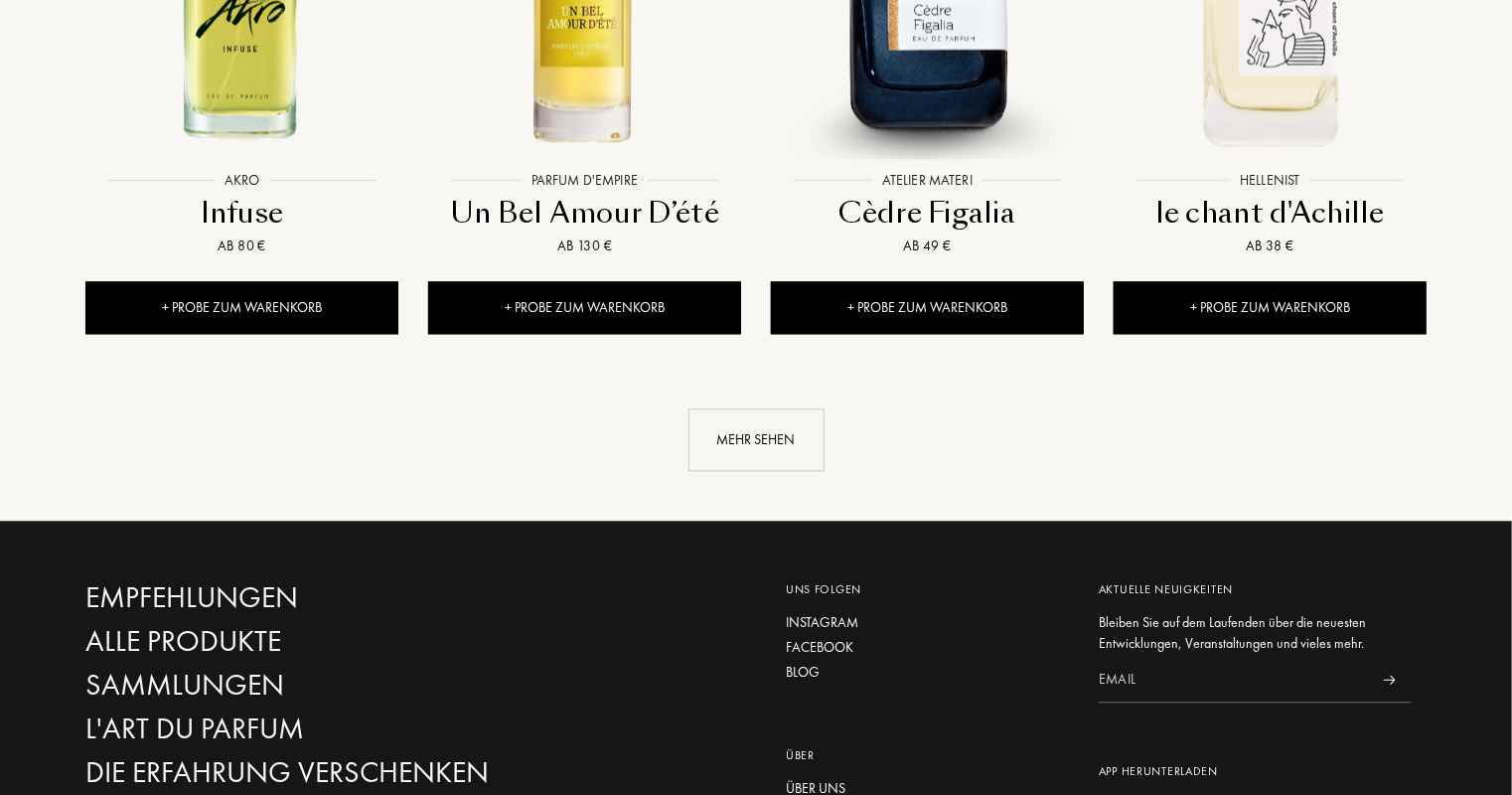 scroll, scrollTop: 2206, scrollLeft: 0, axis: vertical 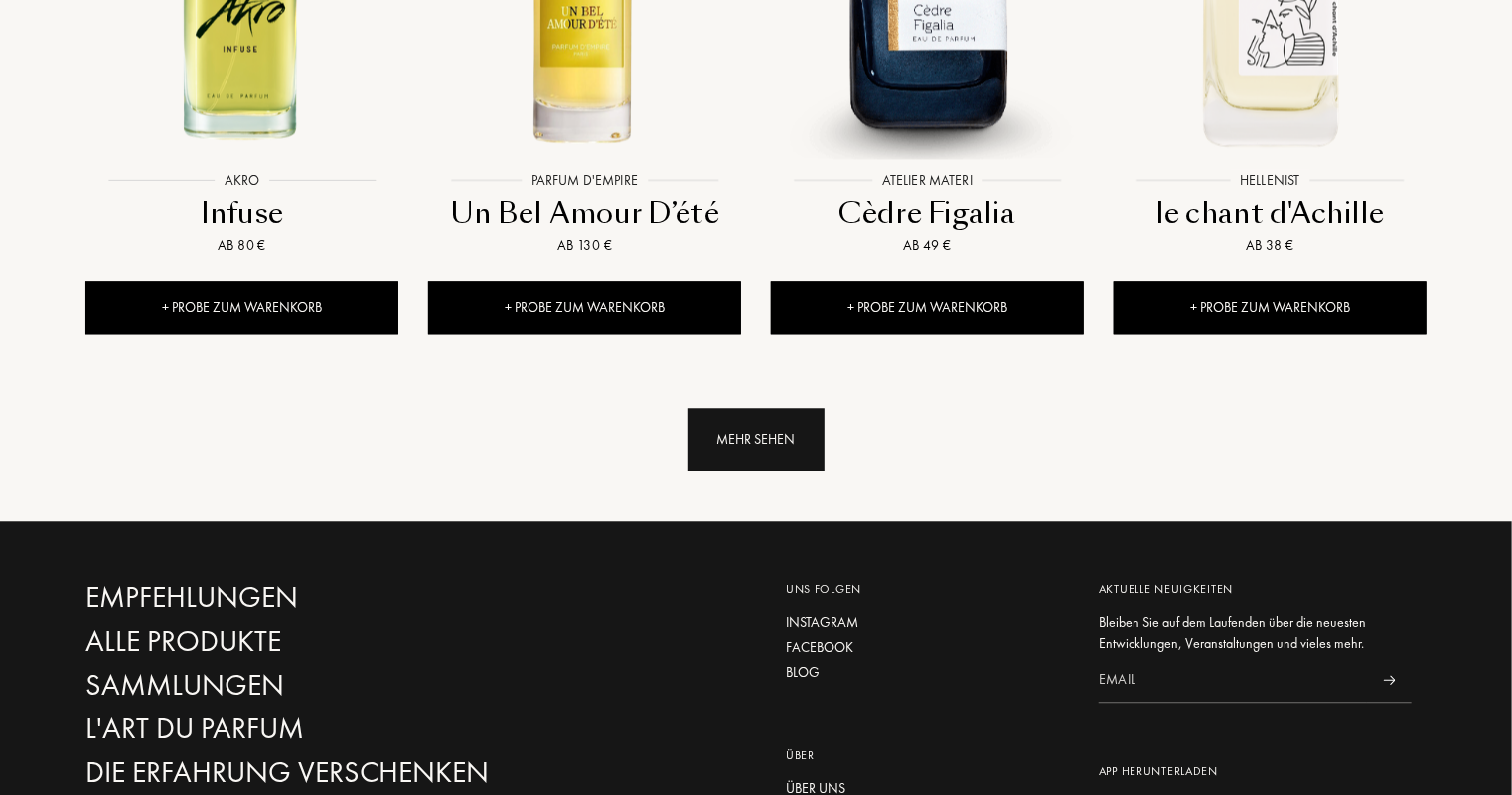 click on "Mehr sehen" at bounding box center (756, 439) 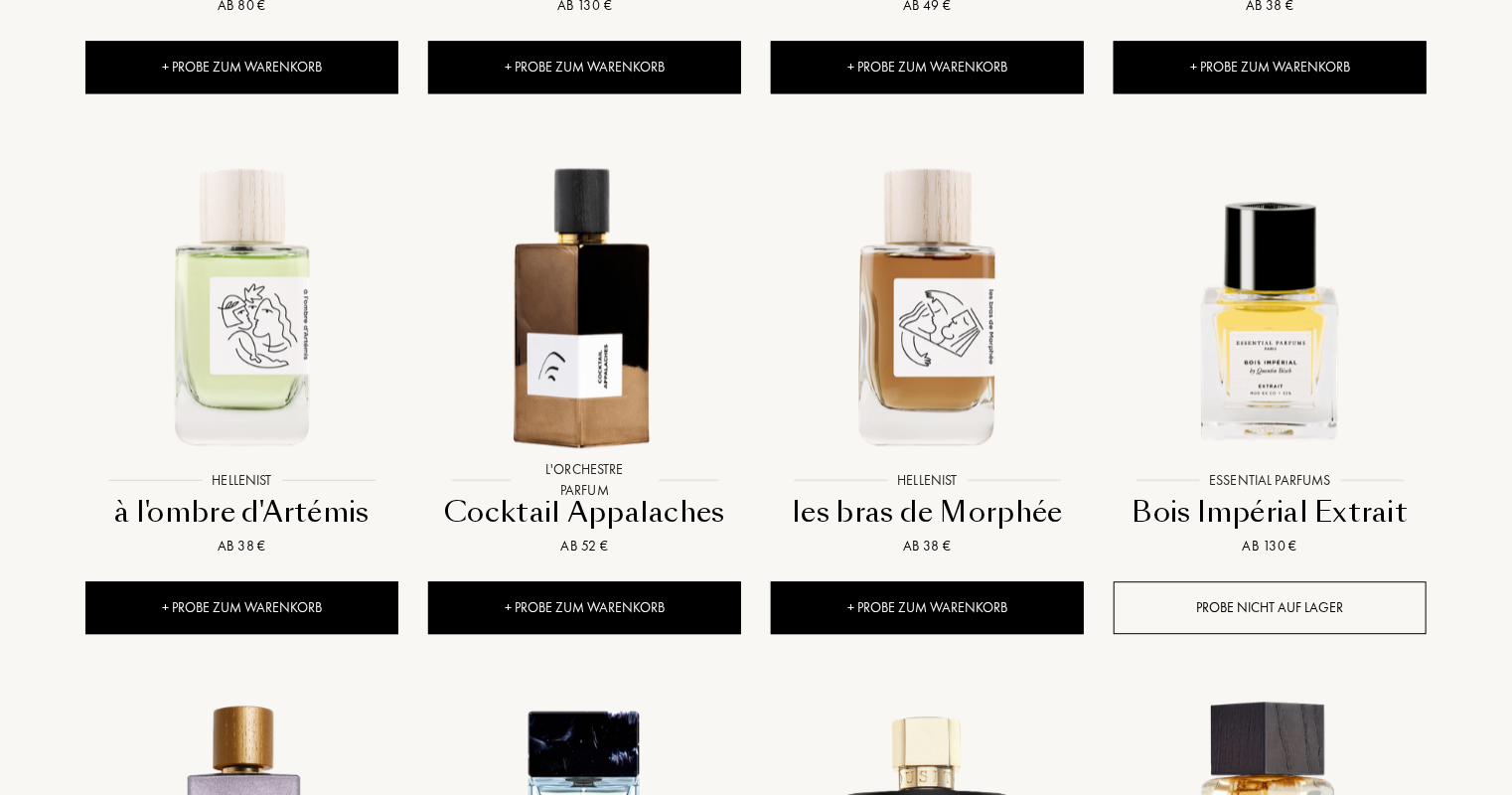 scroll, scrollTop: 2448, scrollLeft: 0, axis: vertical 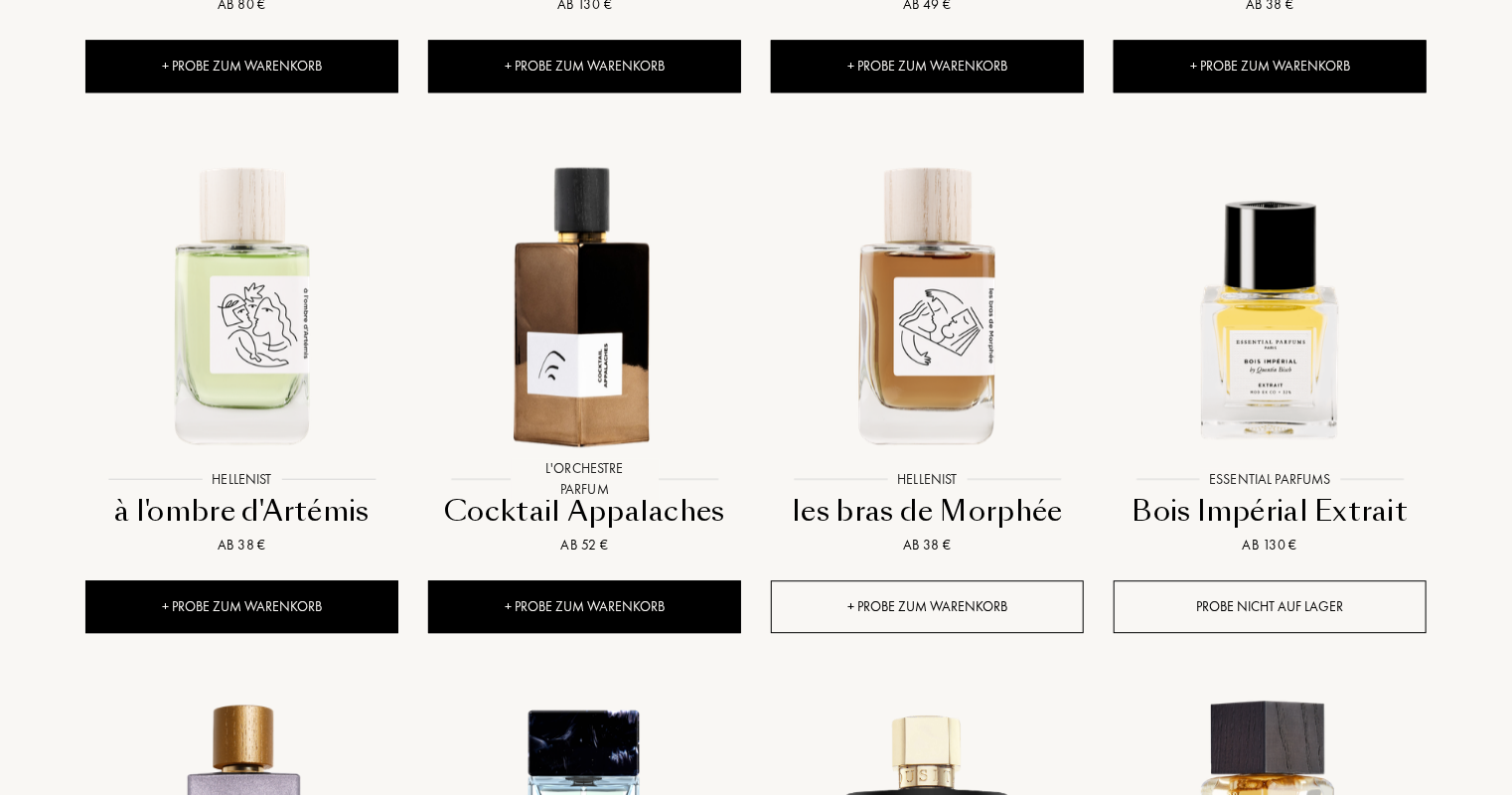 click on "+ Probe zum Warenkorb" at bounding box center [927, 606] 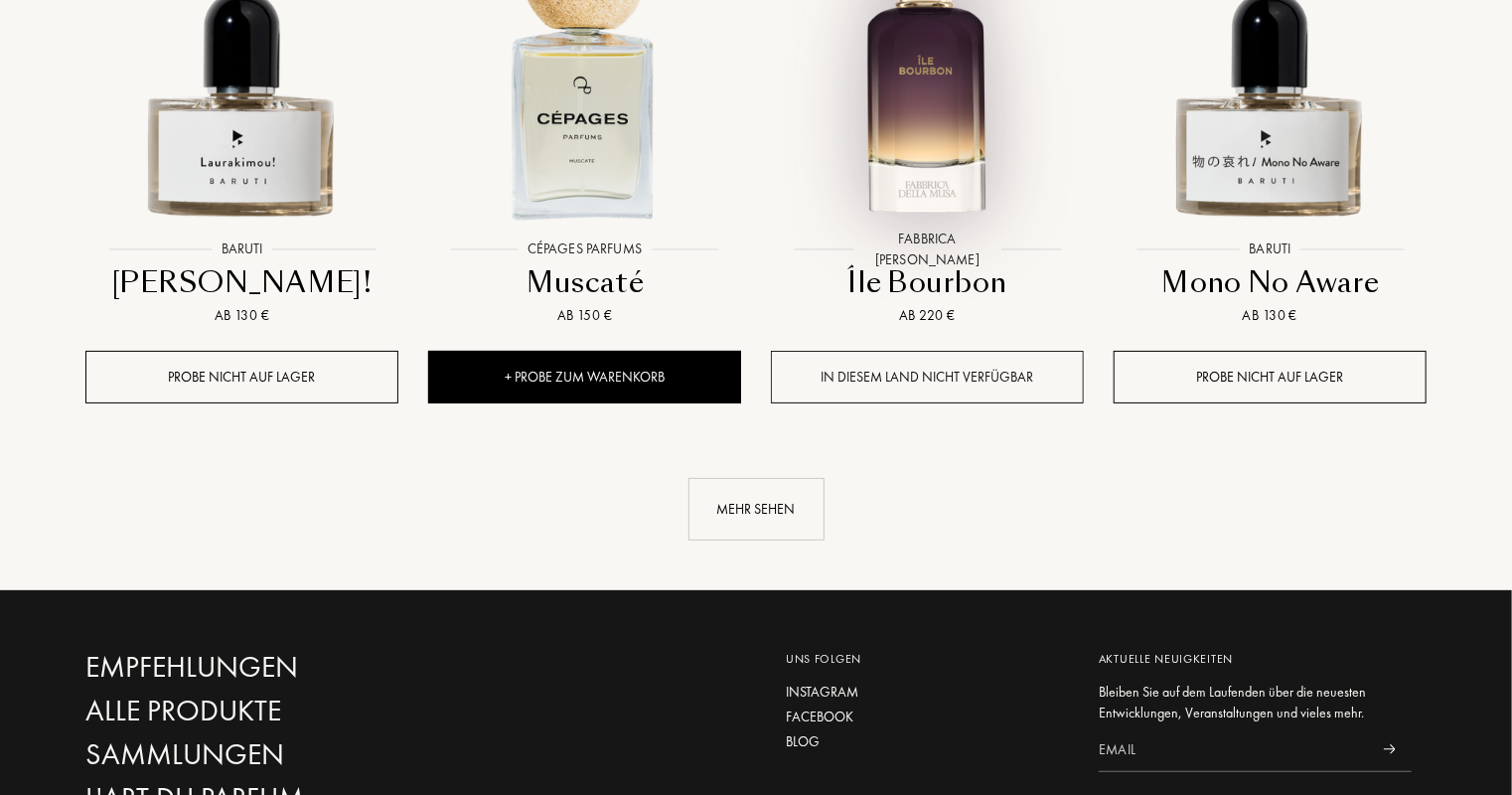 scroll, scrollTop: 3804, scrollLeft: 0, axis: vertical 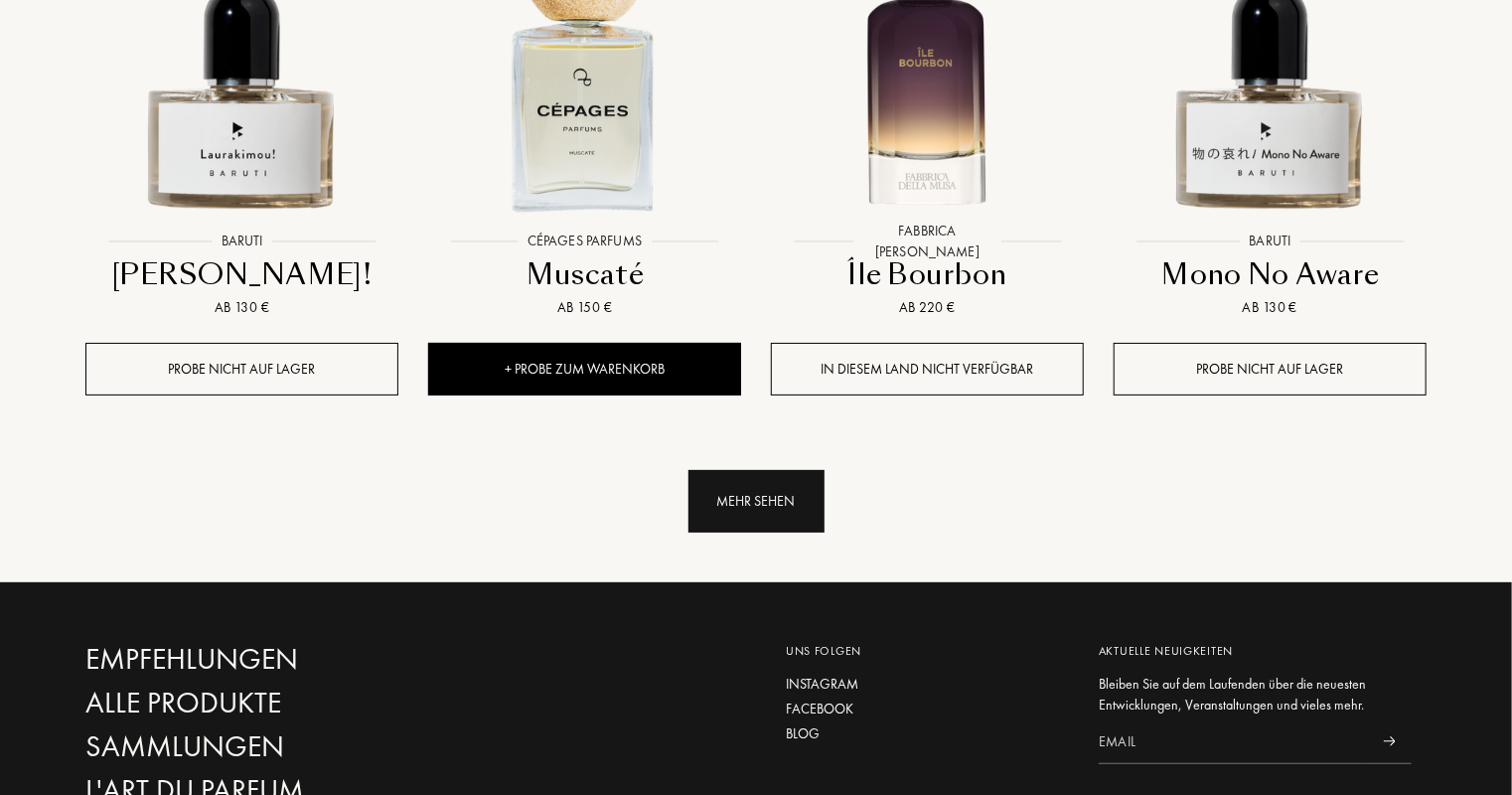 click on "Mehr sehen" at bounding box center [756, 501] 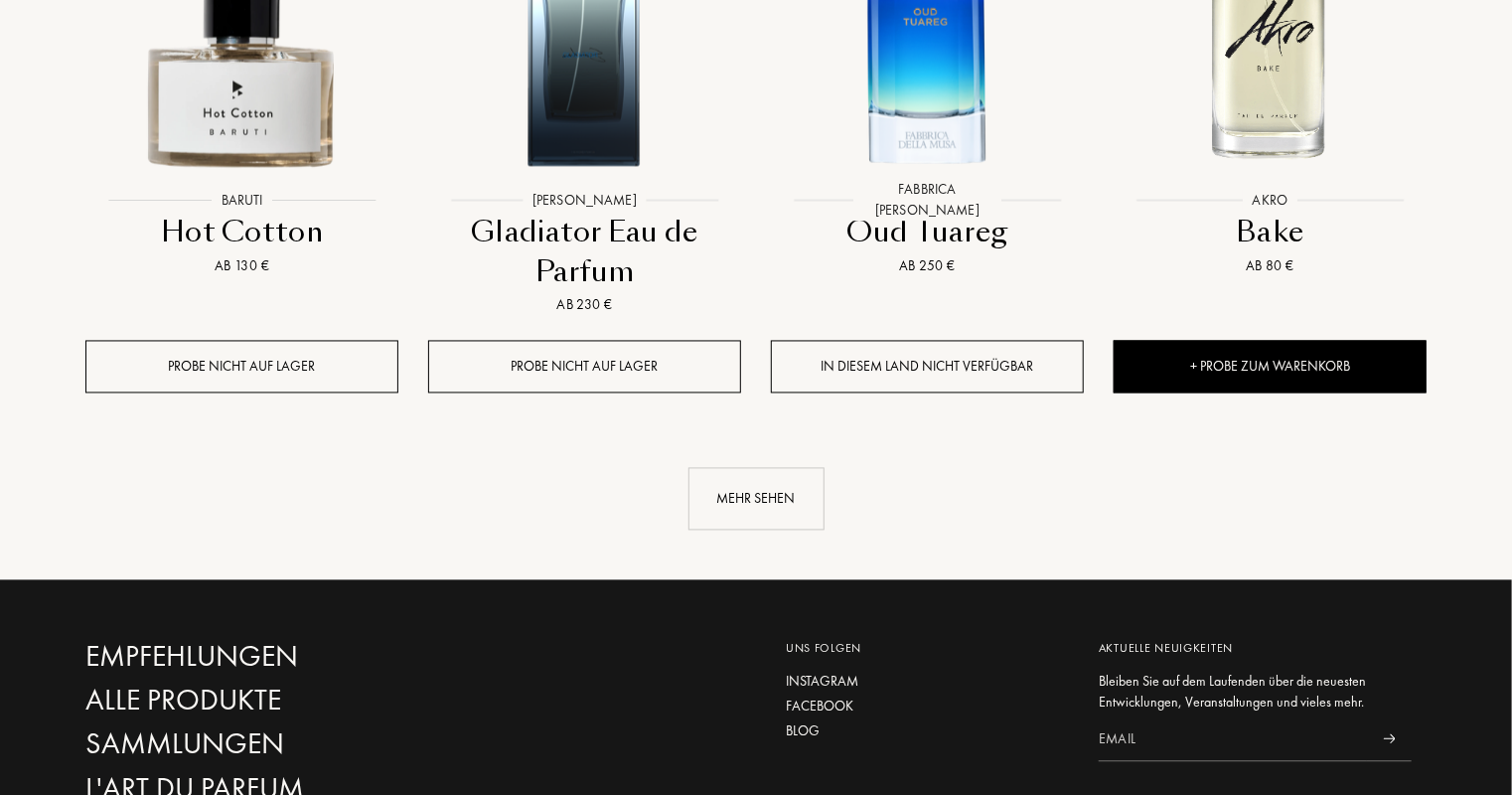 scroll, scrollTop: 5567, scrollLeft: 0, axis: vertical 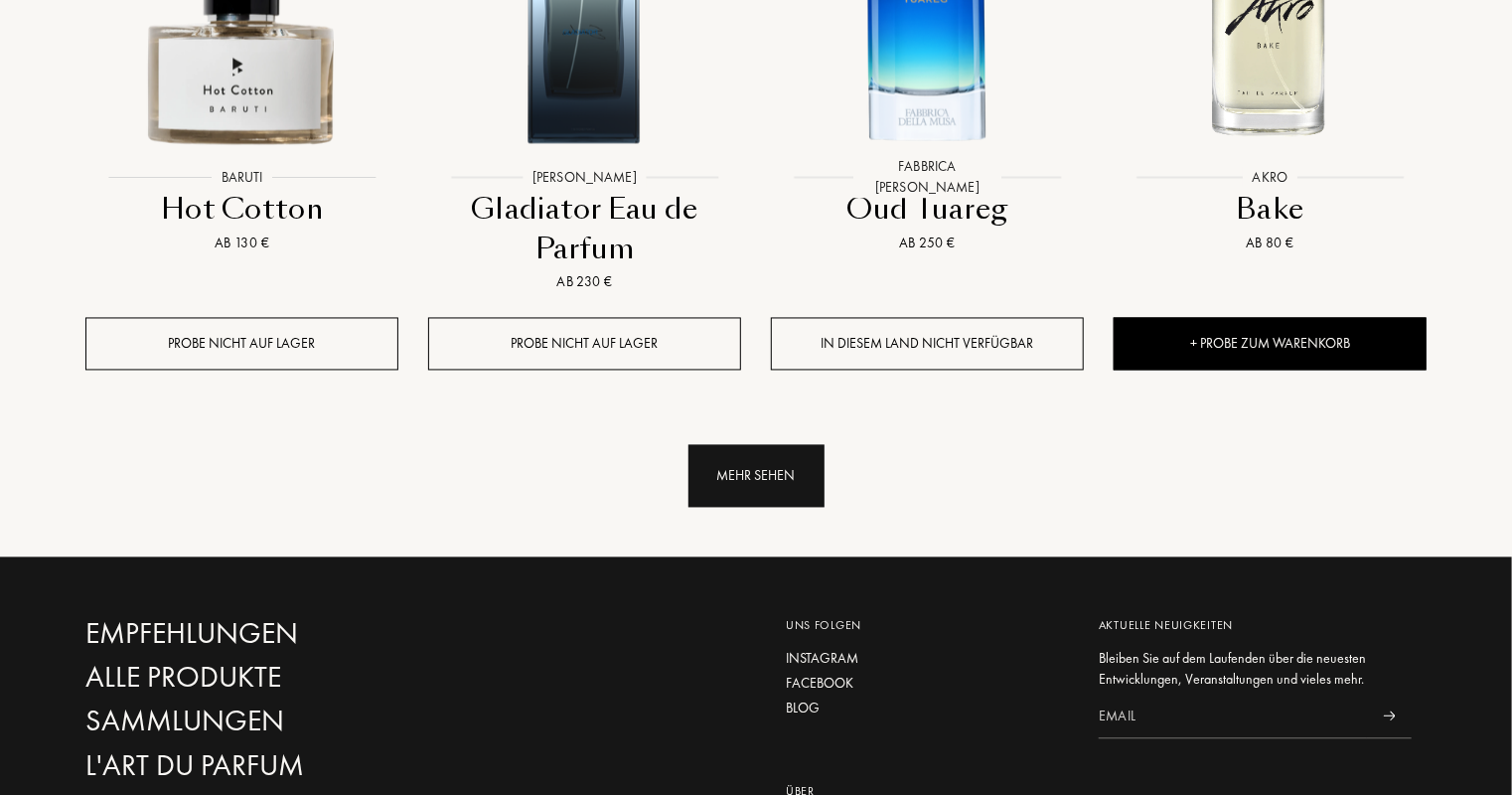 click on "Mehr sehen" at bounding box center (756, 476) 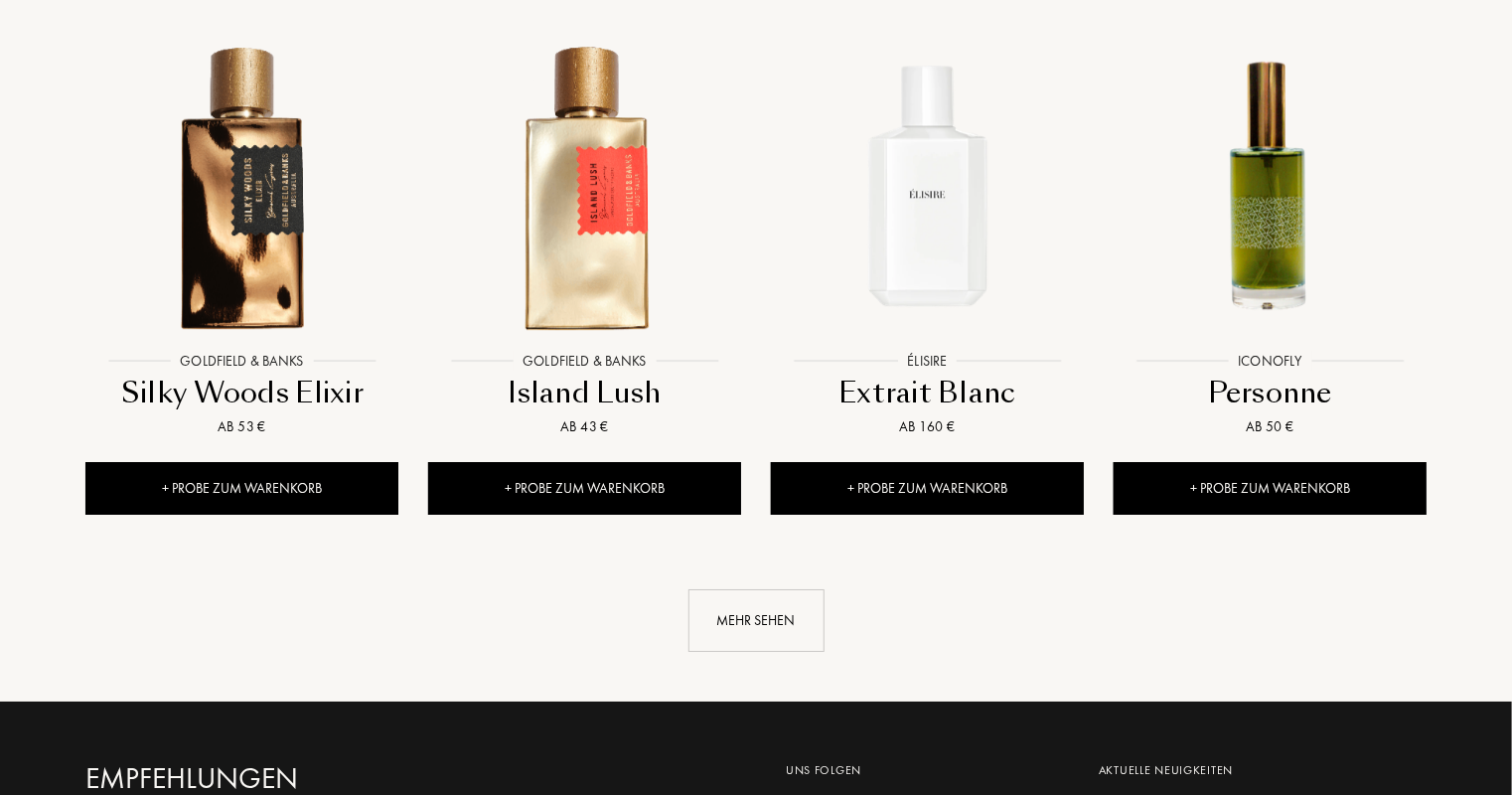 scroll, scrollTop: 7052, scrollLeft: 0, axis: vertical 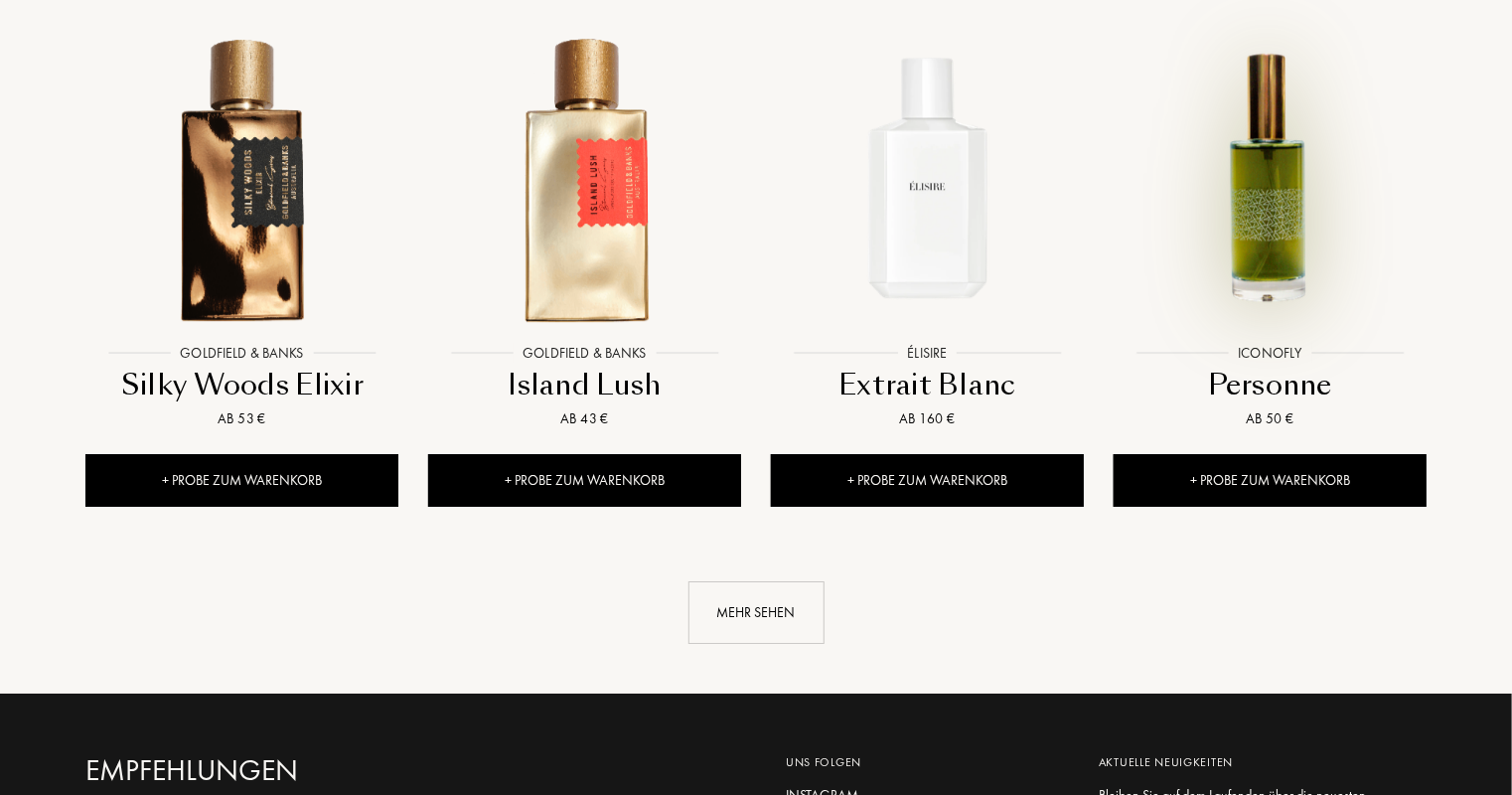 click at bounding box center [1270, 177] 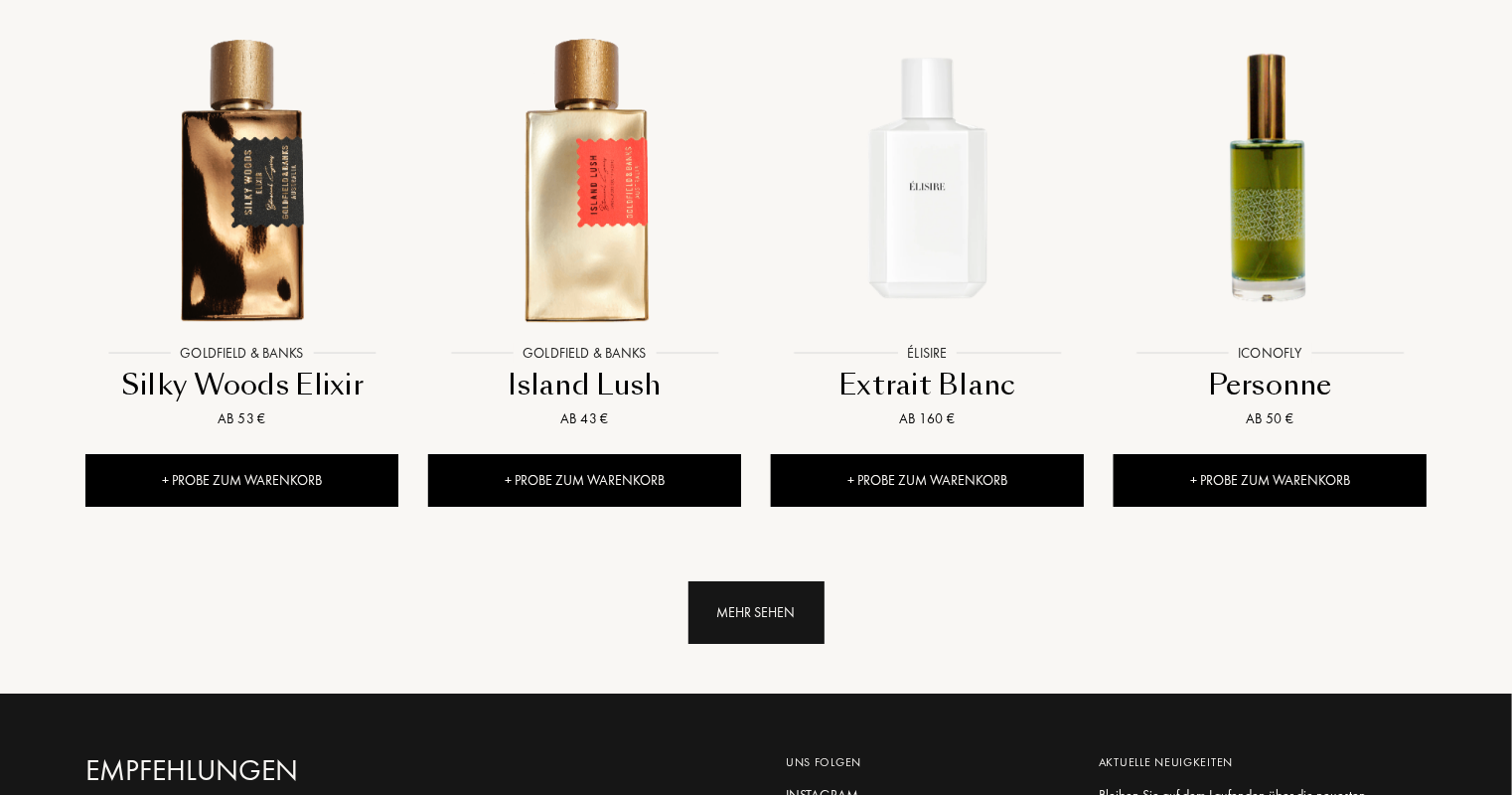 click on "Mehr sehen" at bounding box center [756, 612] 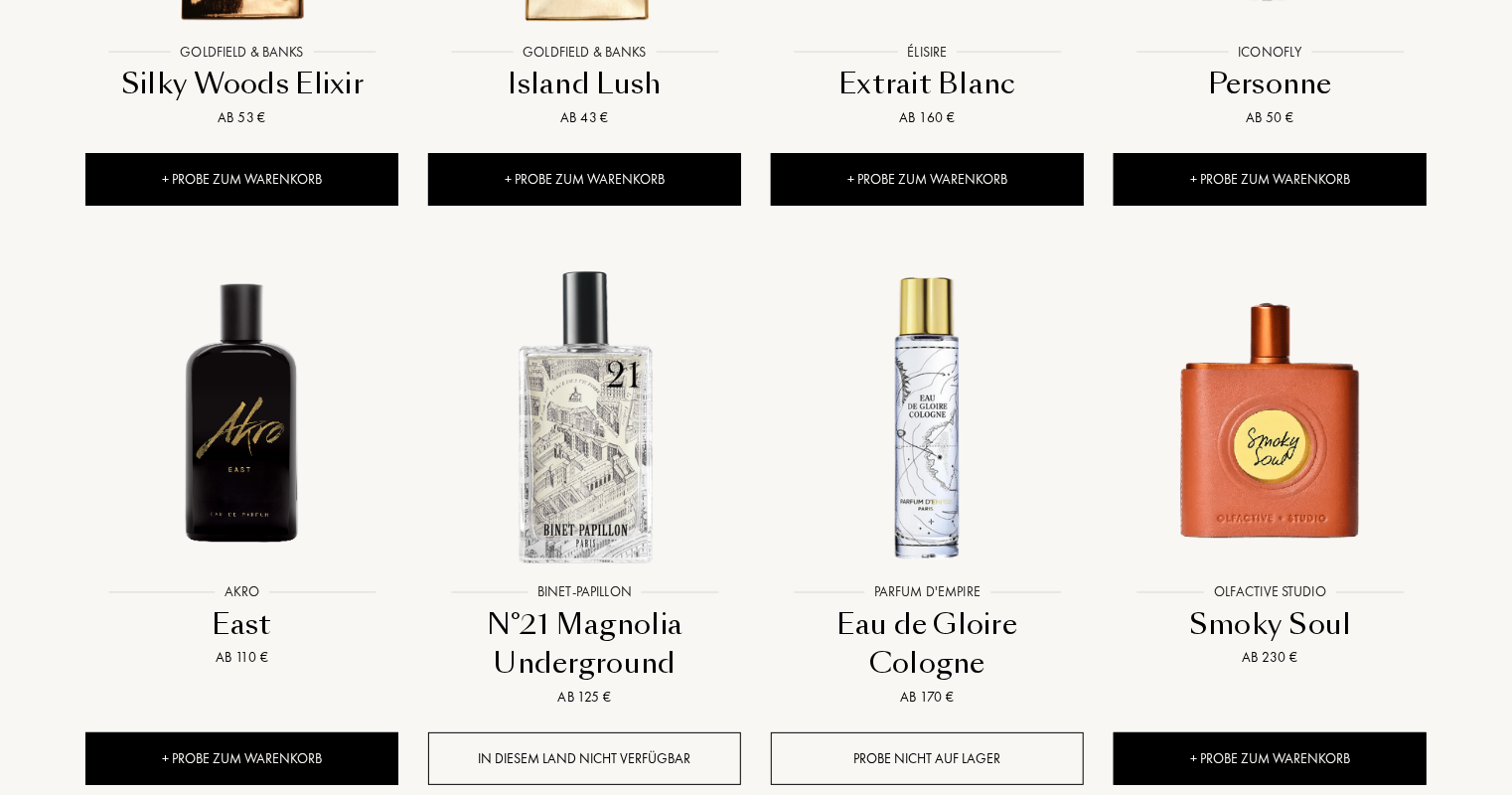 scroll, scrollTop: 7354, scrollLeft: 0, axis: vertical 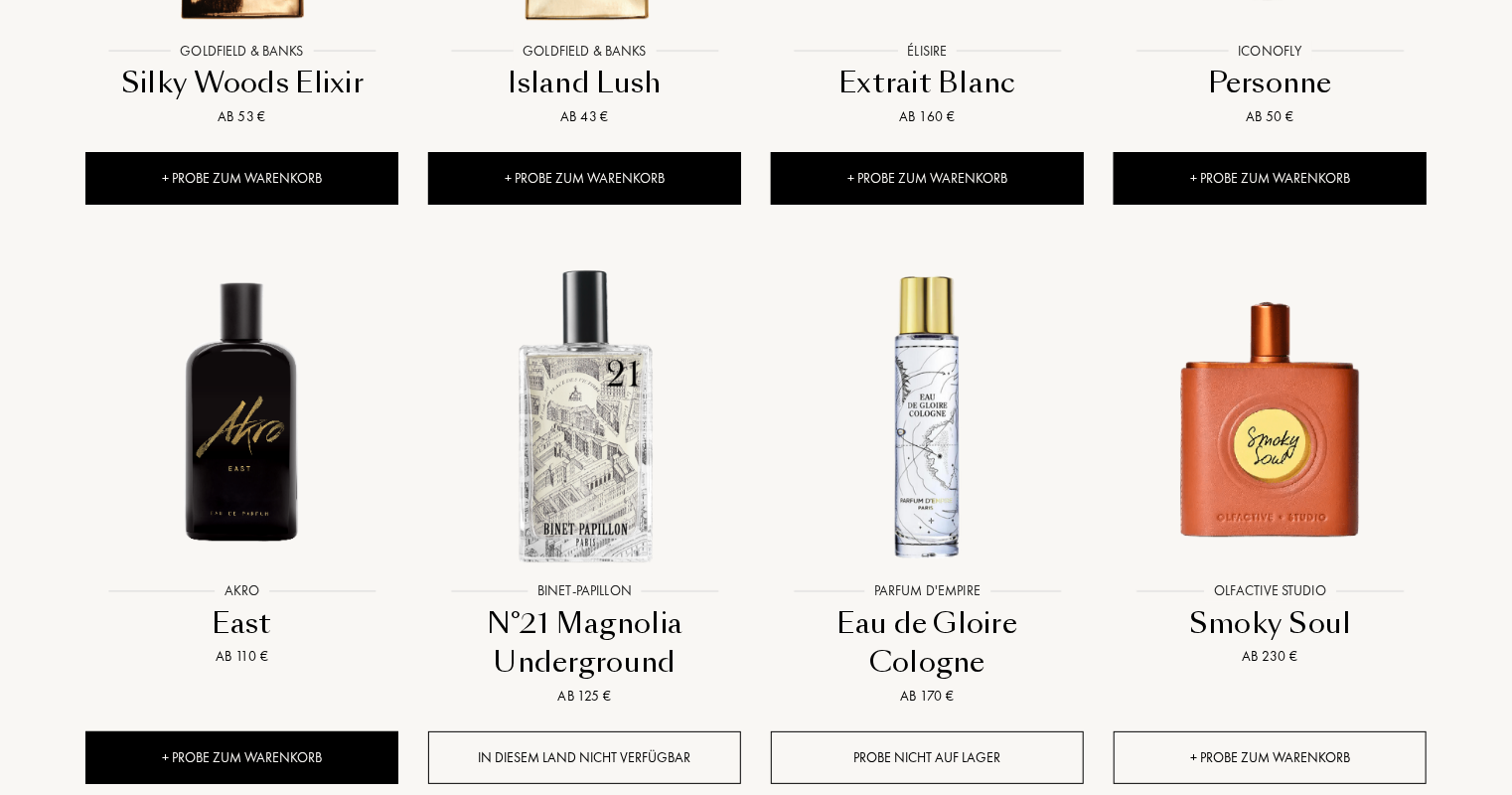 click on "+ Probe zum Warenkorb" at bounding box center (1270, 757) 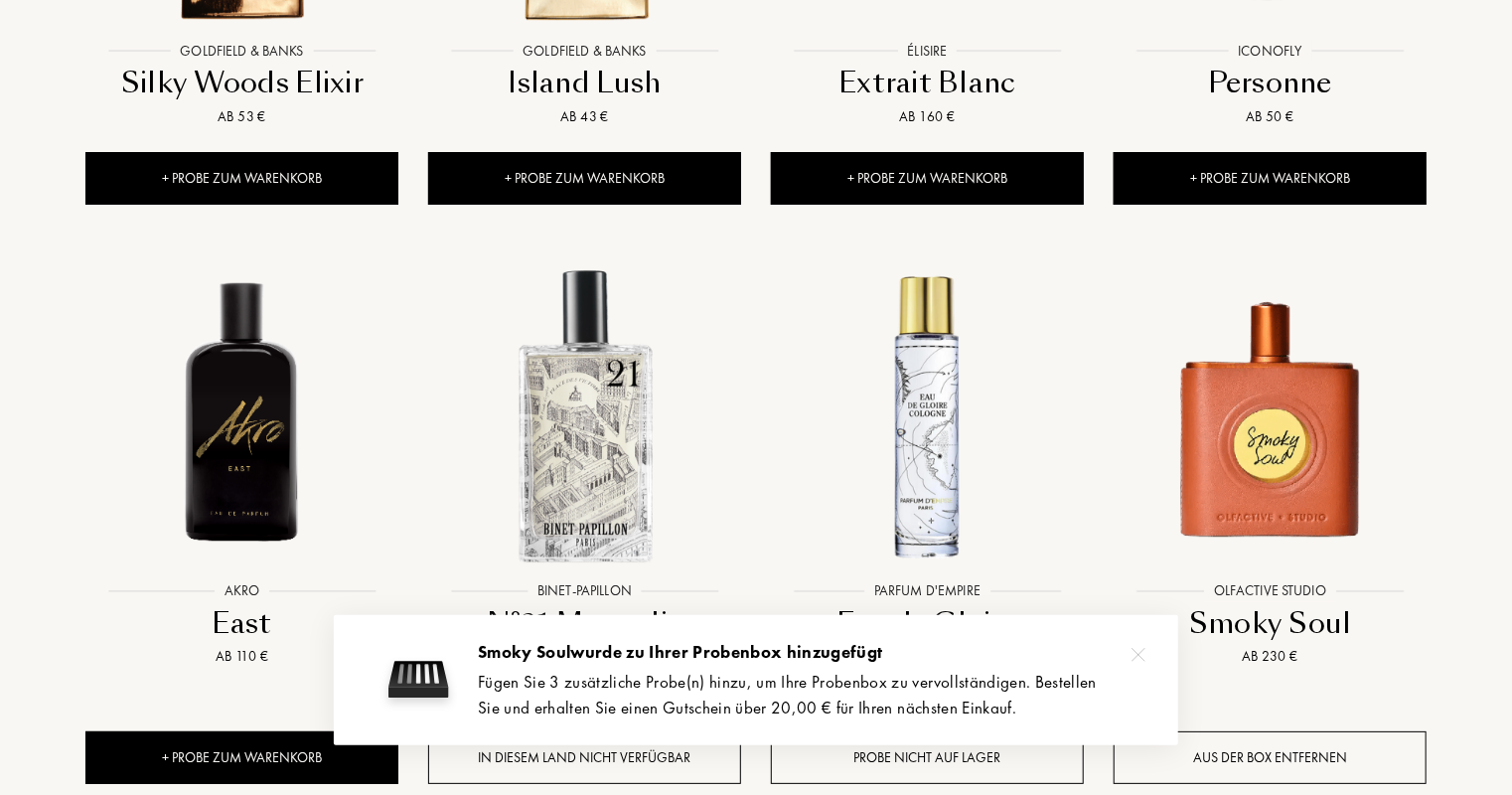click at bounding box center [1138, 655] 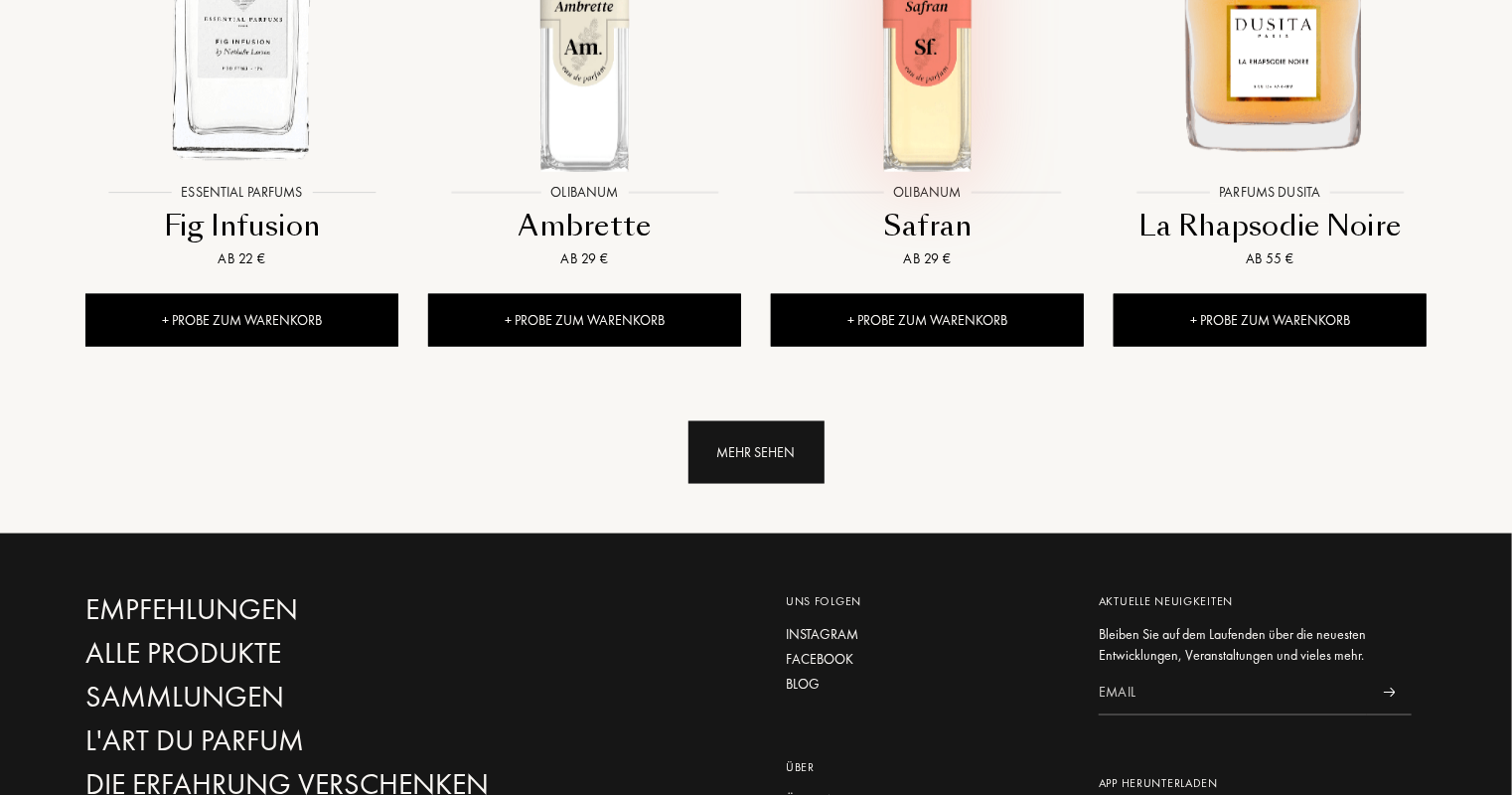 scroll, scrollTop: 8883, scrollLeft: 0, axis: vertical 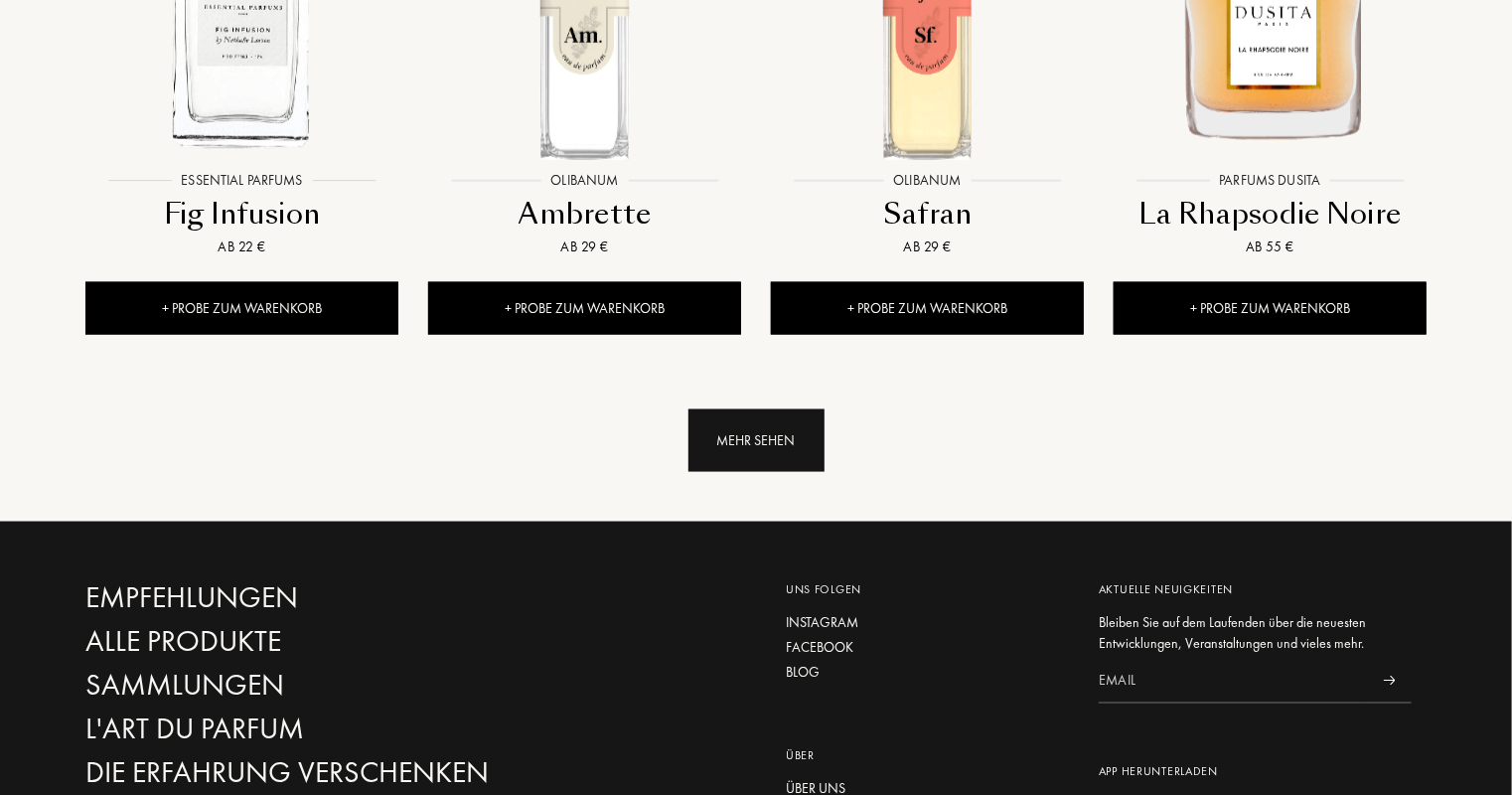 click on "Mehr sehen" at bounding box center [756, 440] 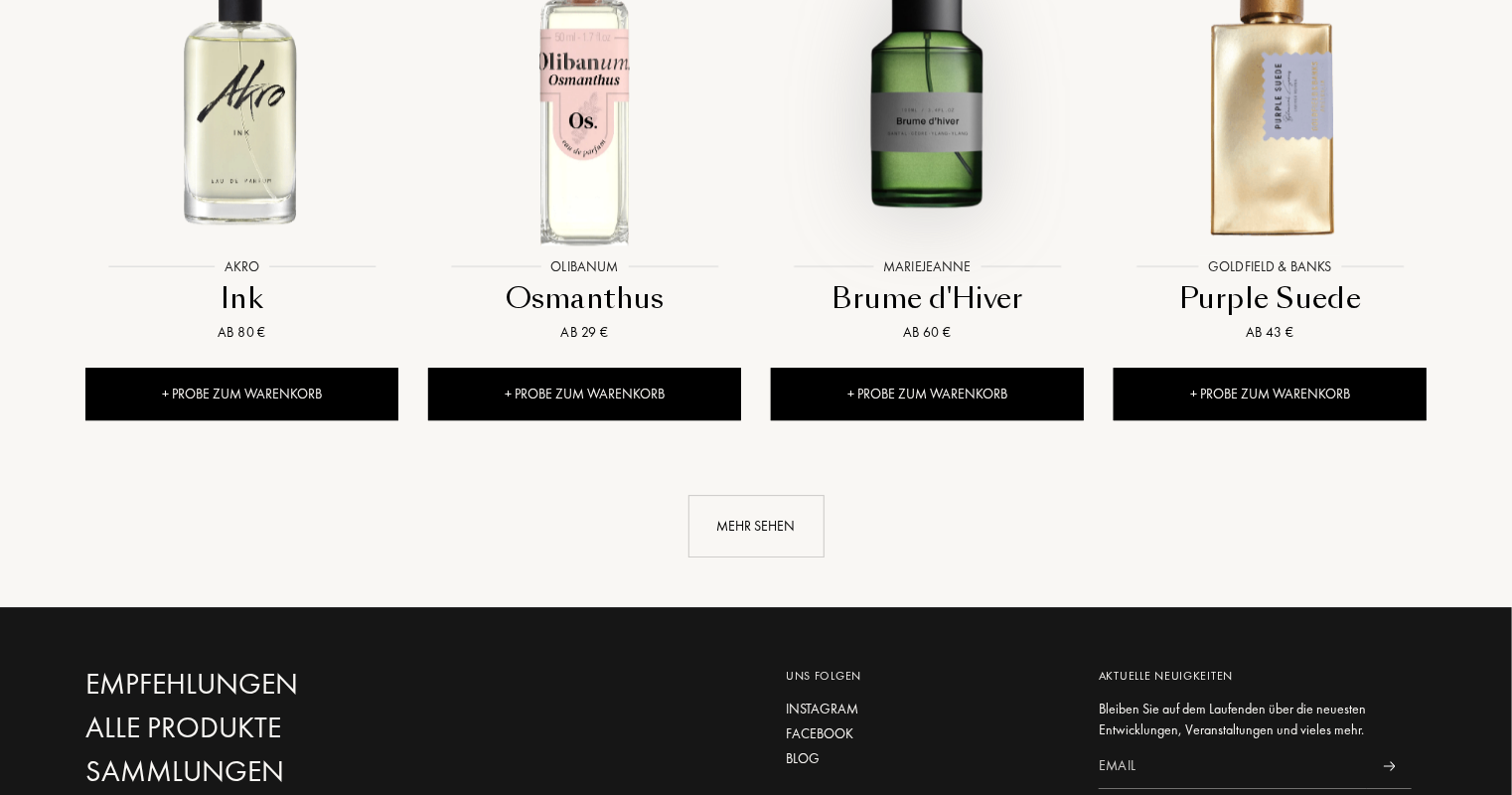scroll, scrollTop: 10434, scrollLeft: 0, axis: vertical 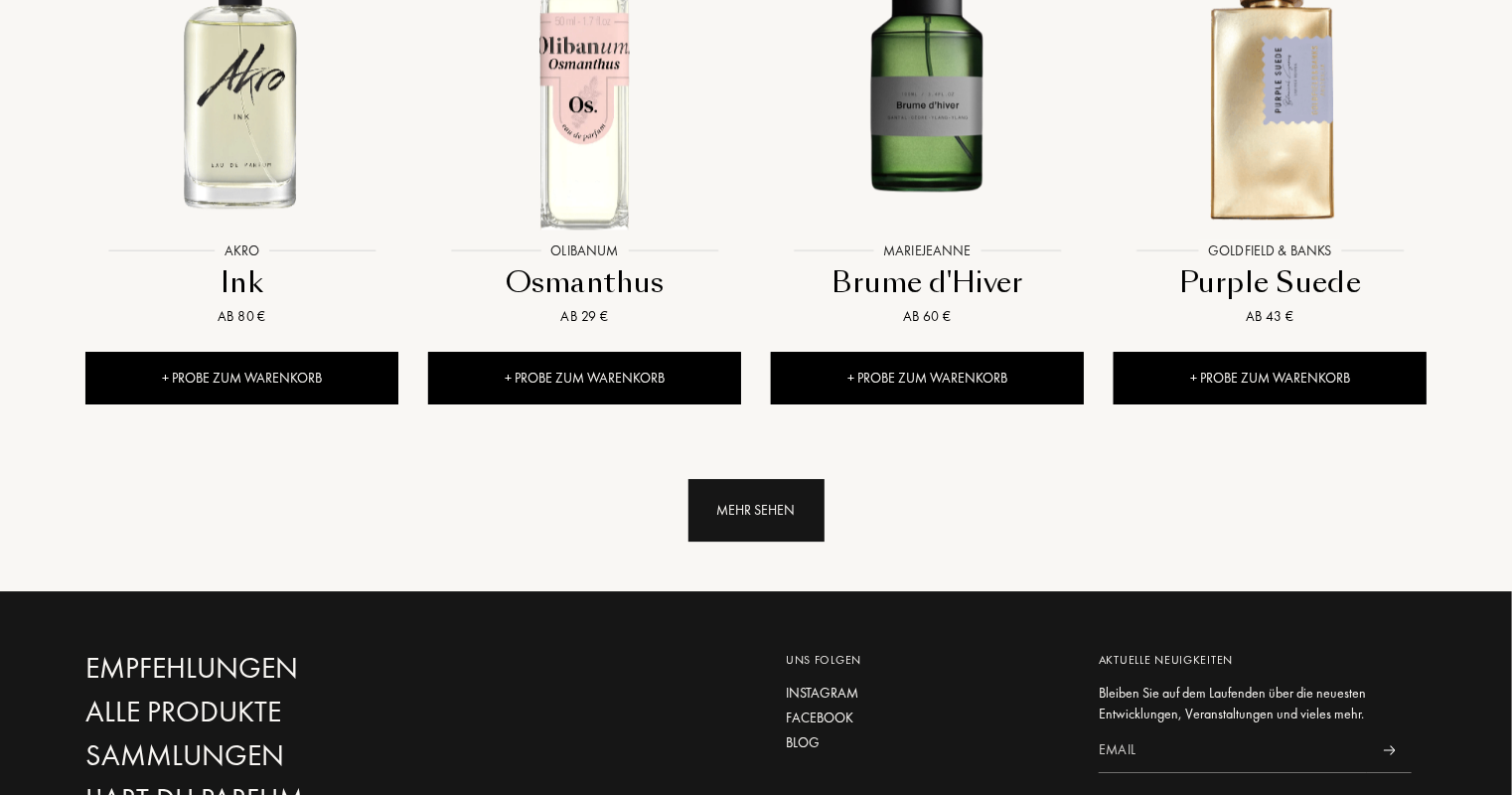 click on "Mehr sehen" at bounding box center (756, 510) 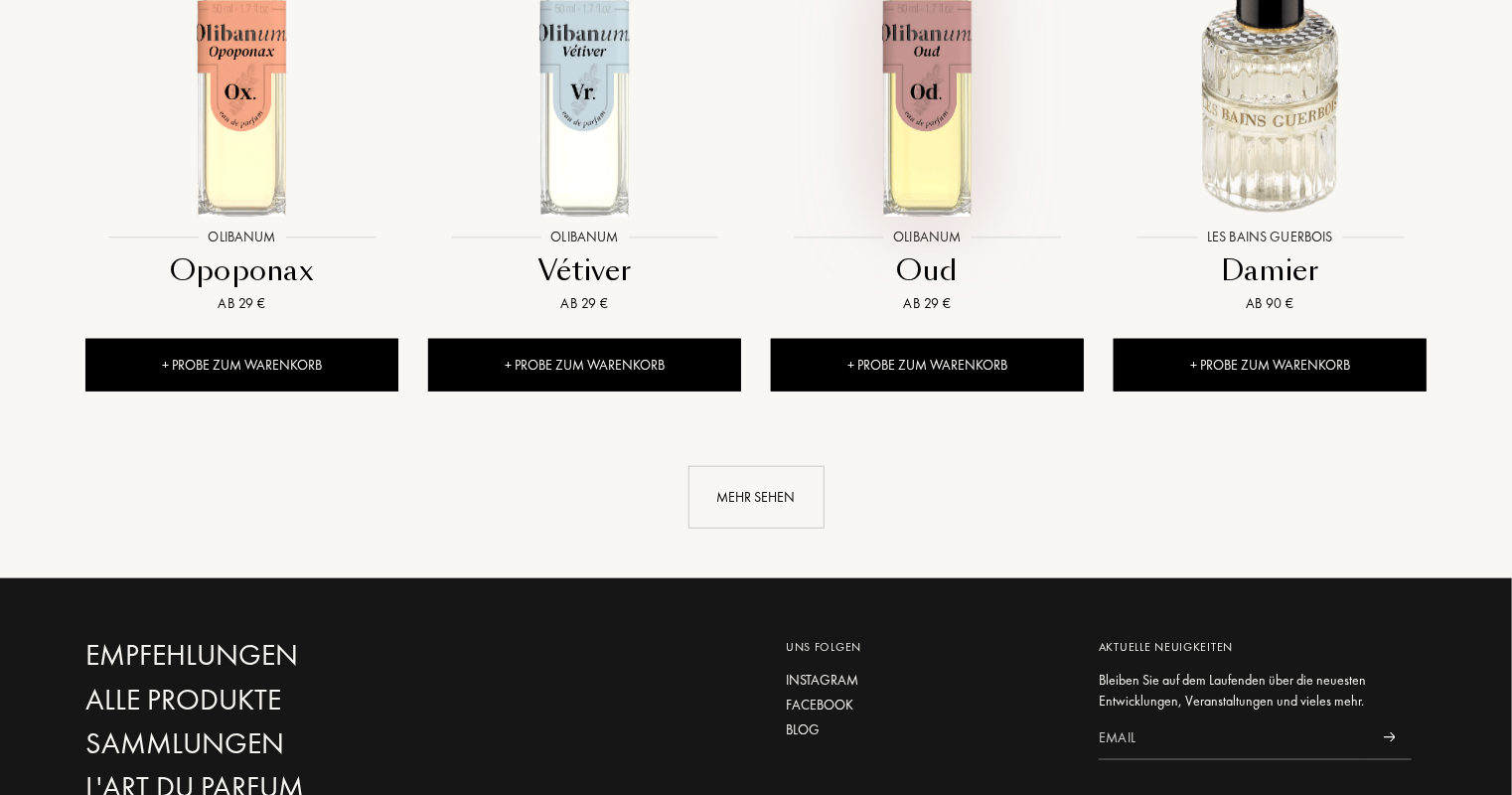 scroll, scrollTop: 12087, scrollLeft: 0, axis: vertical 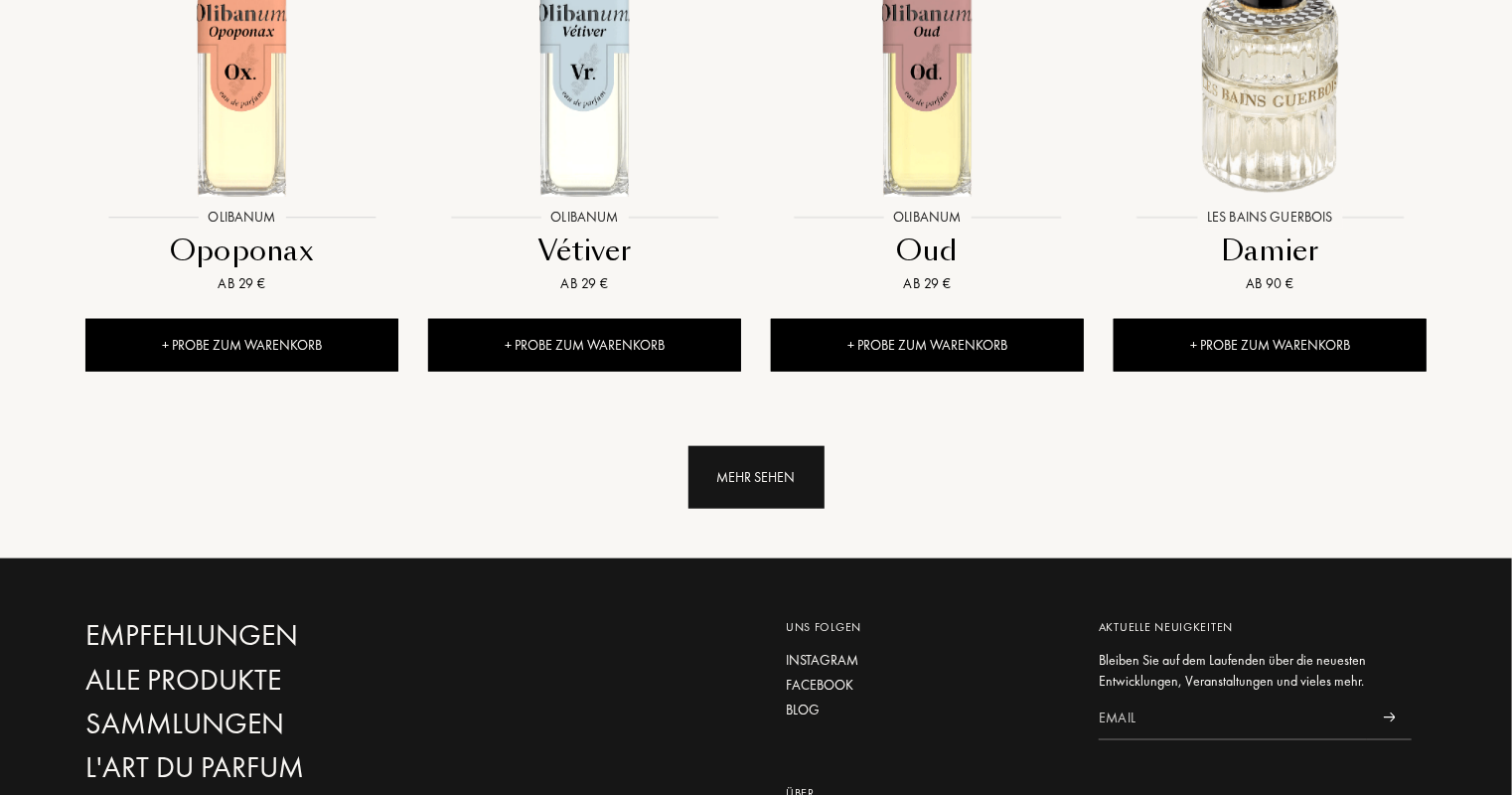 click on "Mehr sehen" at bounding box center (756, 477) 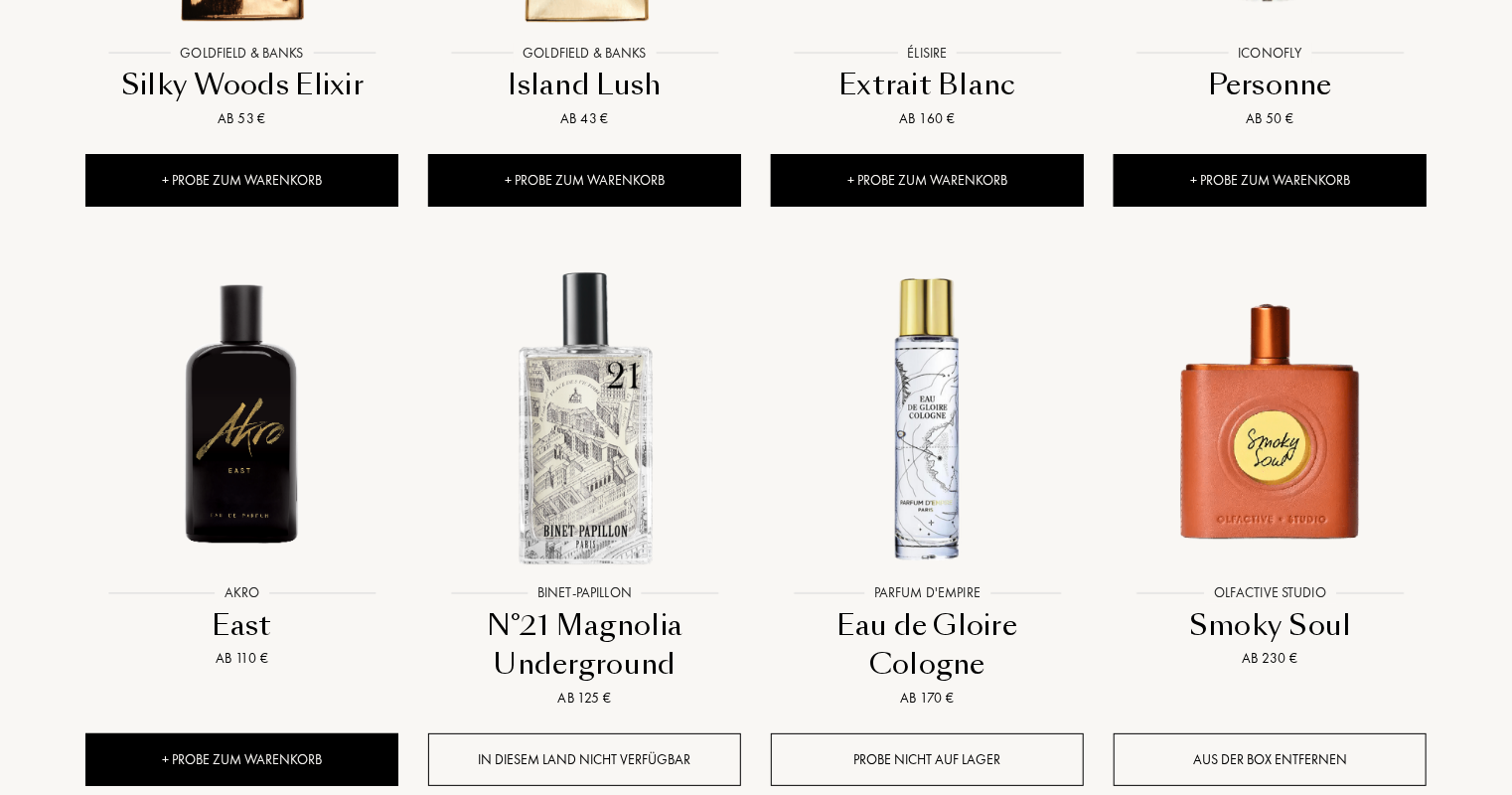 scroll, scrollTop: 7353, scrollLeft: 0, axis: vertical 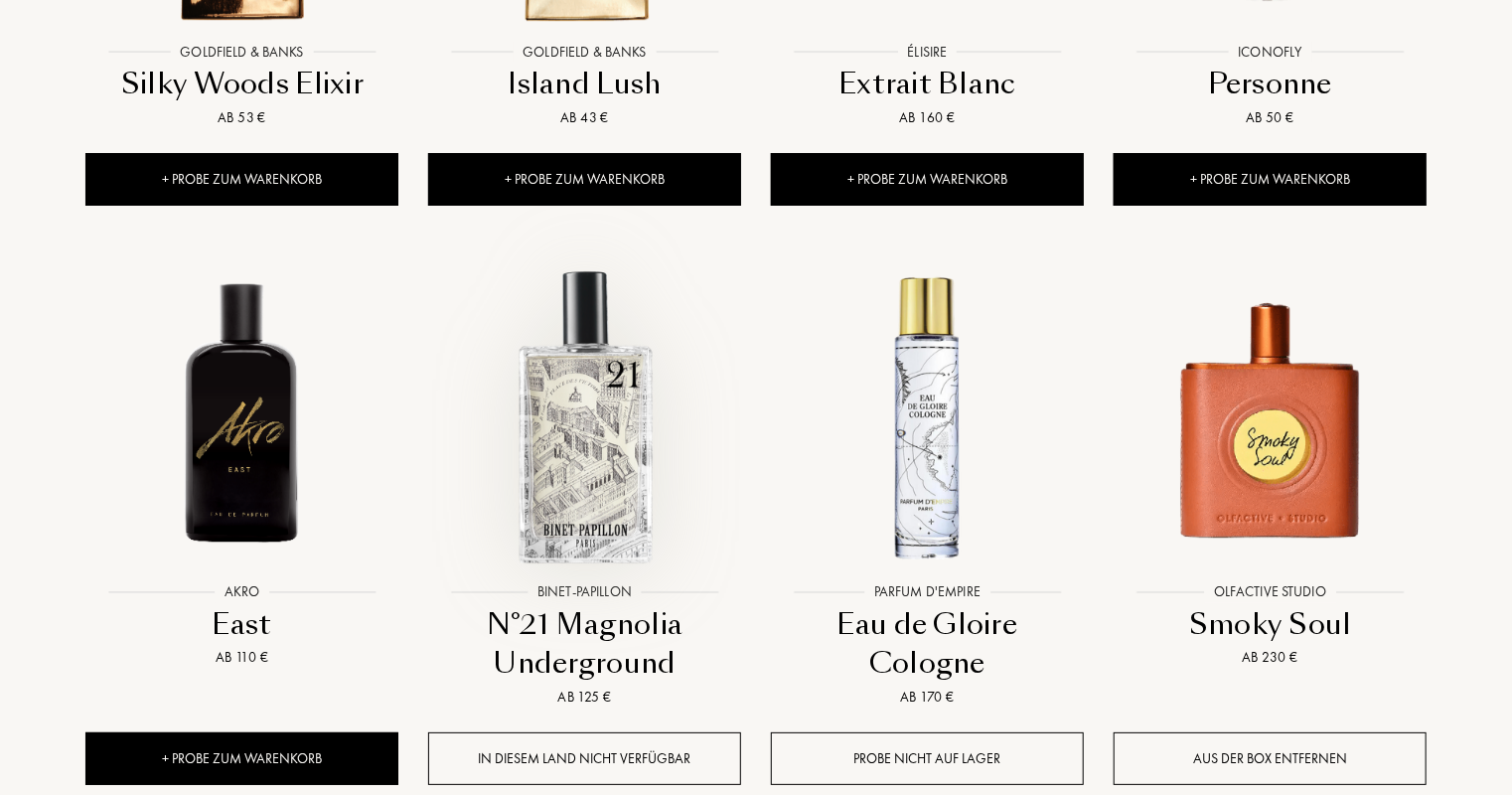 click at bounding box center [584, 433] 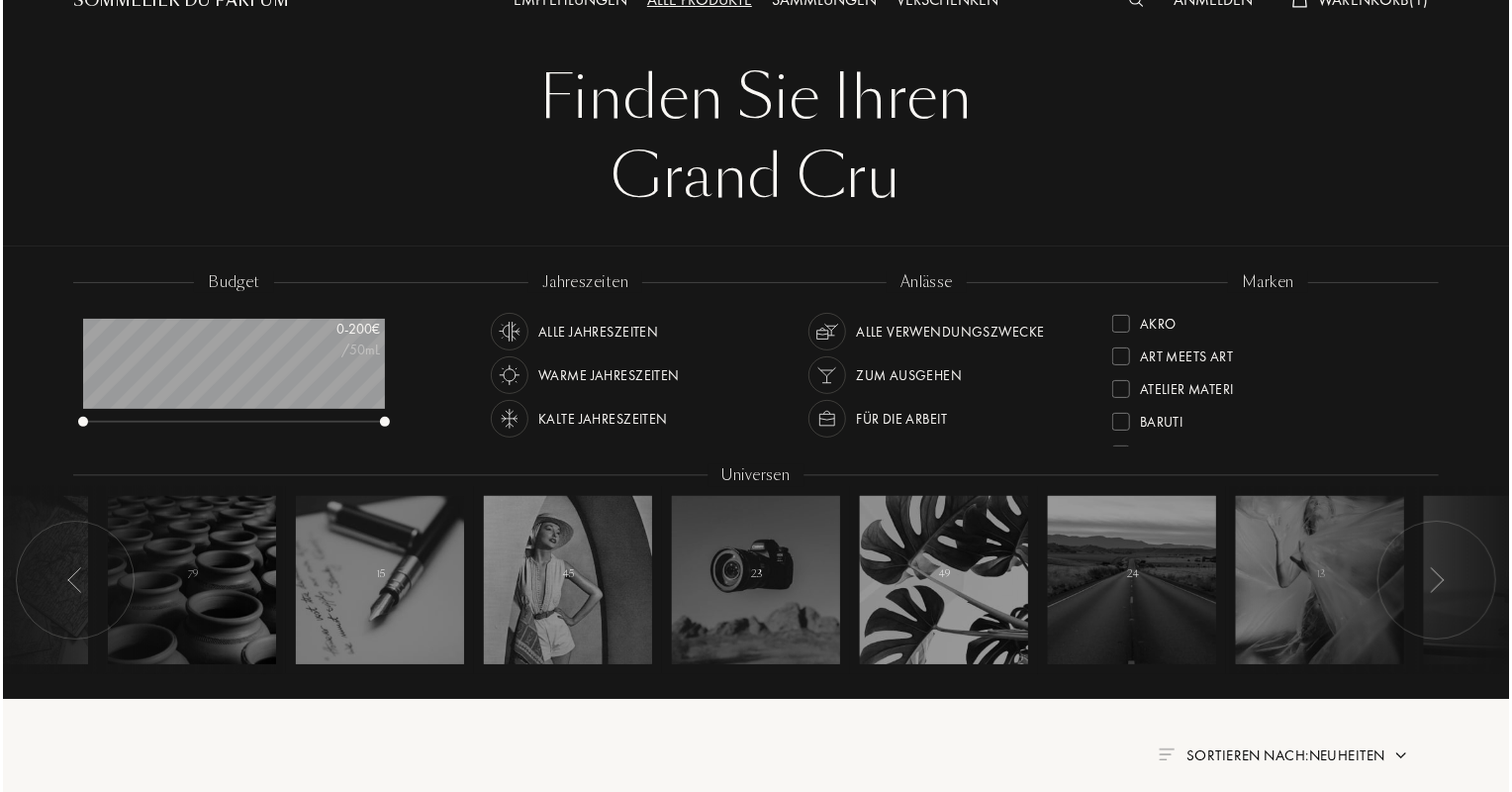 scroll, scrollTop: 0, scrollLeft: 0, axis: both 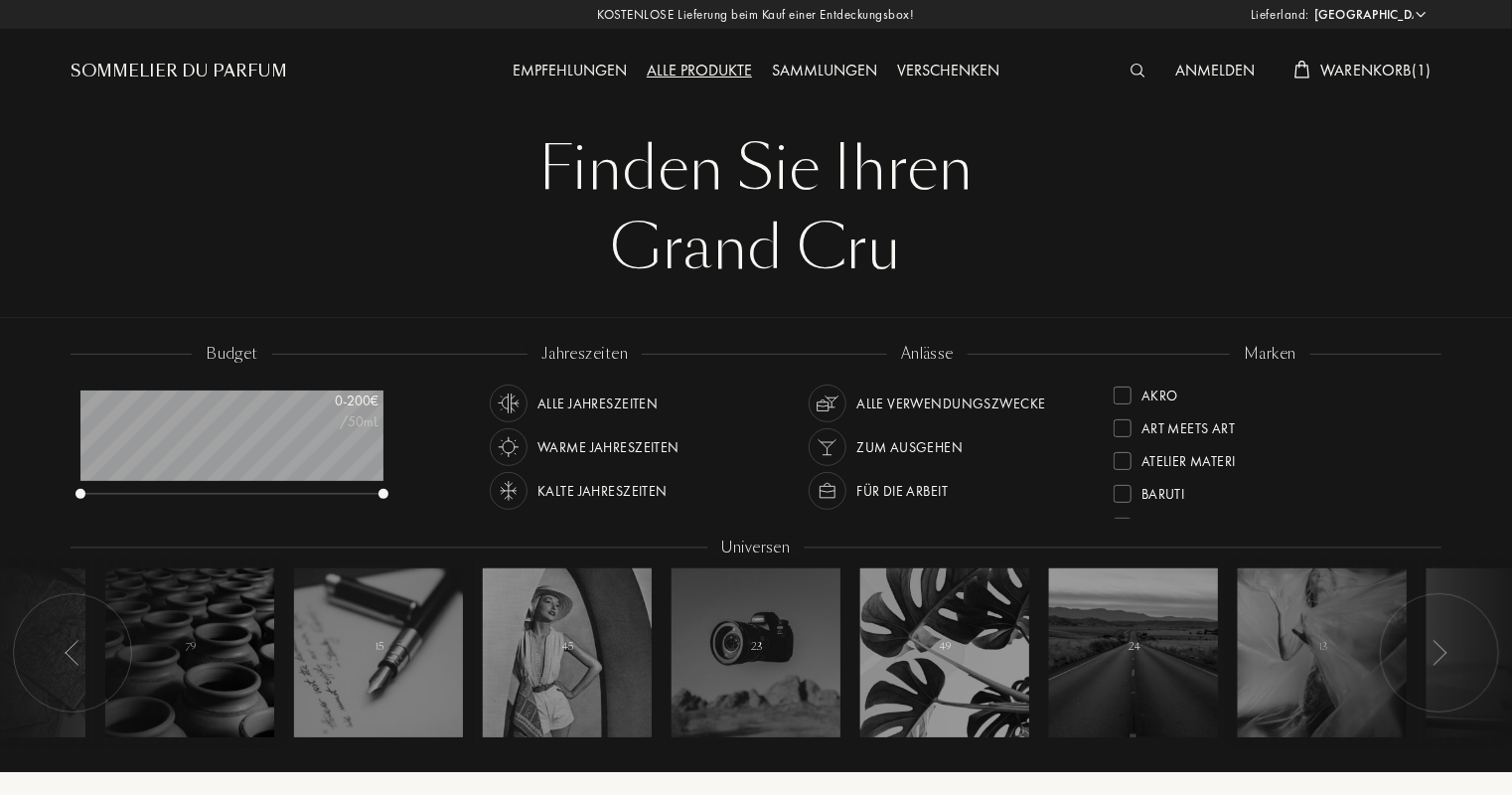 click on "Warenkorb  ( 1 )" at bounding box center [1376, 70] 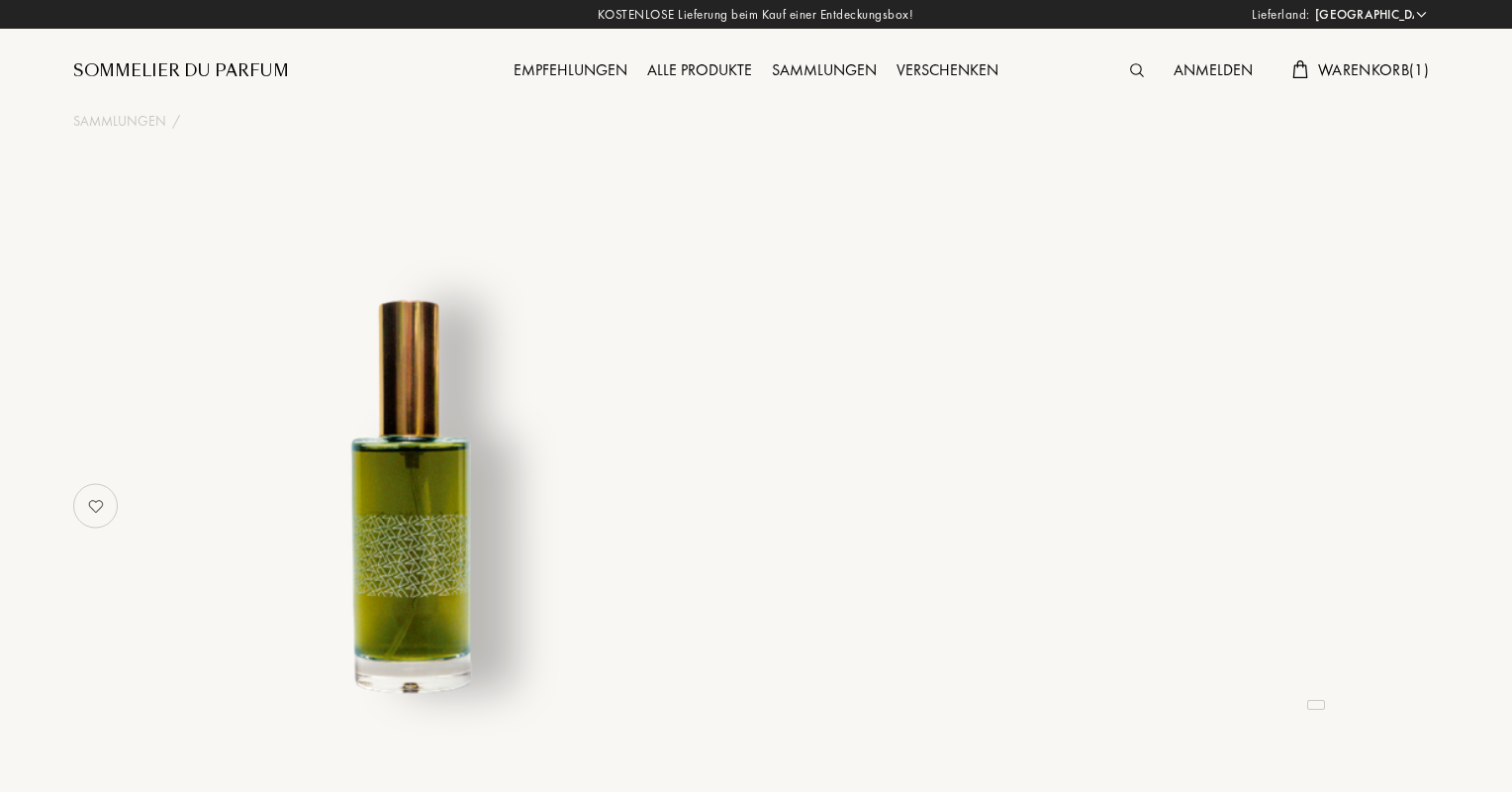 select on "DE" 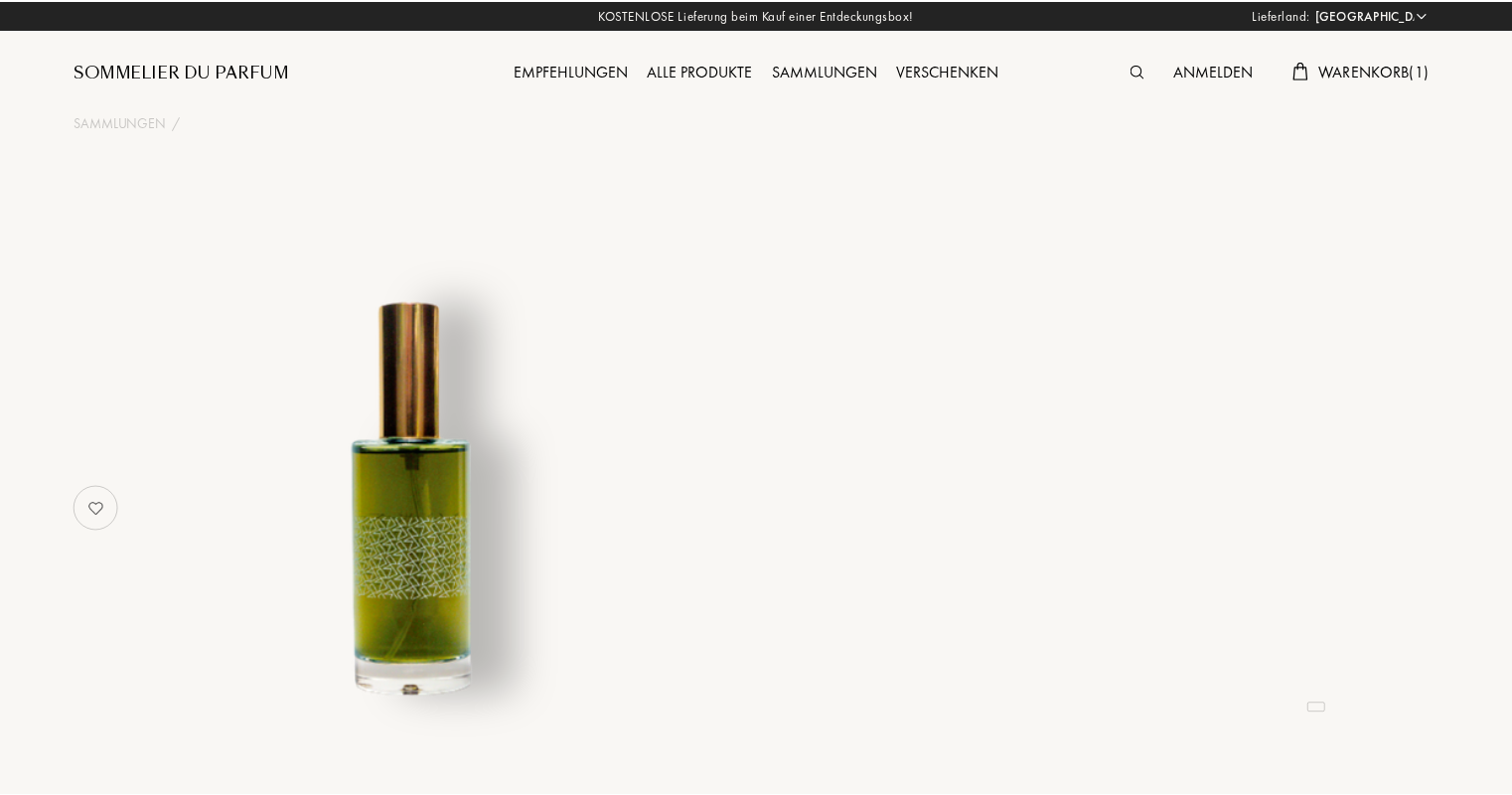 scroll, scrollTop: 0, scrollLeft: 0, axis: both 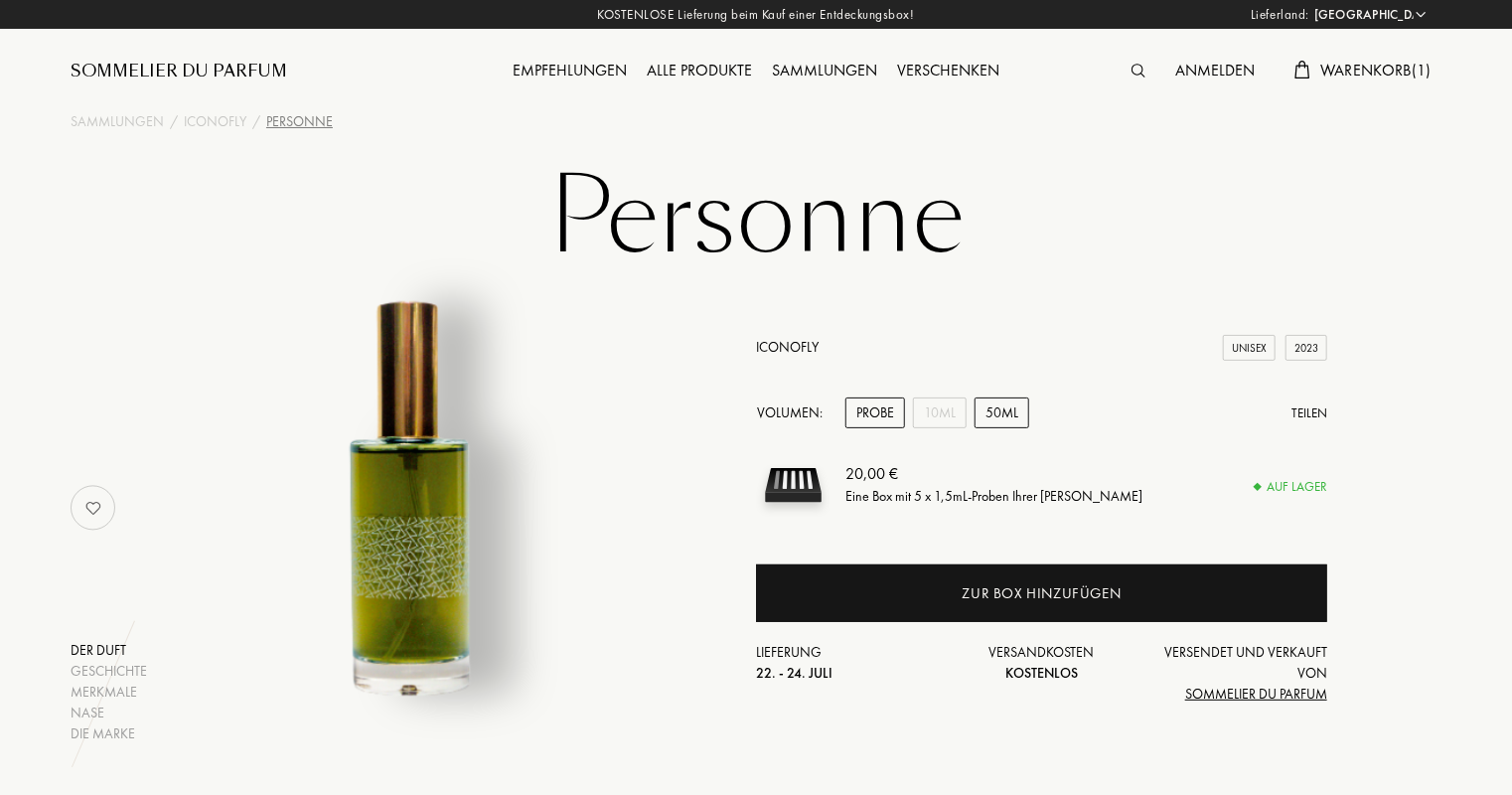 click on "50mL" at bounding box center (1001, 412) 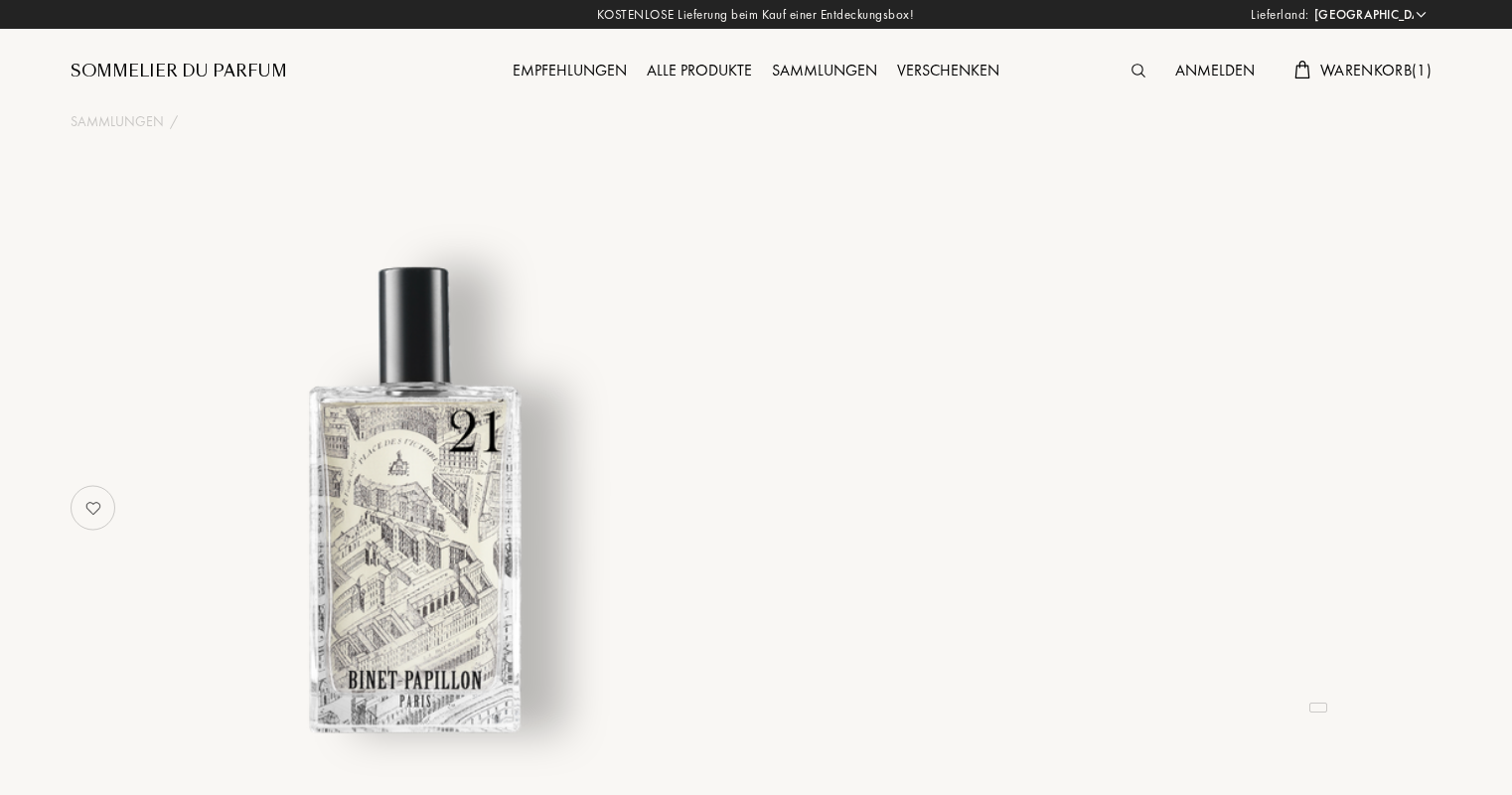 select on "DE" 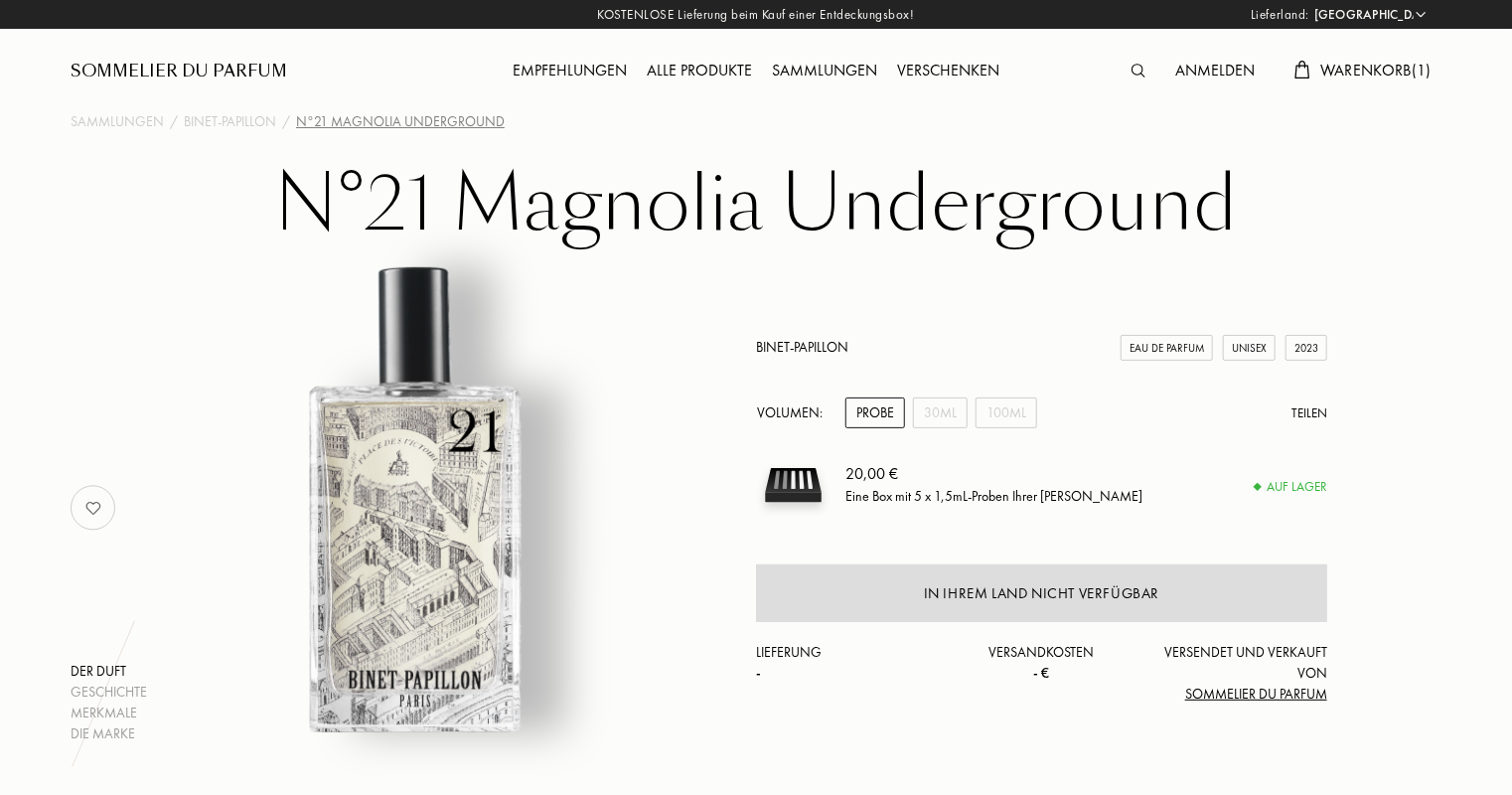 click on "Binet-Papillon" at bounding box center (802, 347) 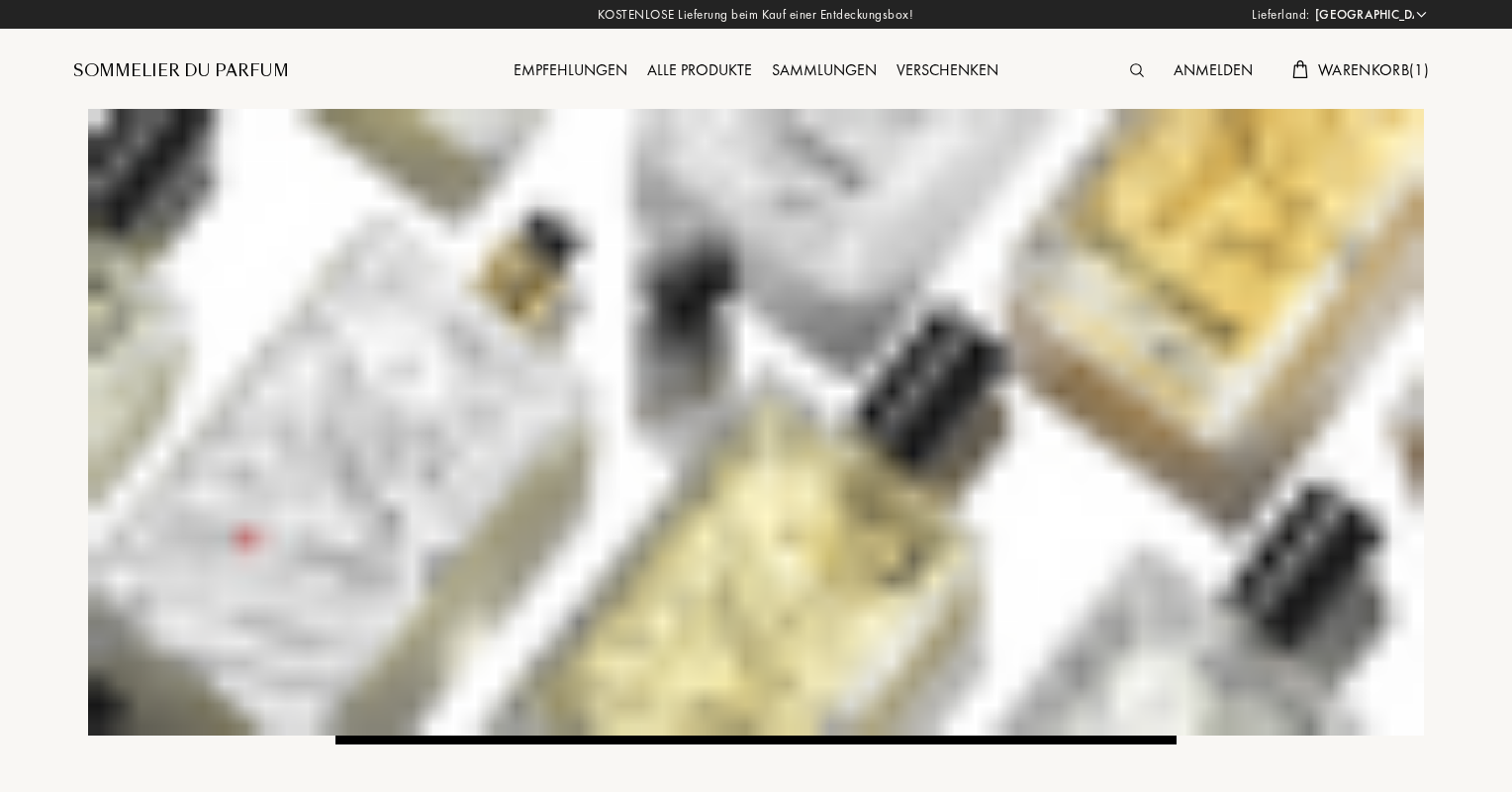 select on "DE" 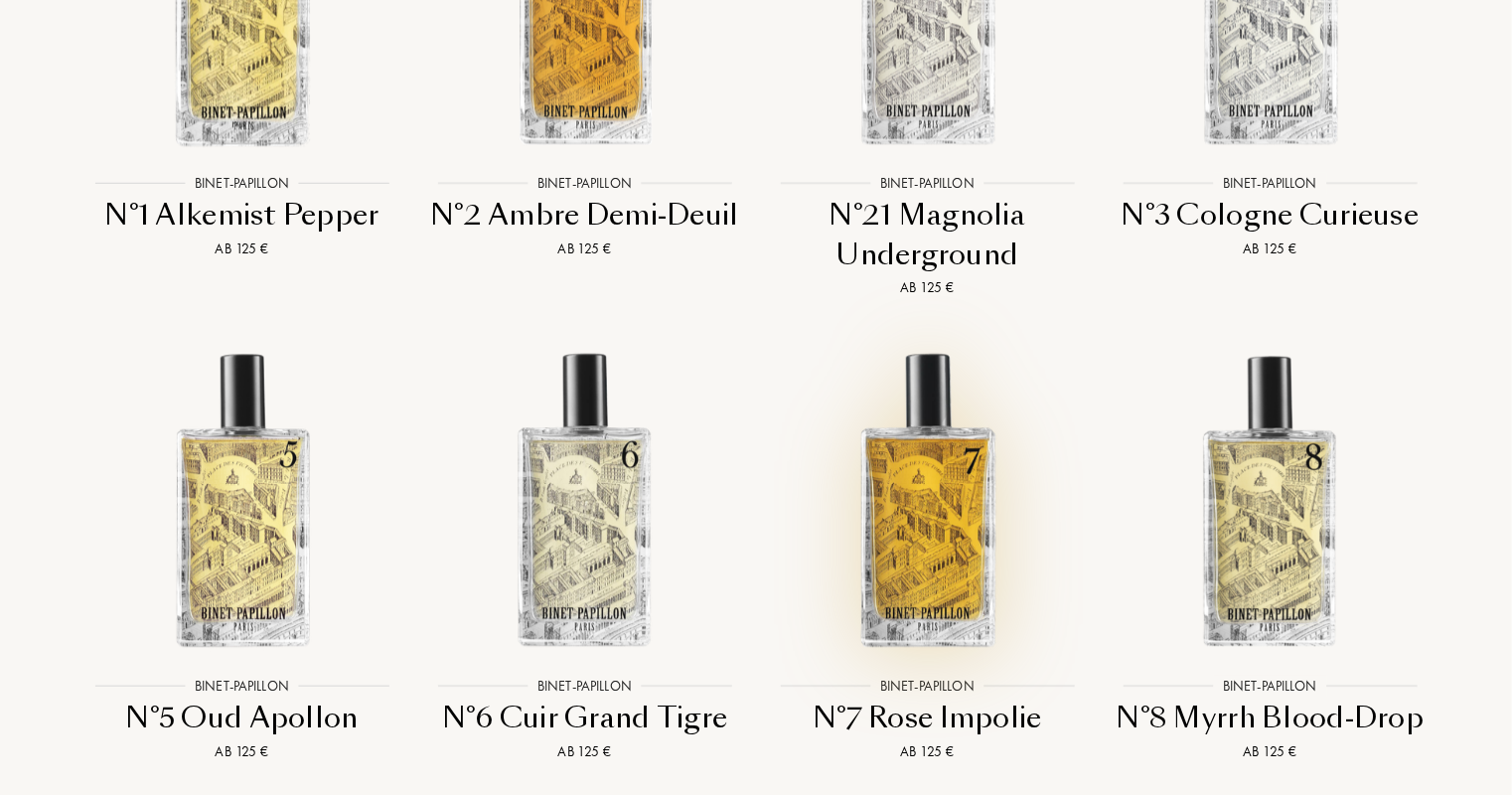scroll, scrollTop: 2524, scrollLeft: 0, axis: vertical 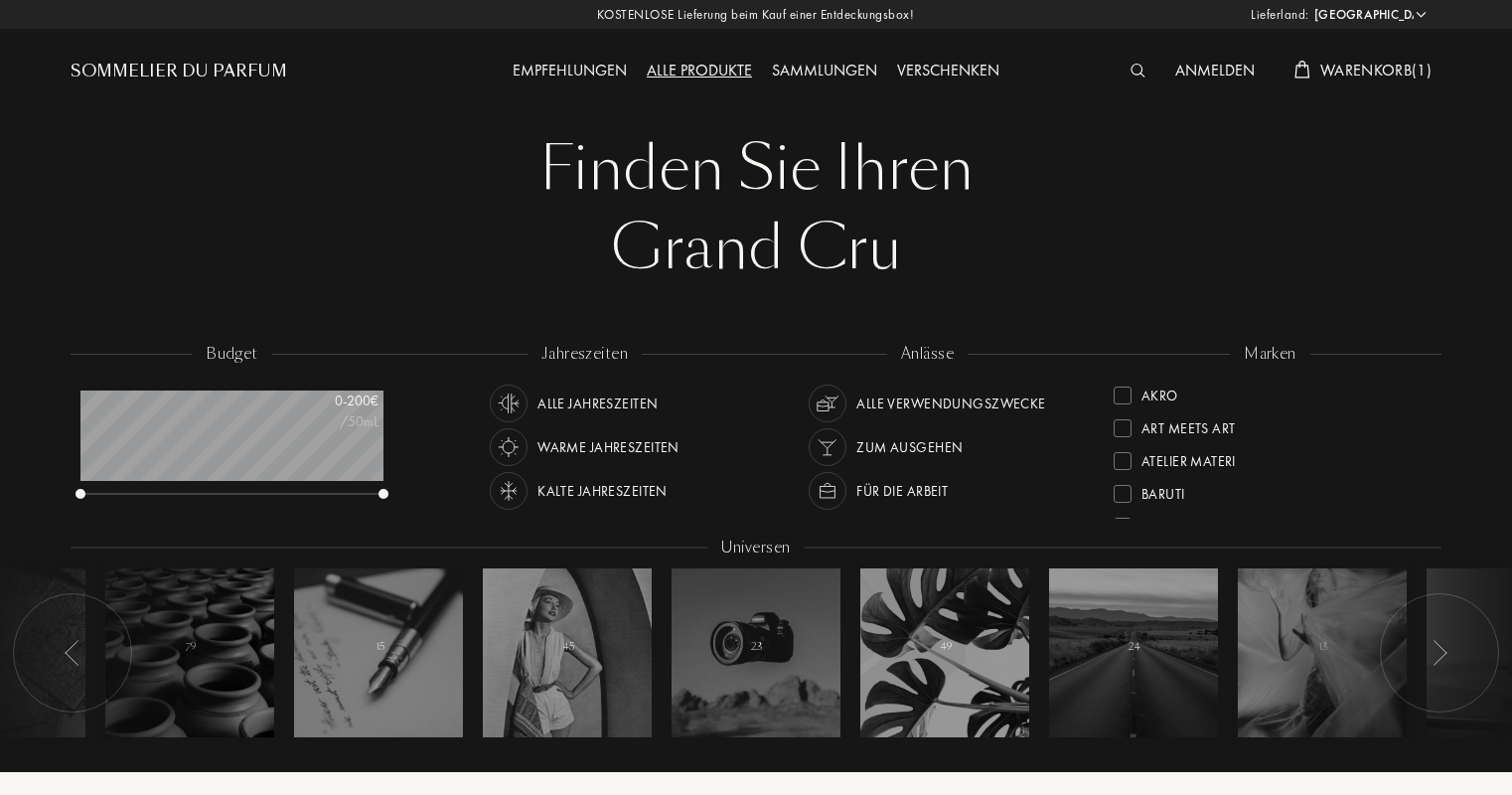 select on "DE" 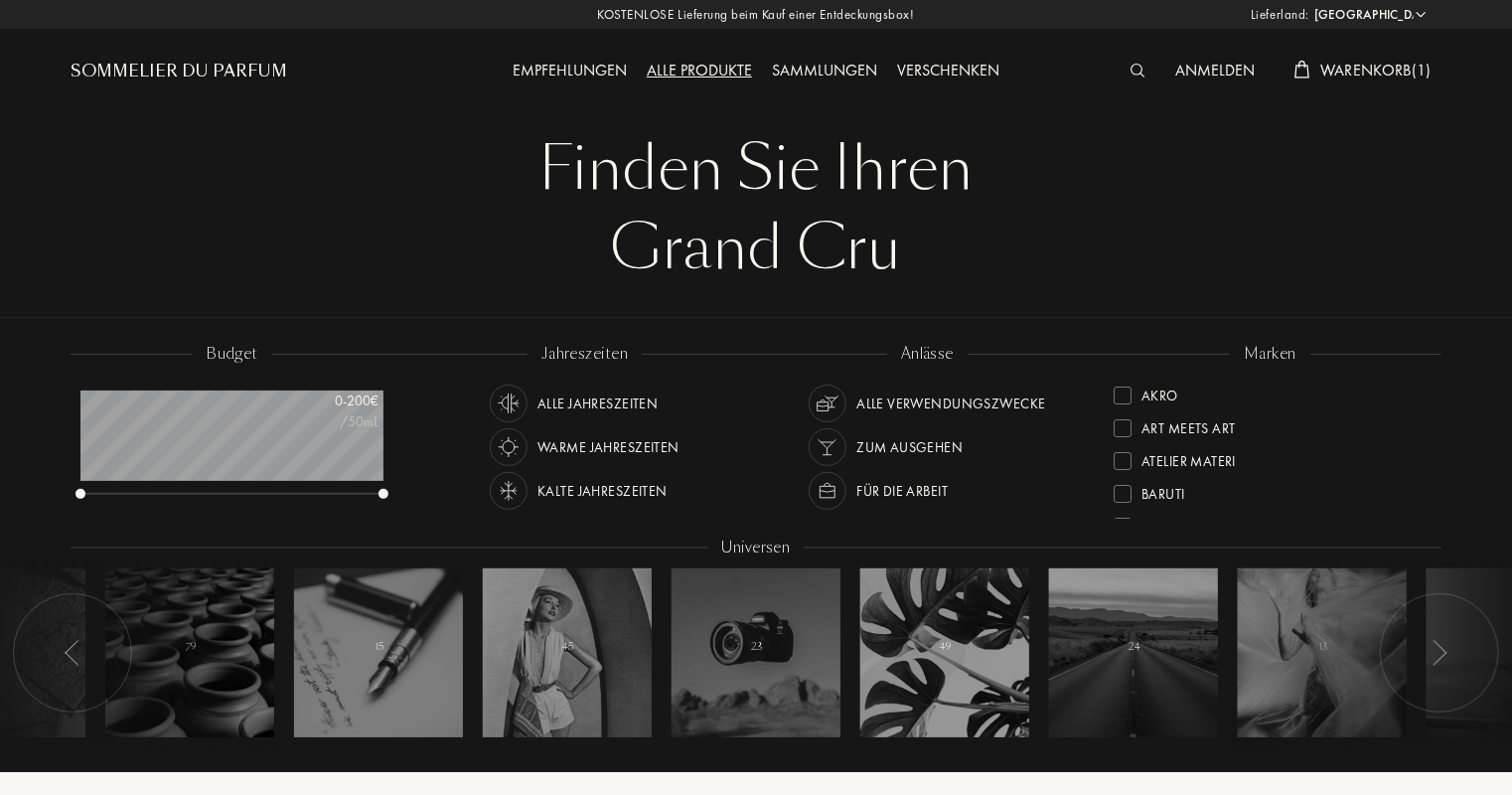 scroll, scrollTop: 993651, scrollLeft: 993127, axis: both 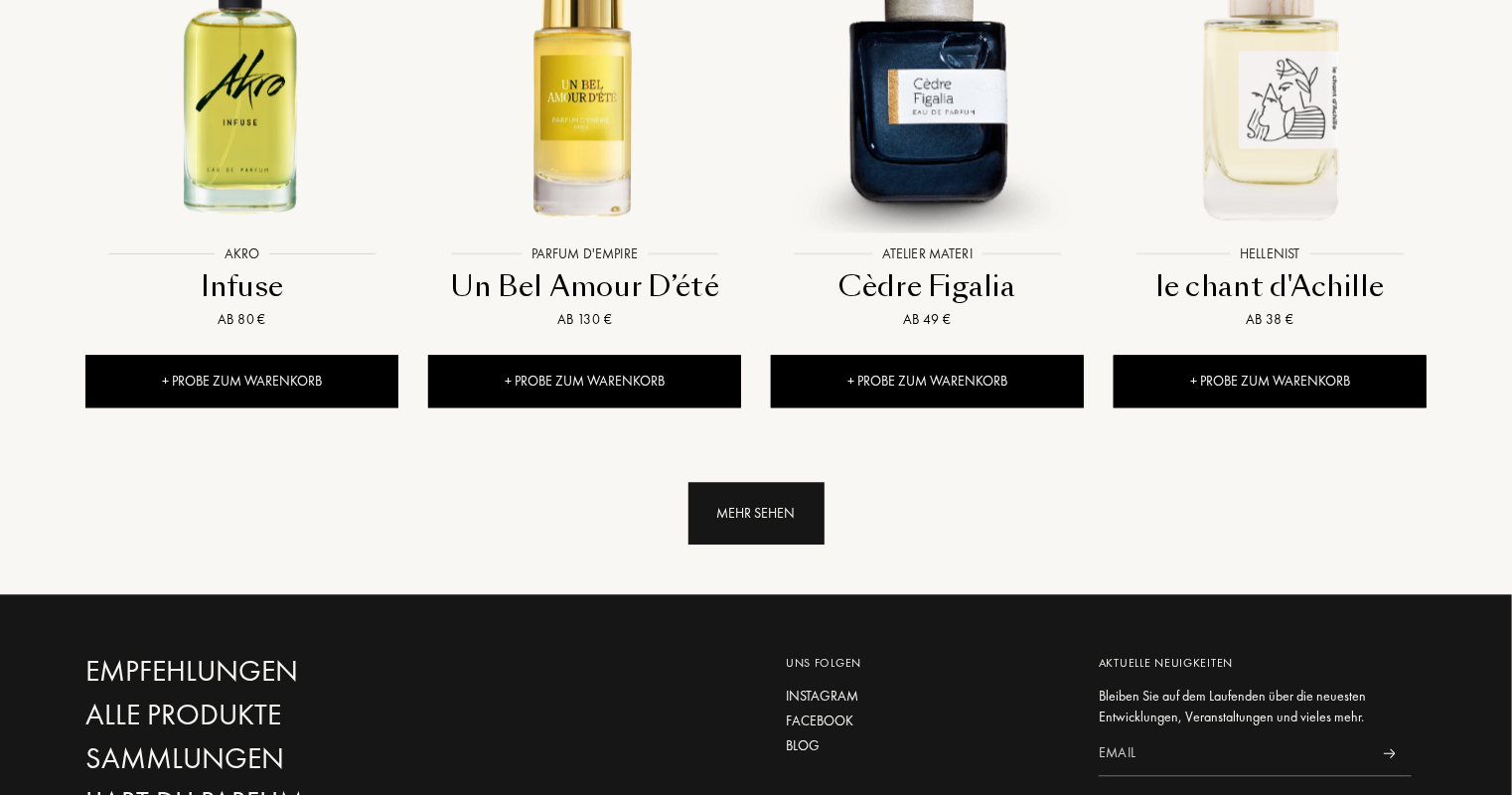 click on "Mehr sehen" at bounding box center [756, 513] 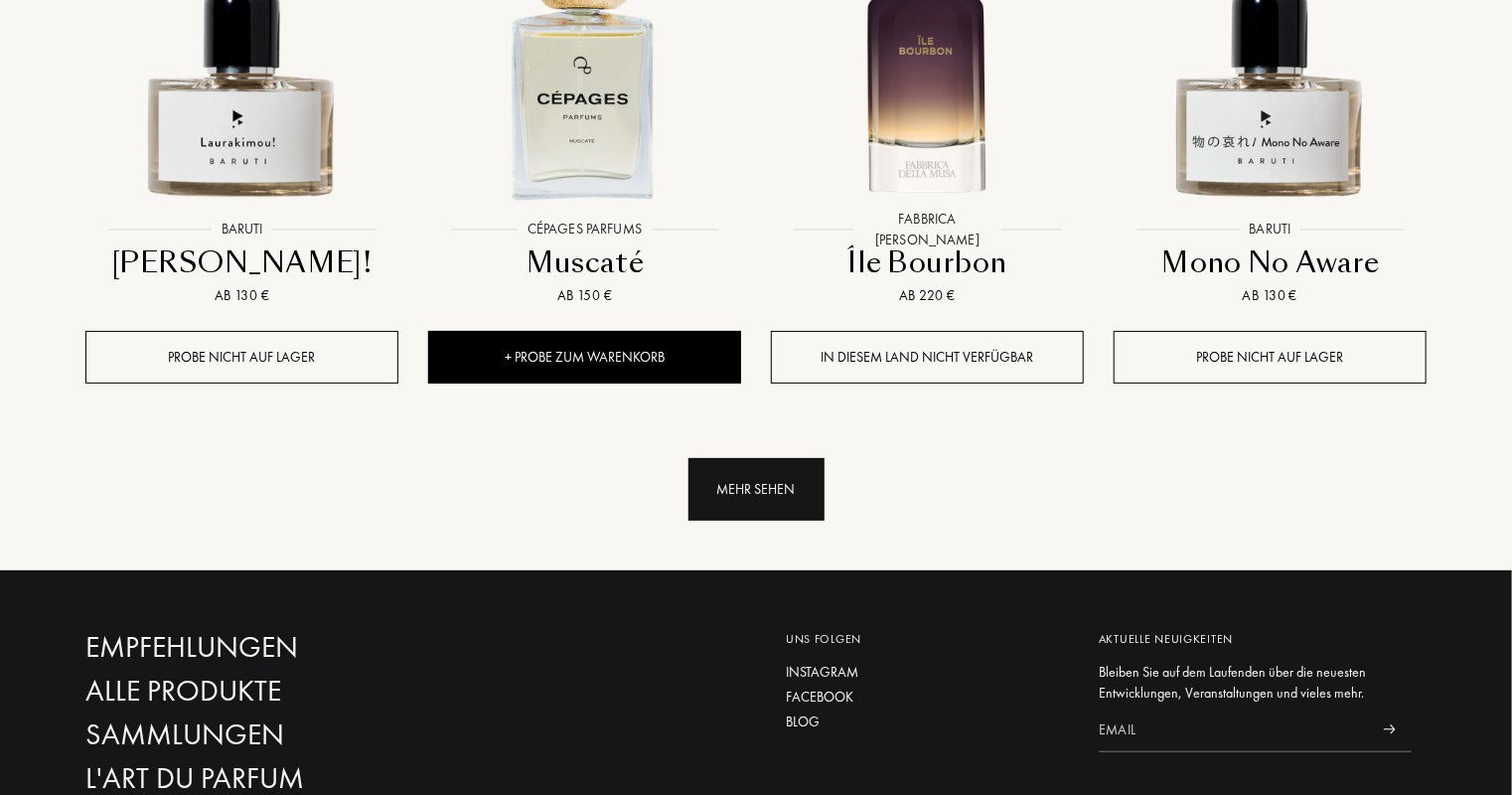 scroll, scrollTop: 3816, scrollLeft: 0, axis: vertical 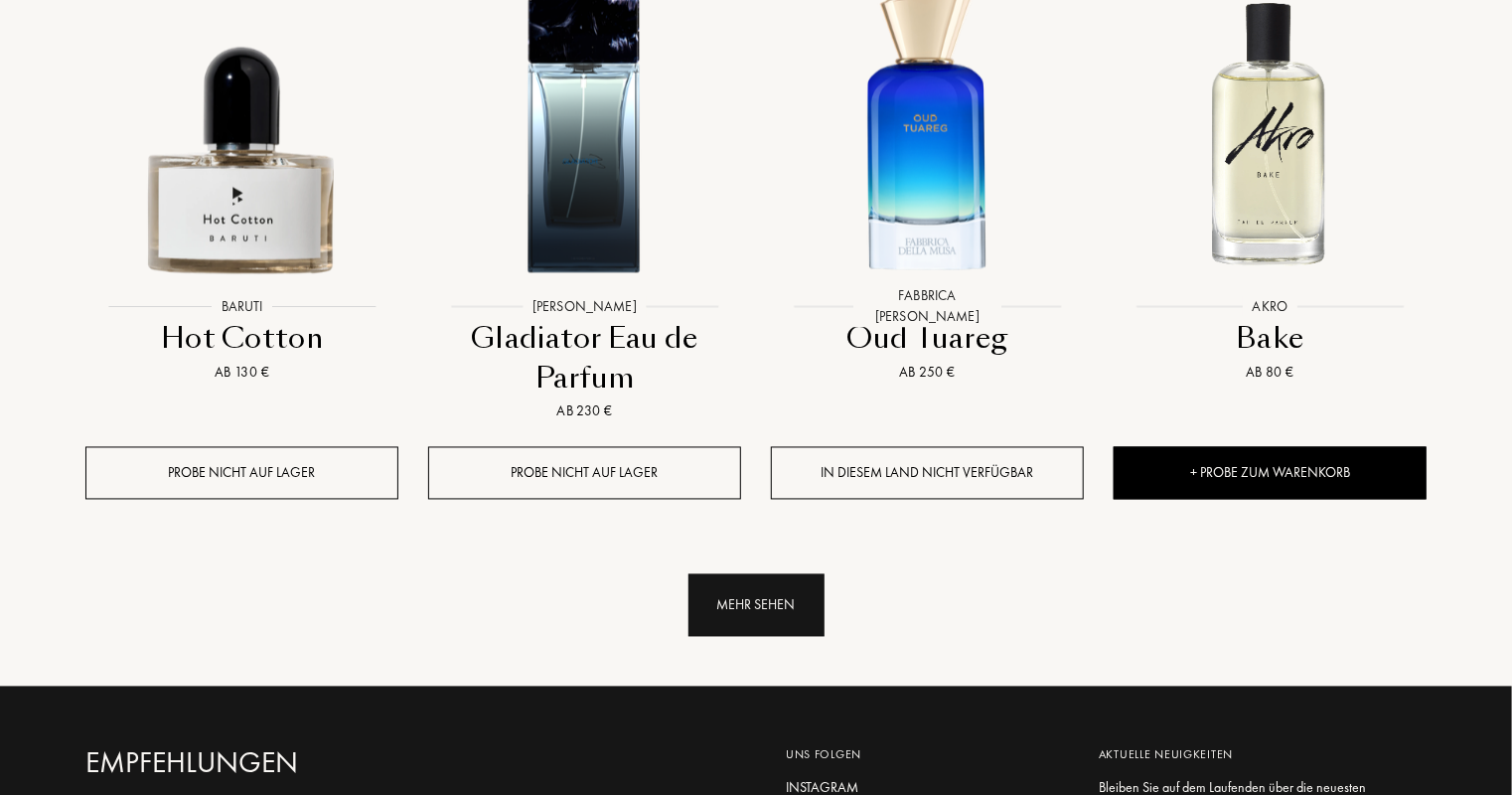 click on "Mehr sehen" at bounding box center (756, 605) 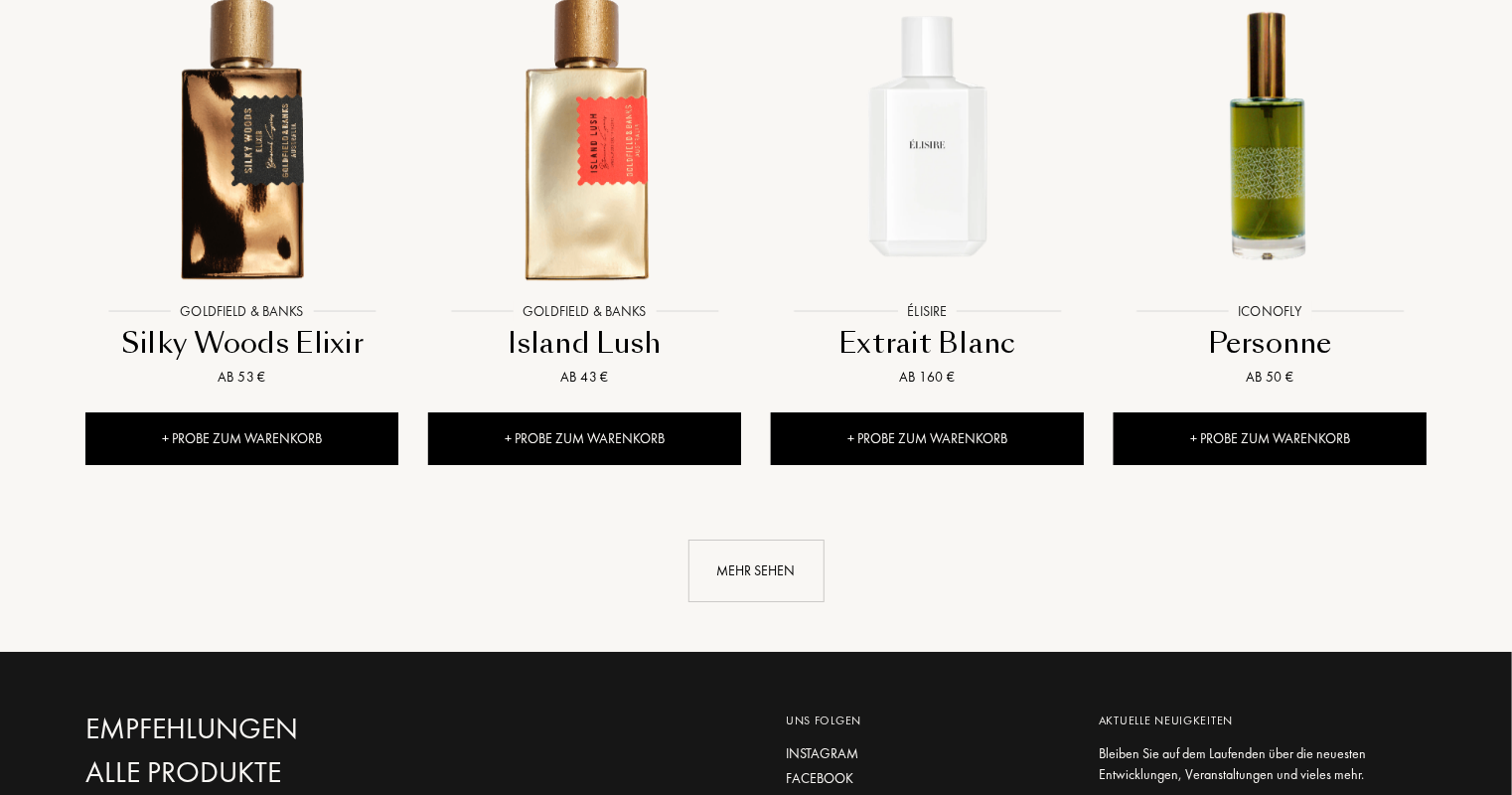 scroll, scrollTop: 7111, scrollLeft: 0, axis: vertical 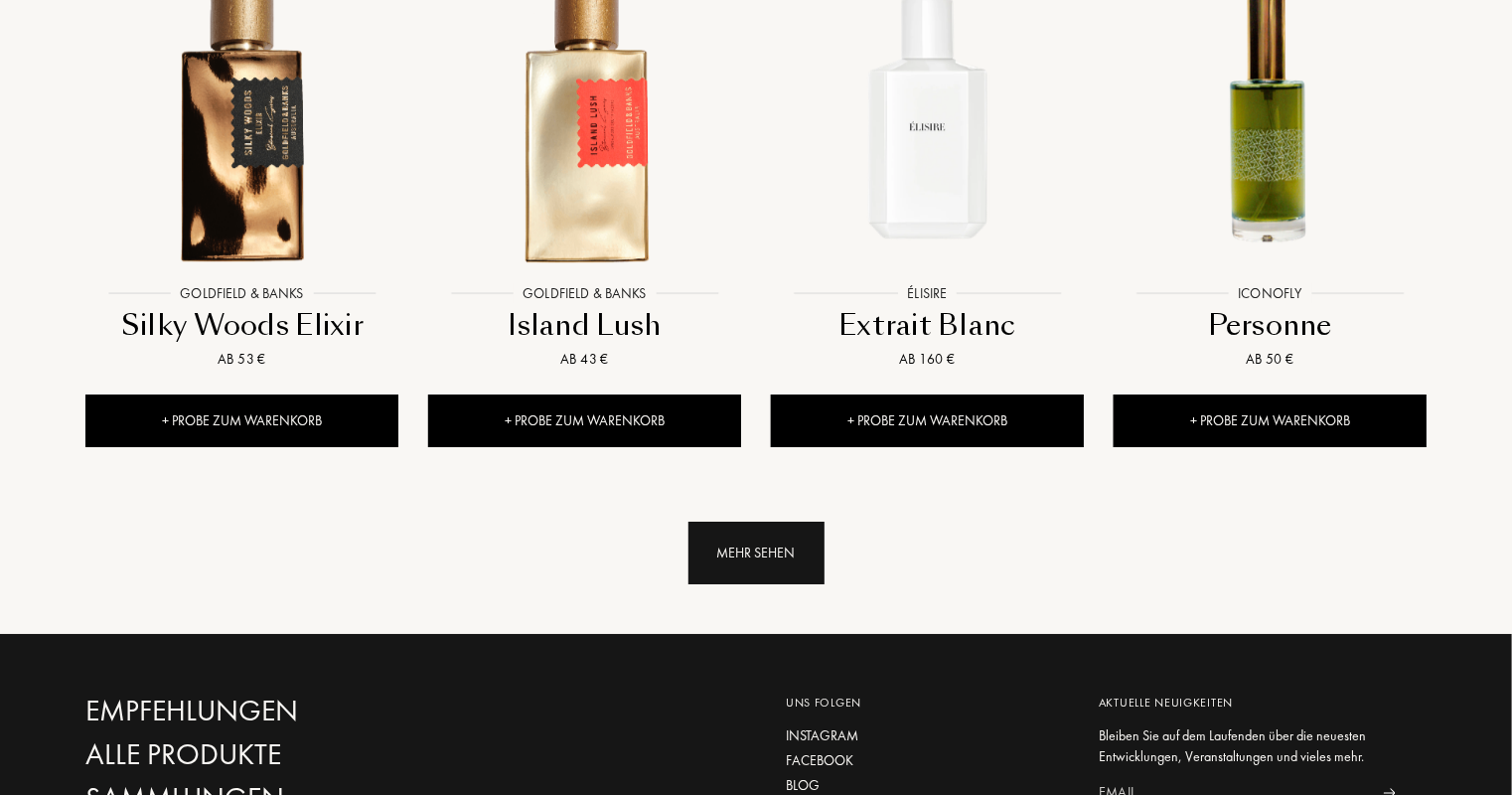 click on "Mehr sehen" at bounding box center [756, 553] 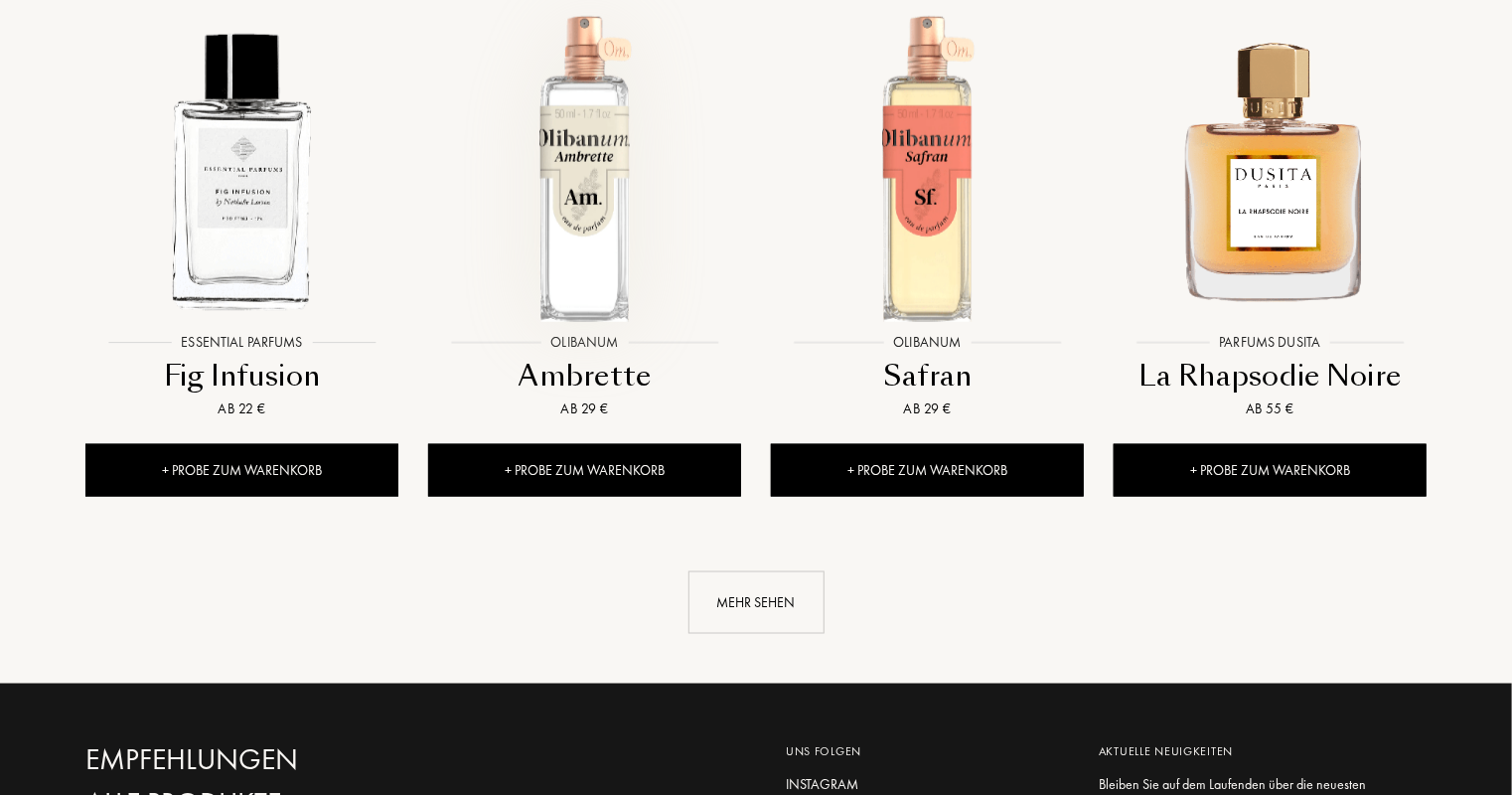 scroll, scrollTop: 8733, scrollLeft: 0, axis: vertical 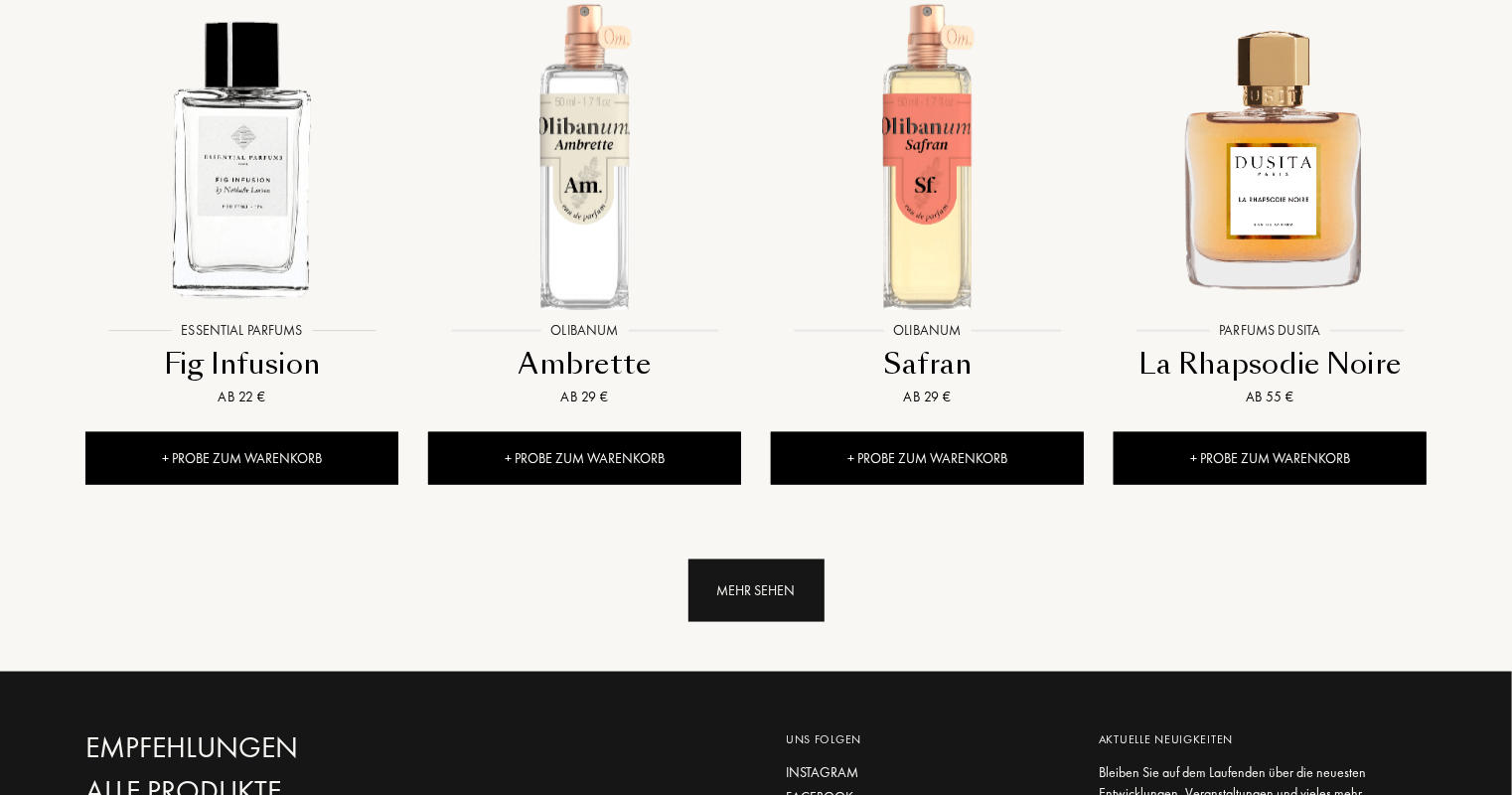 click on "Mehr sehen" at bounding box center (756, 590) 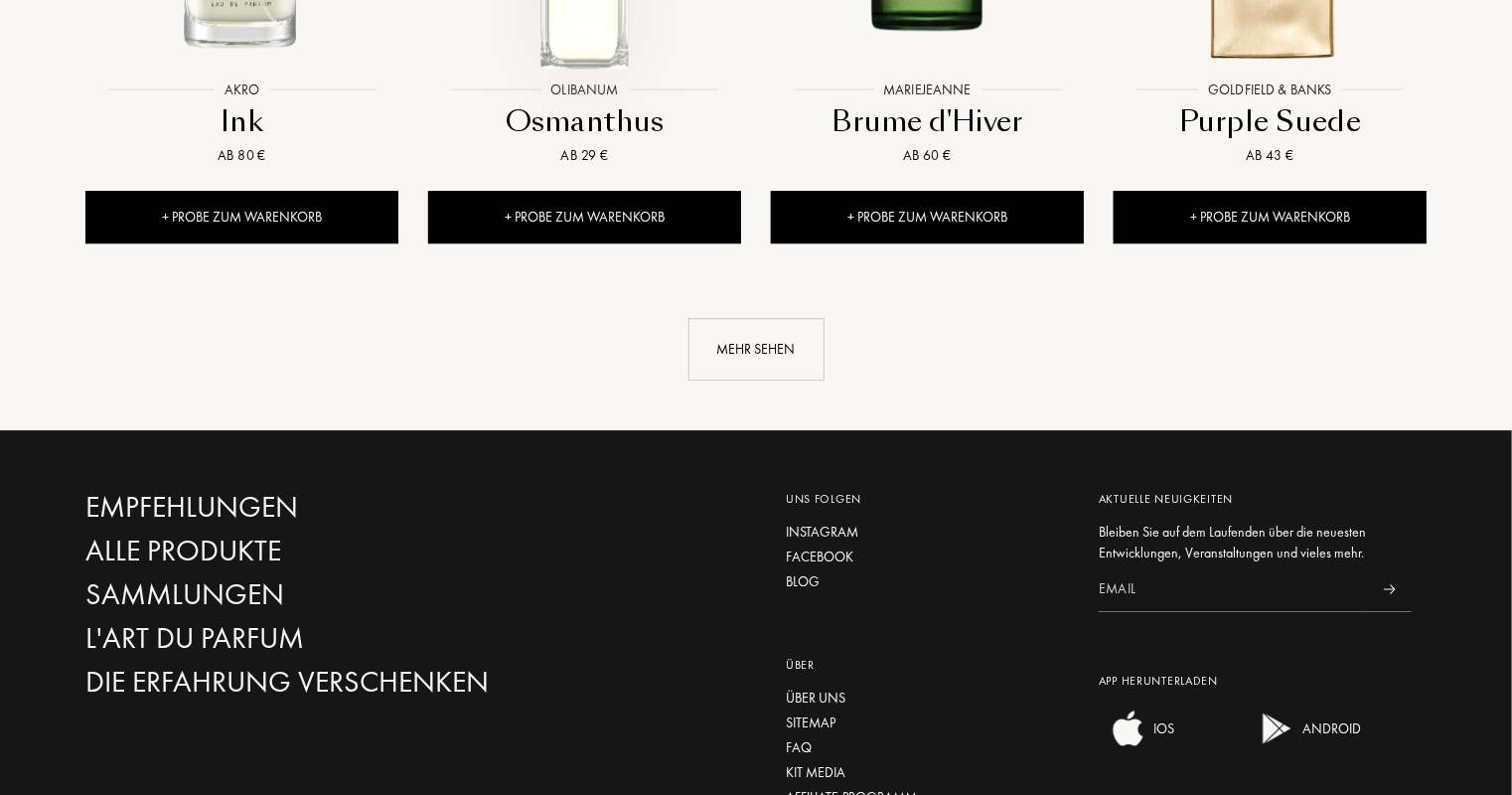 scroll, scrollTop: 10701, scrollLeft: 0, axis: vertical 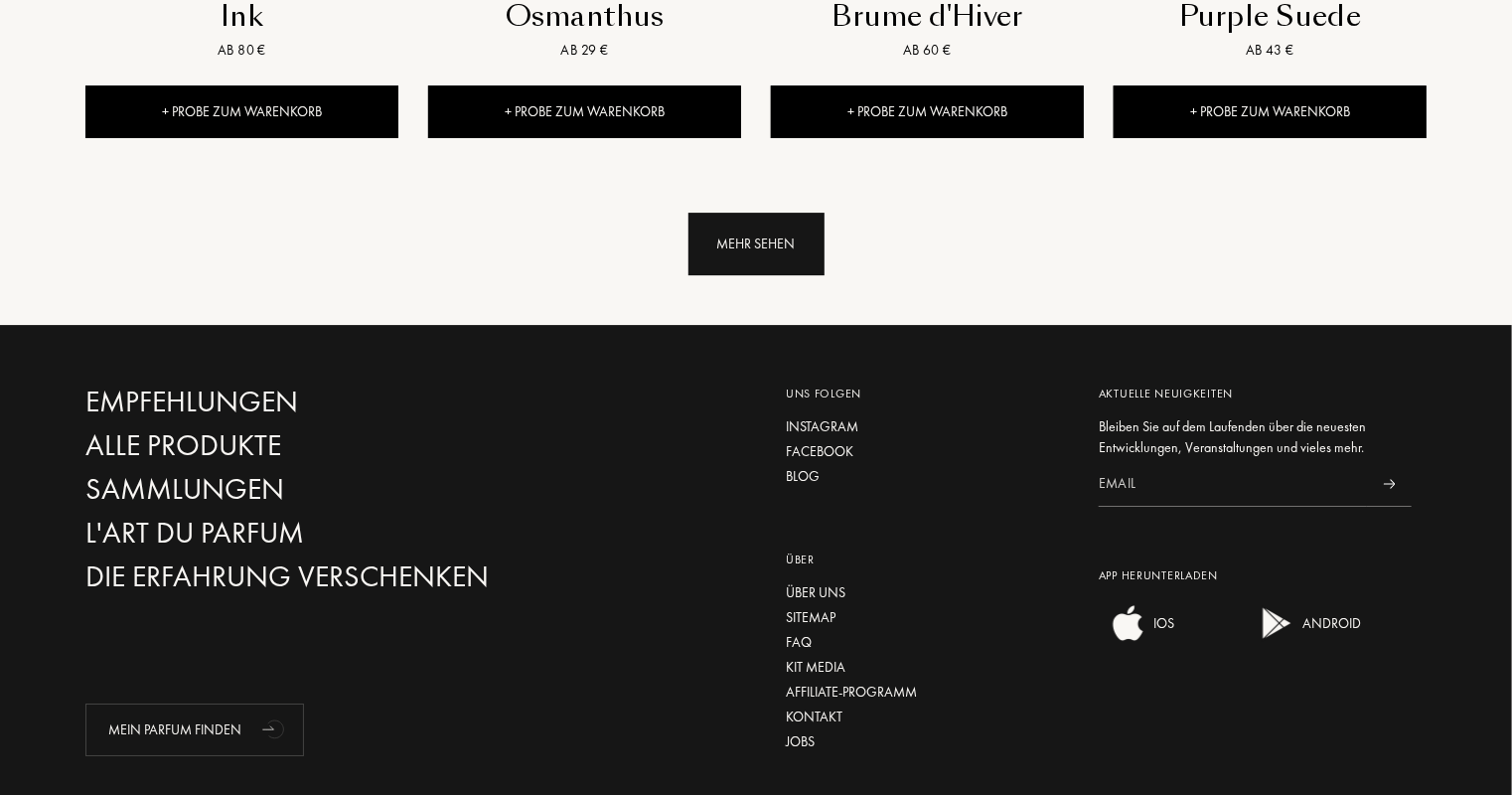 click on "Mehr sehen" at bounding box center (756, 243) 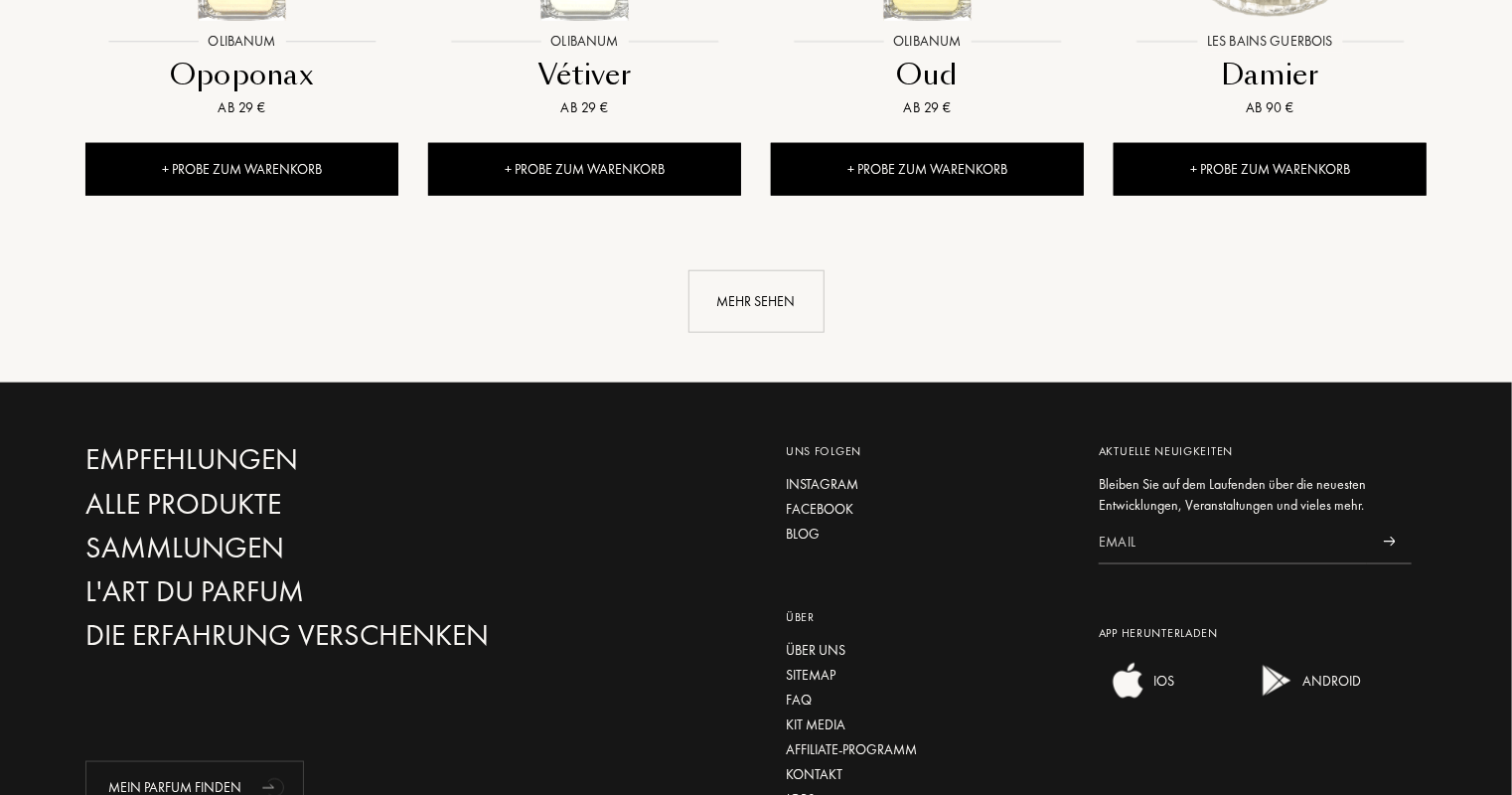 scroll, scrollTop: 12267, scrollLeft: 0, axis: vertical 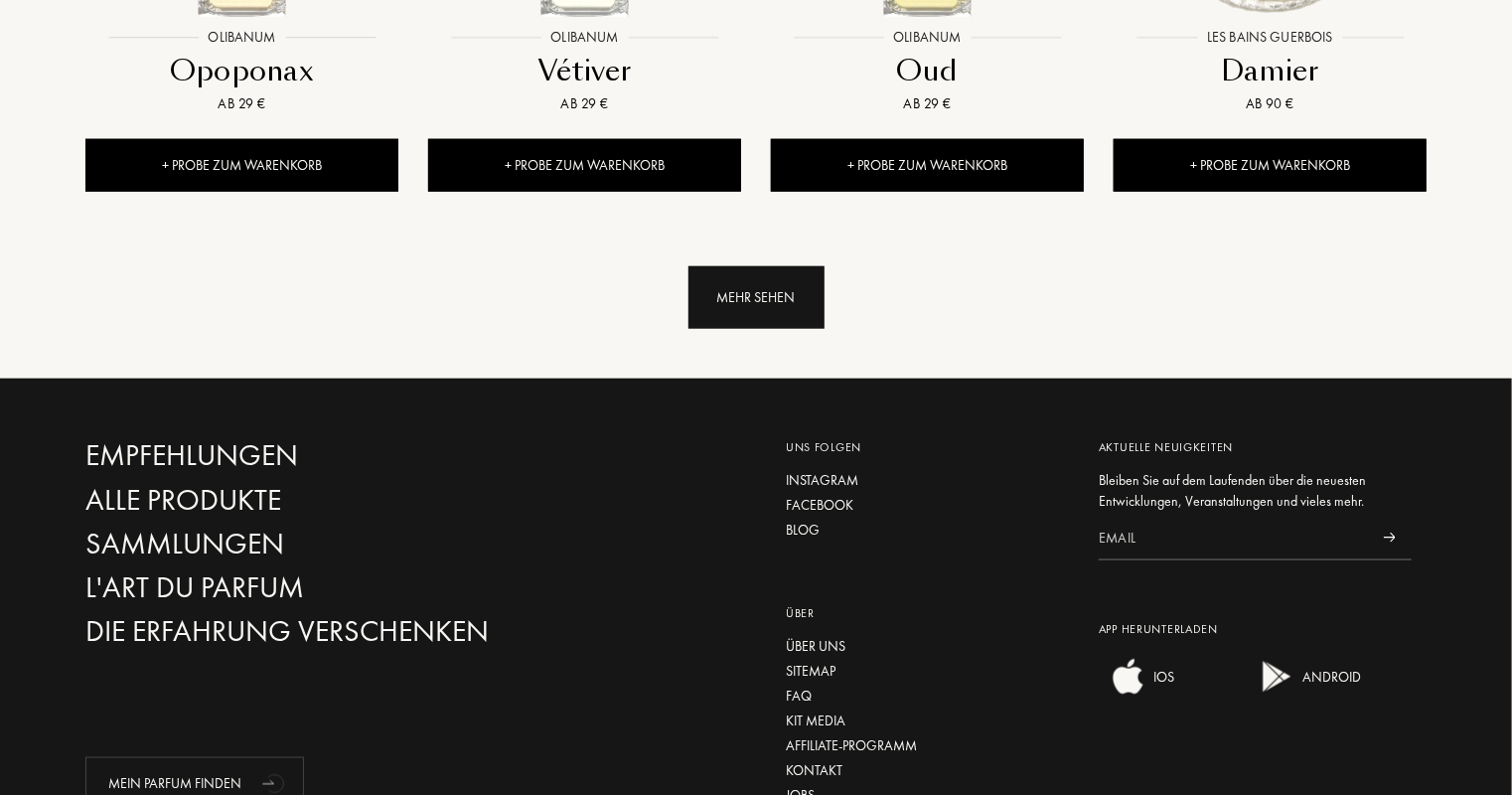 click on "Mehr sehen" at bounding box center [756, 297] 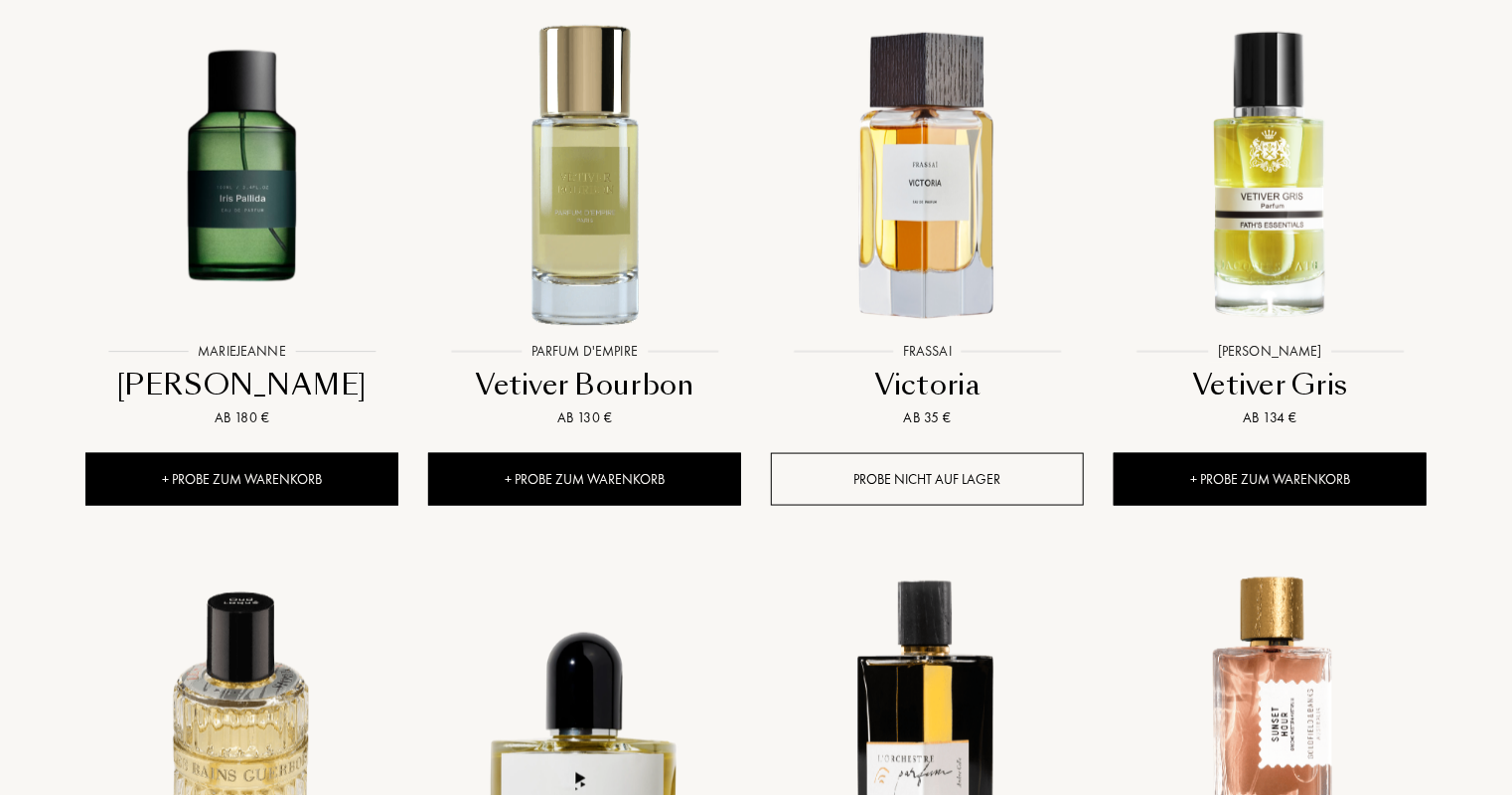 scroll, scrollTop: 12493, scrollLeft: 0, axis: vertical 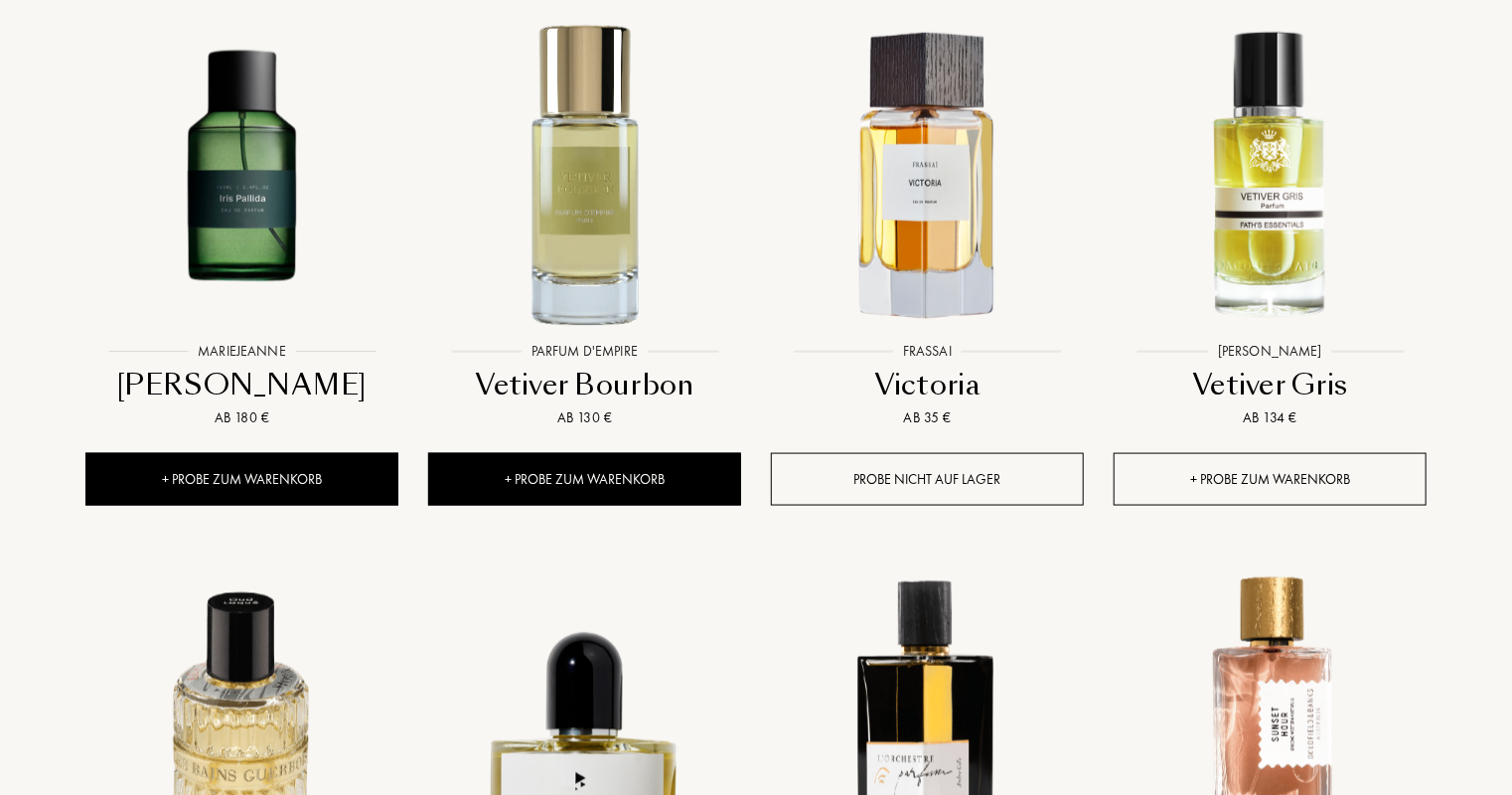 click on "+ Probe zum Warenkorb" at bounding box center [1270, 479] 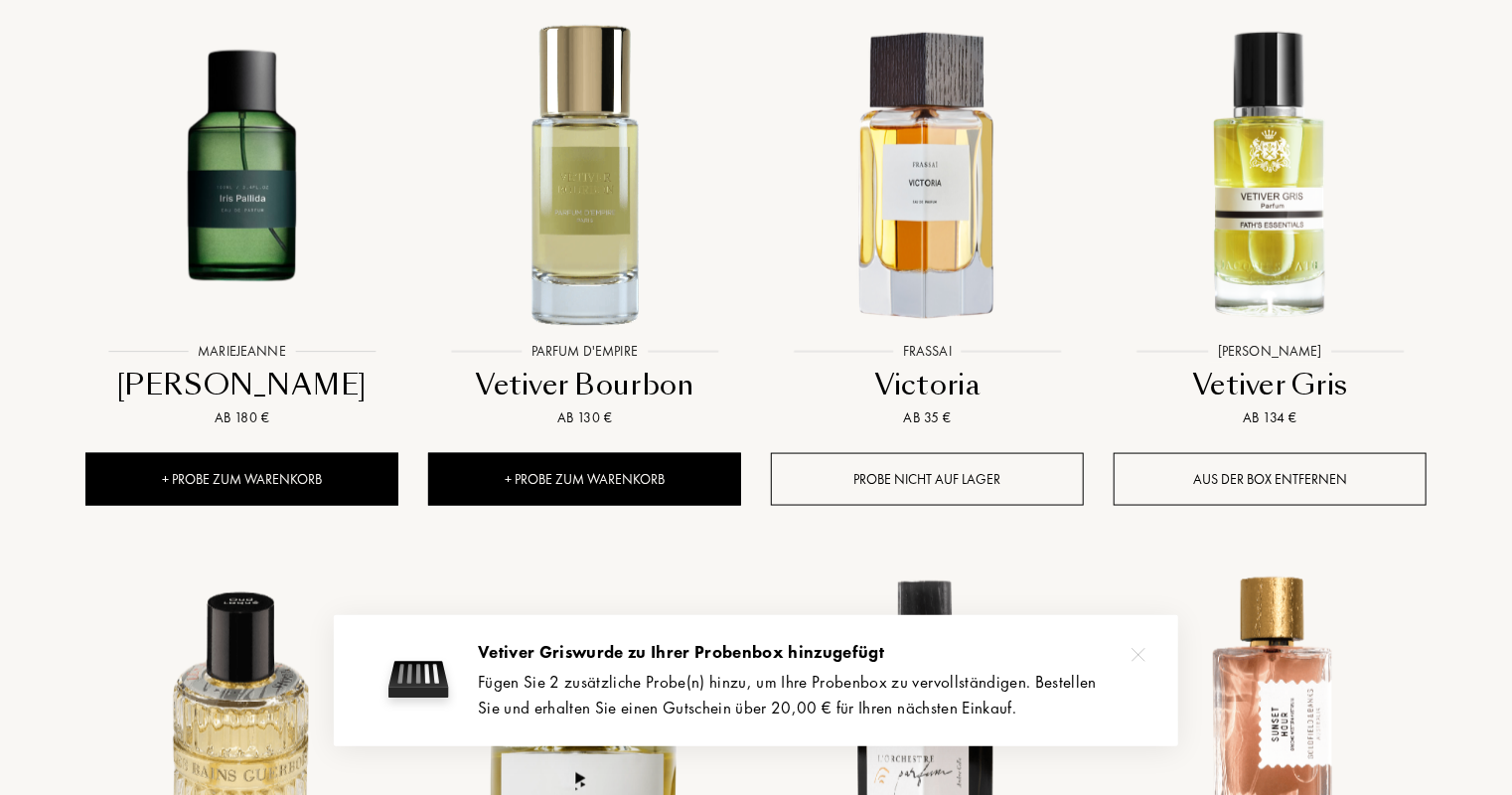 click at bounding box center [1138, 655] 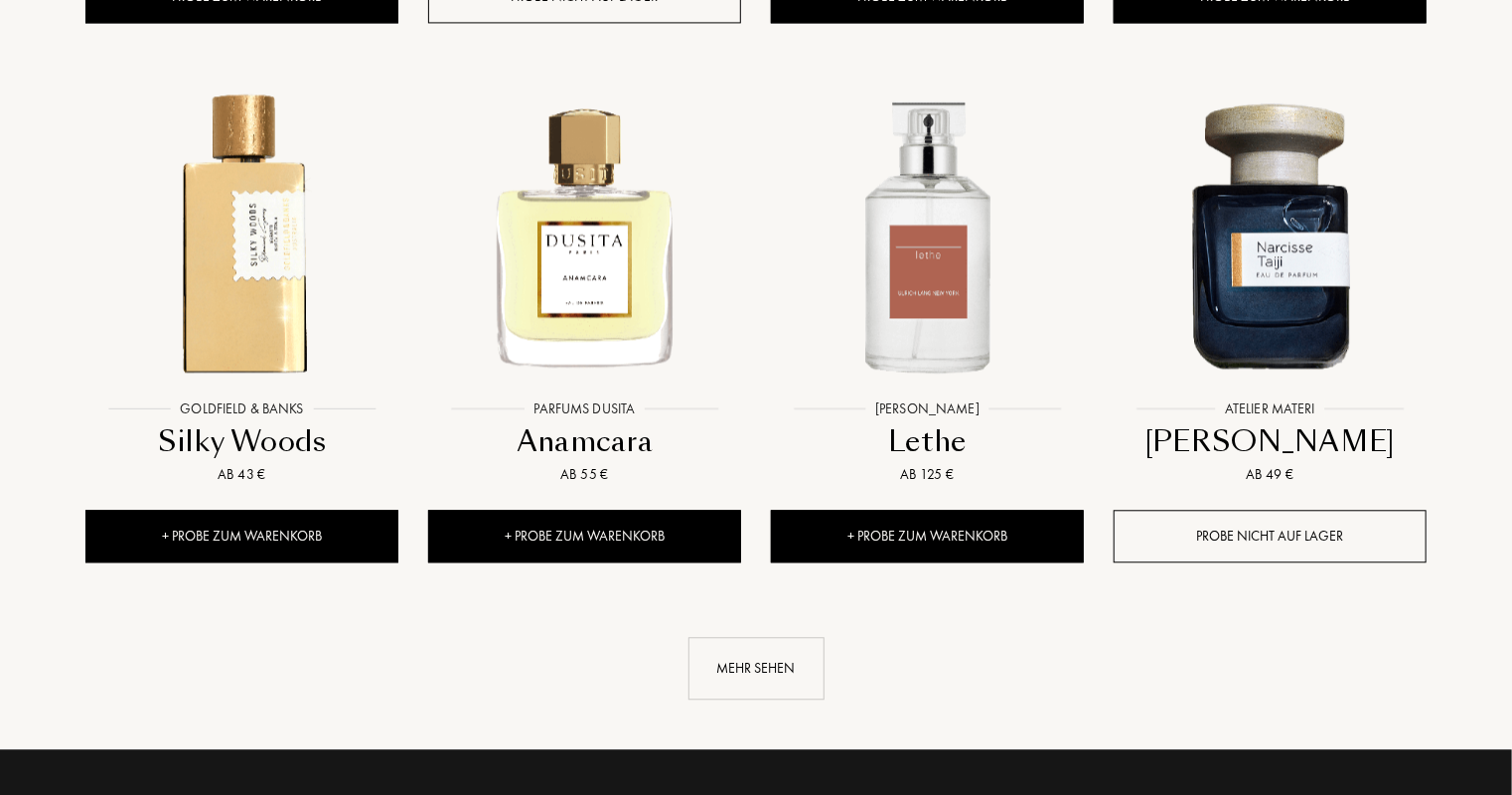 scroll, scrollTop: 13538, scrollLeft: 0, axis: vertical 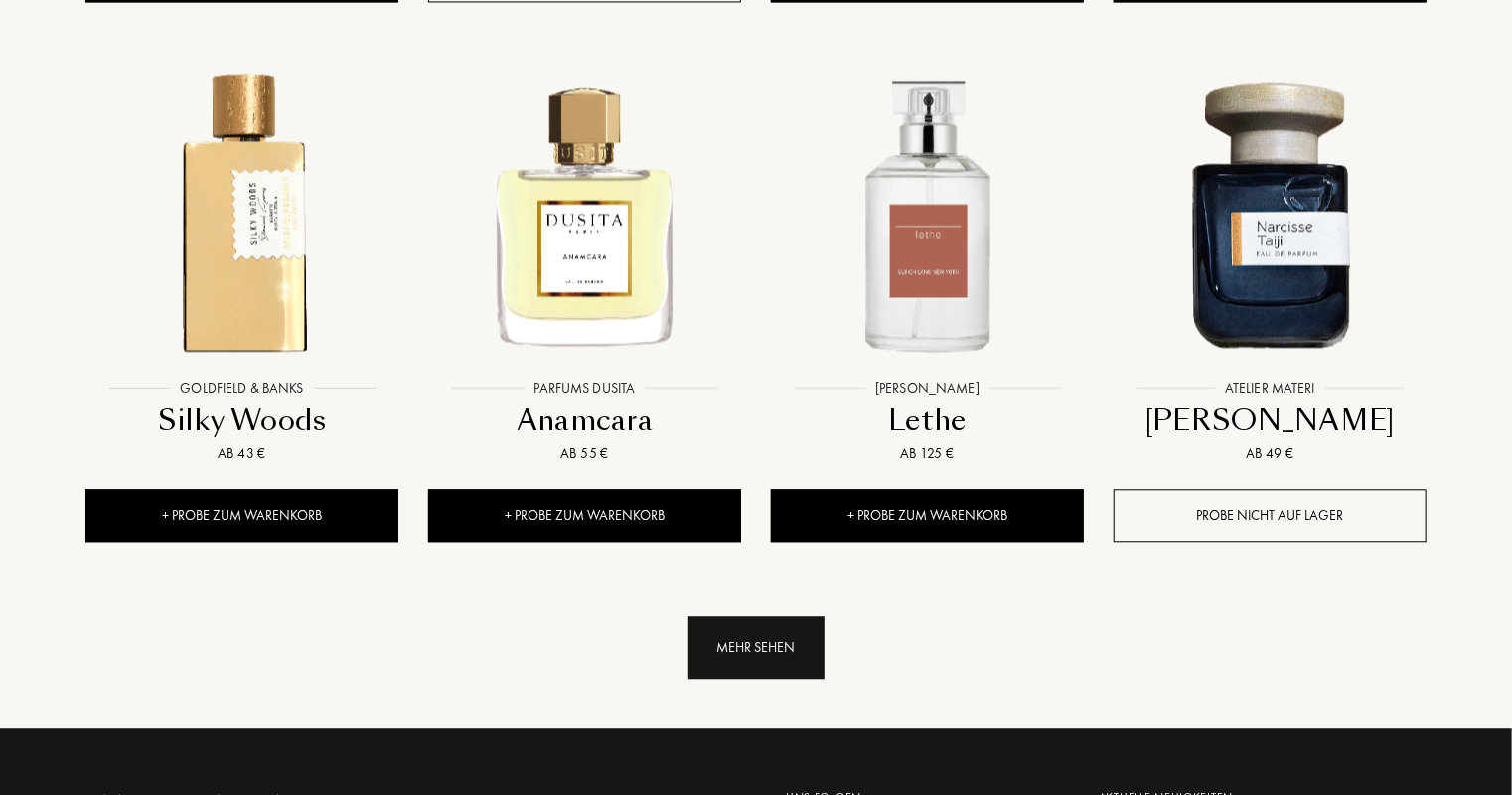 click on "Mehr sehen" at bounding box center (756, 647) 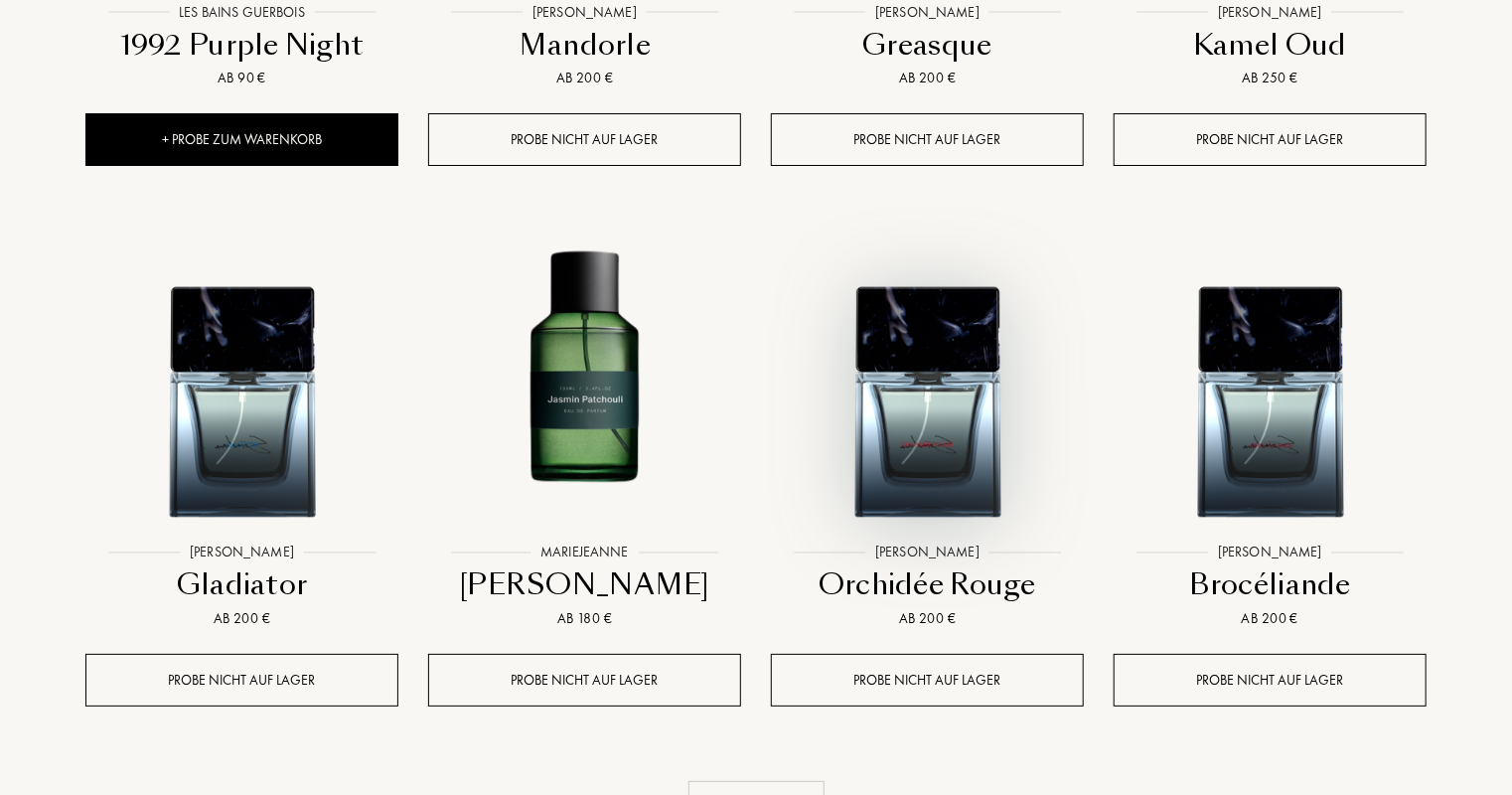 scroll, scrollTop: 15000, scrollLeft: 0, axis: vertical 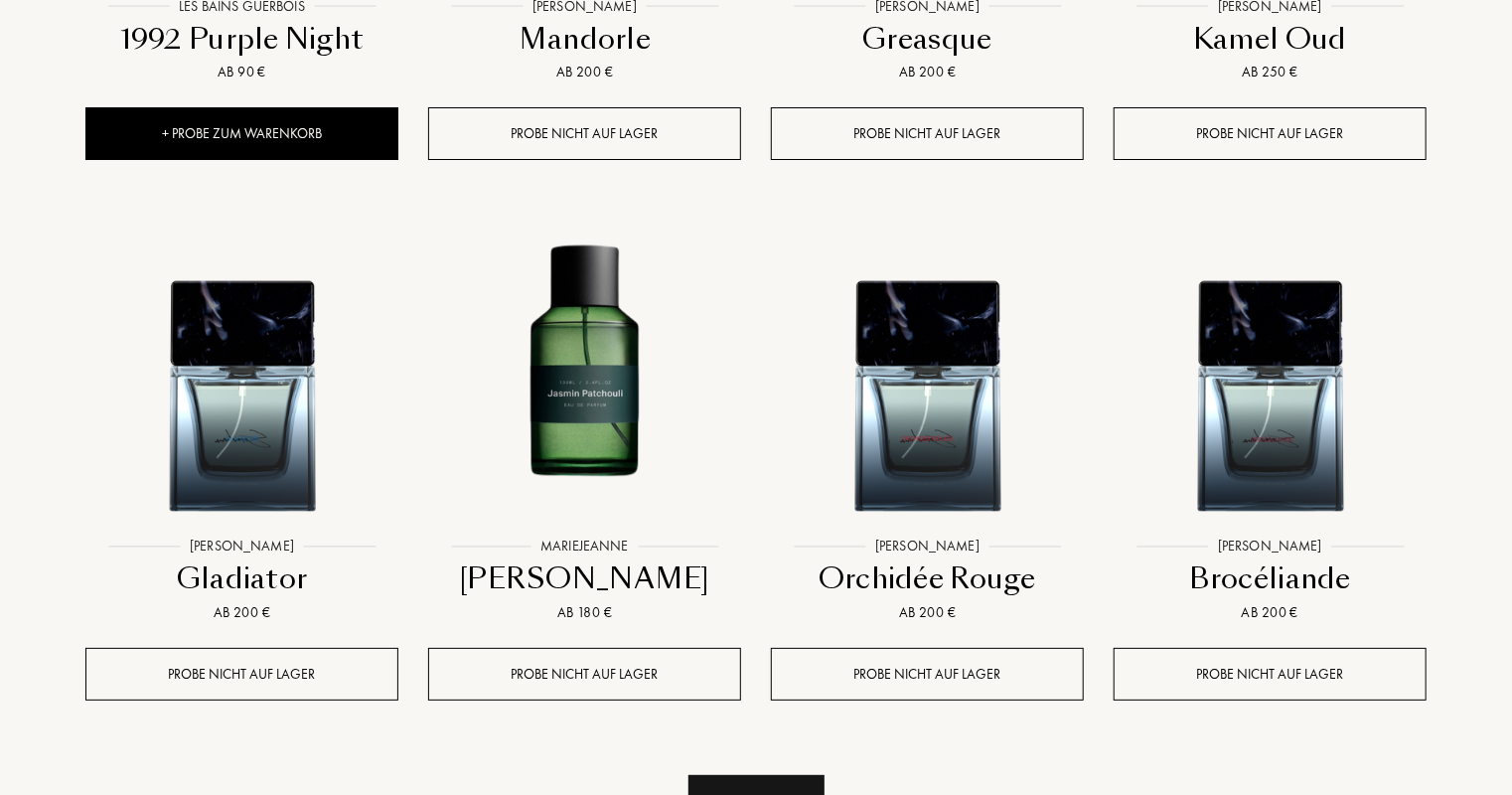 click on "Mehr sehen" at bounding box center (756, 806) 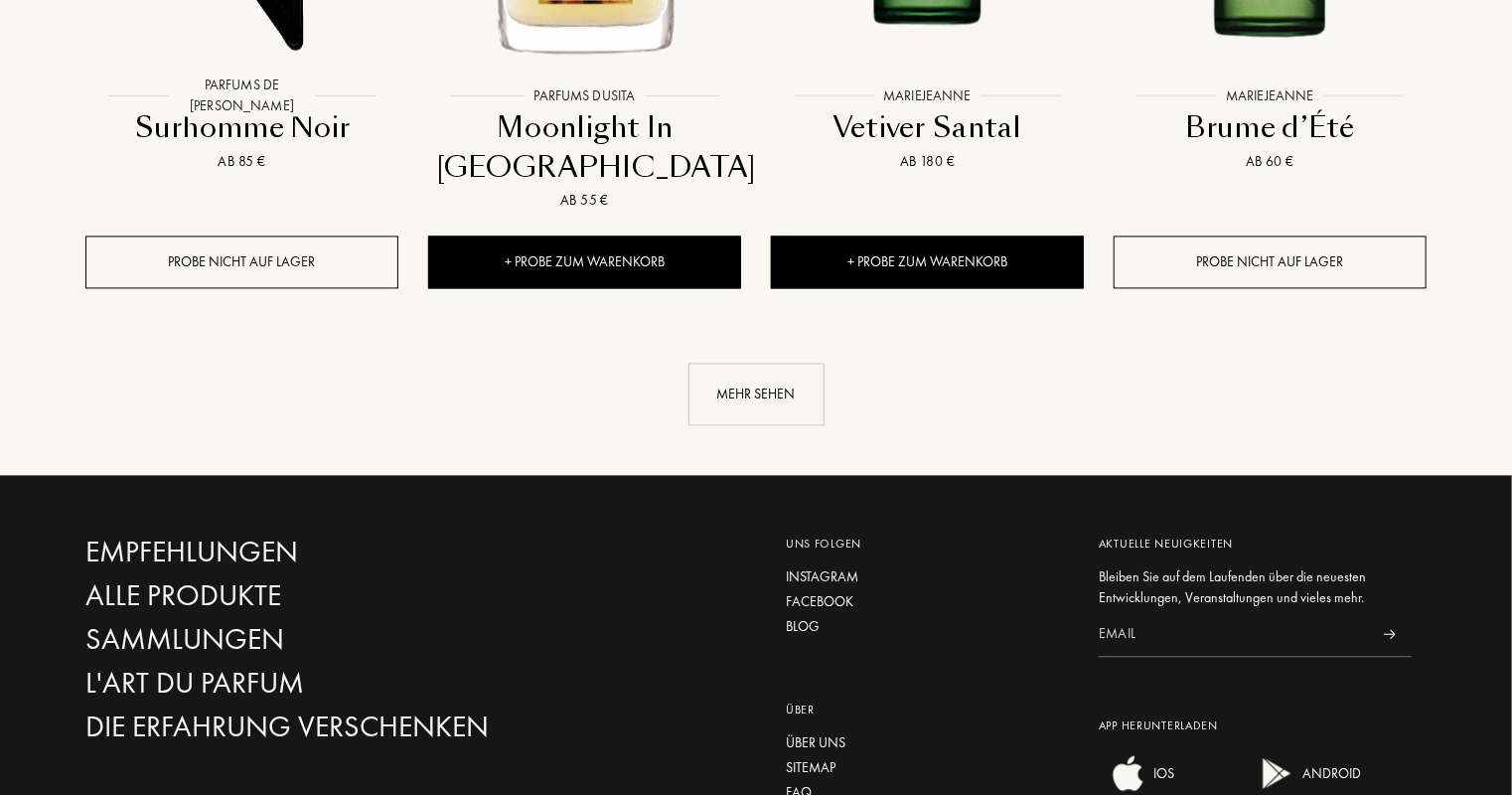 scroll, scrollTop: 17102, scrollLeft: 0, axis: vertical 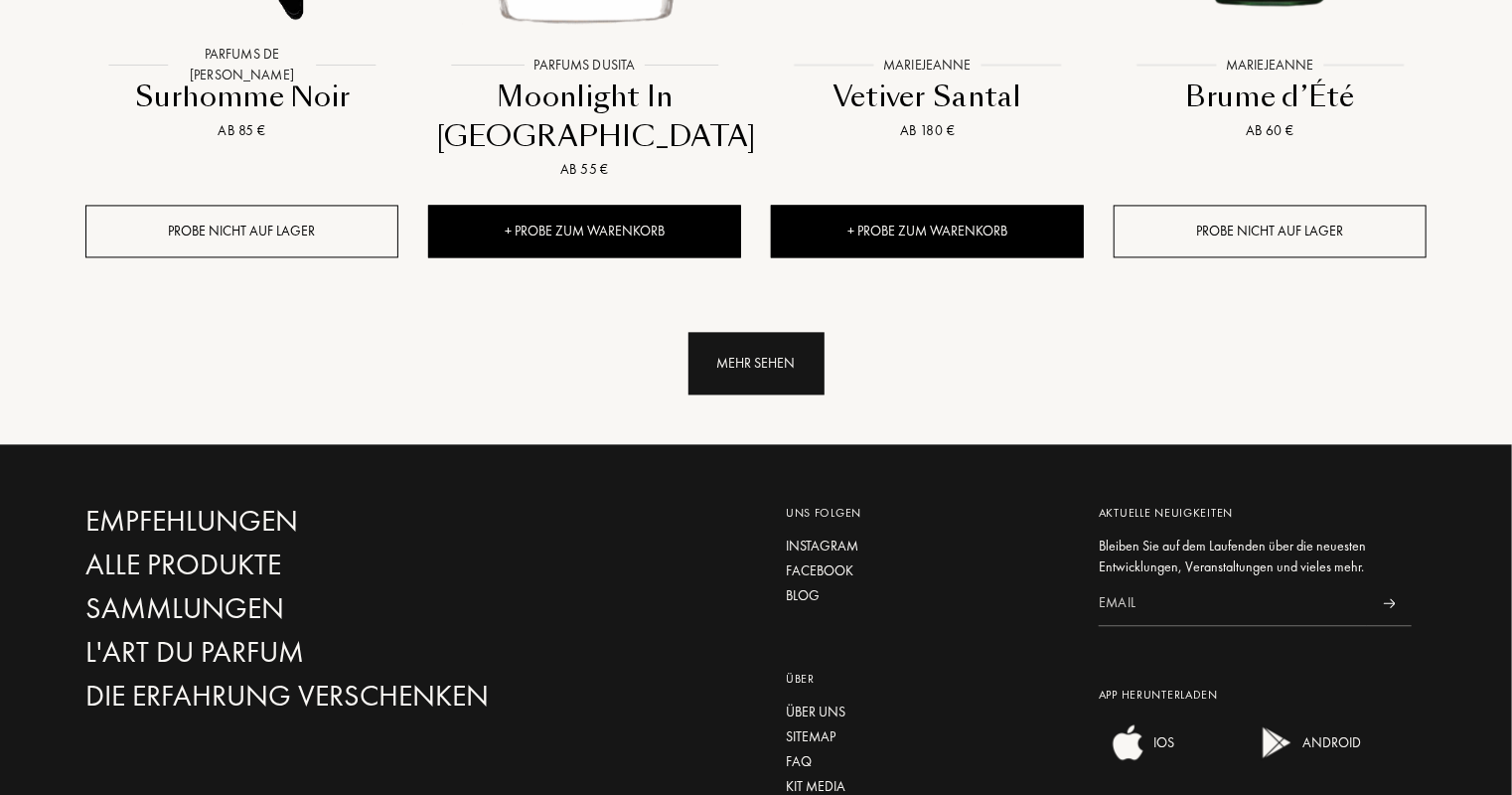 click on "Mehr sehen" at bounding box center [756, 363] 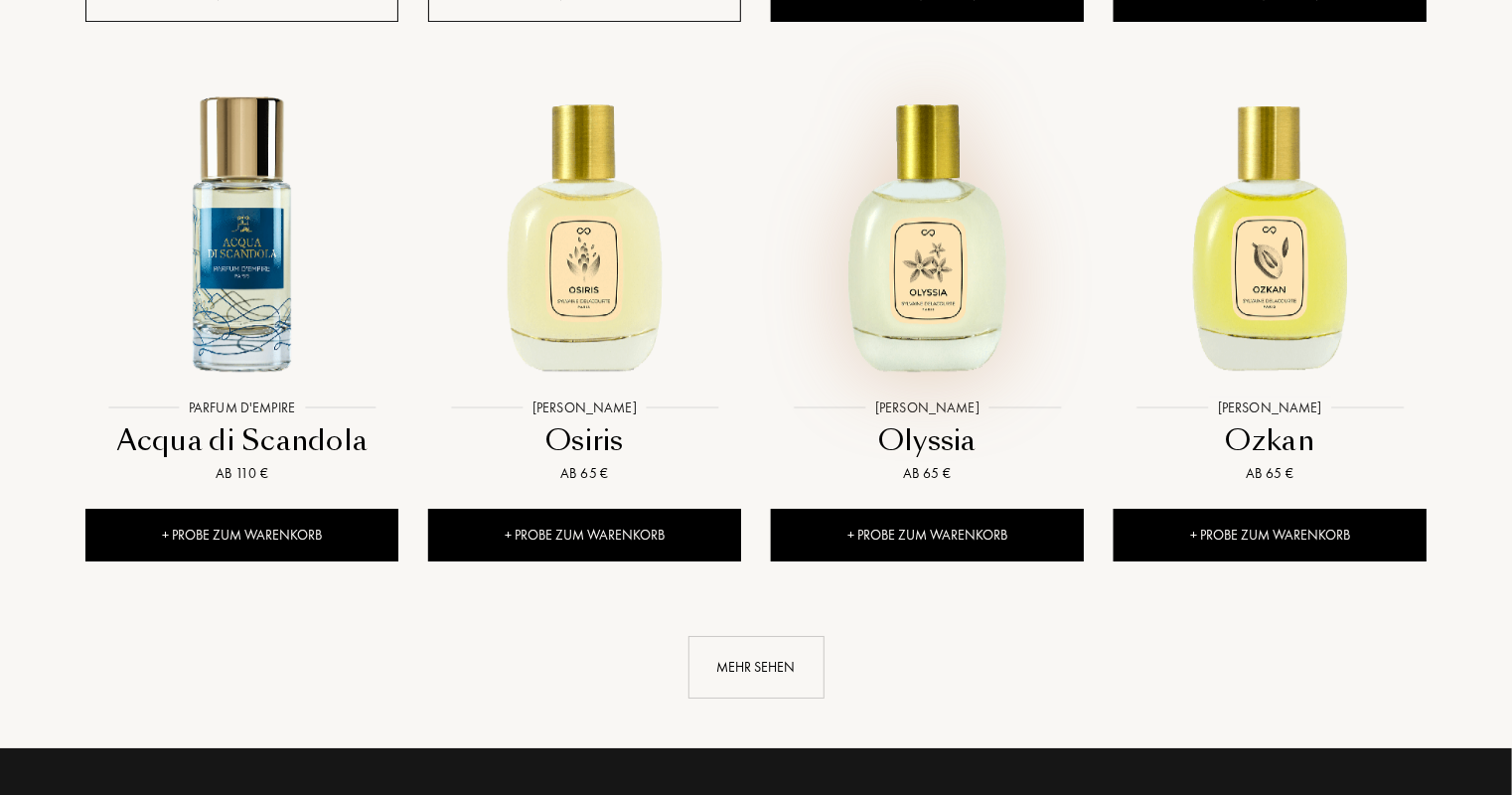scroll, scrollTop: 18459, scrollLeft: 0, axis: vertical 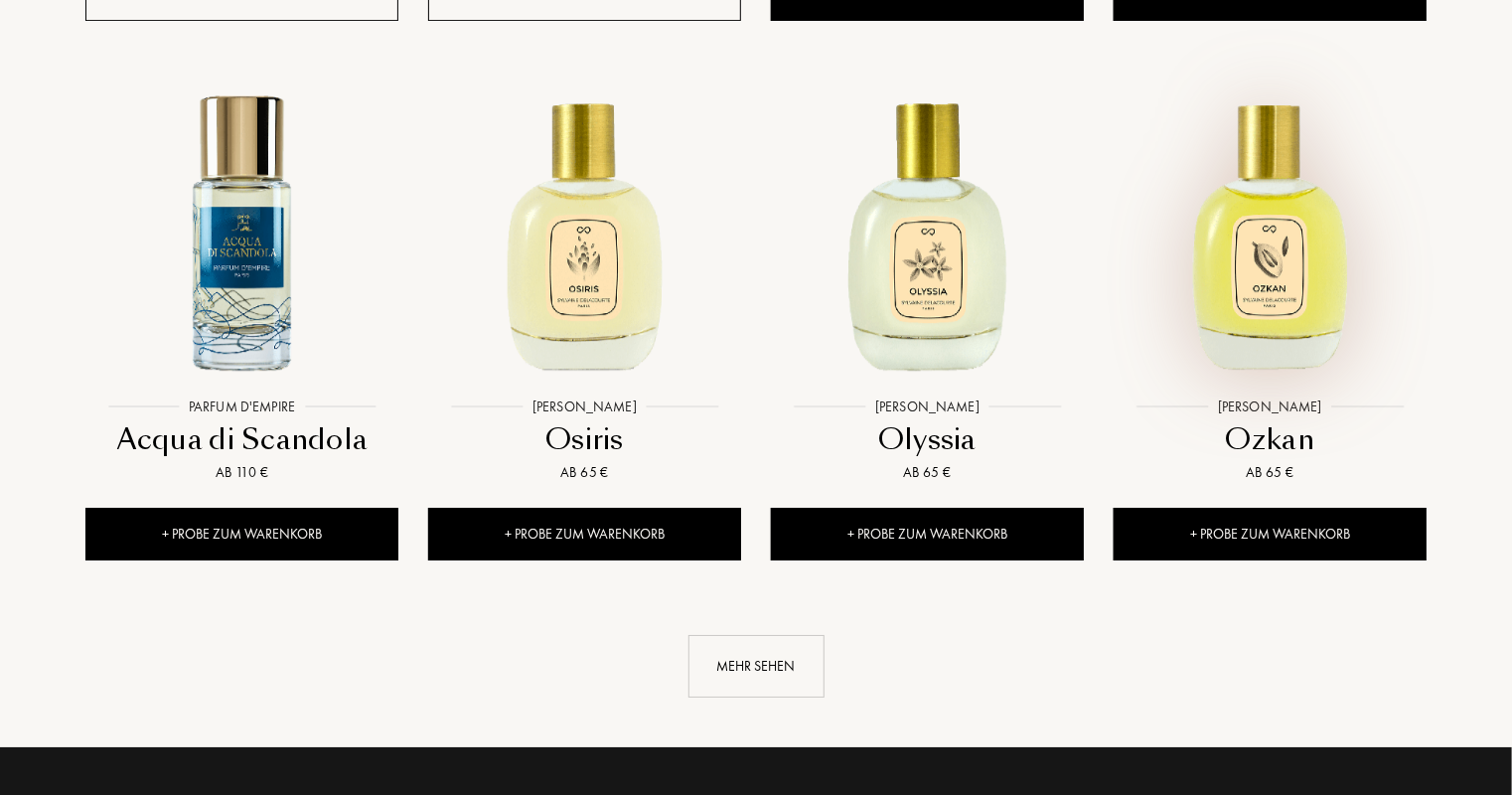 click at bounding box center [1270, 232] 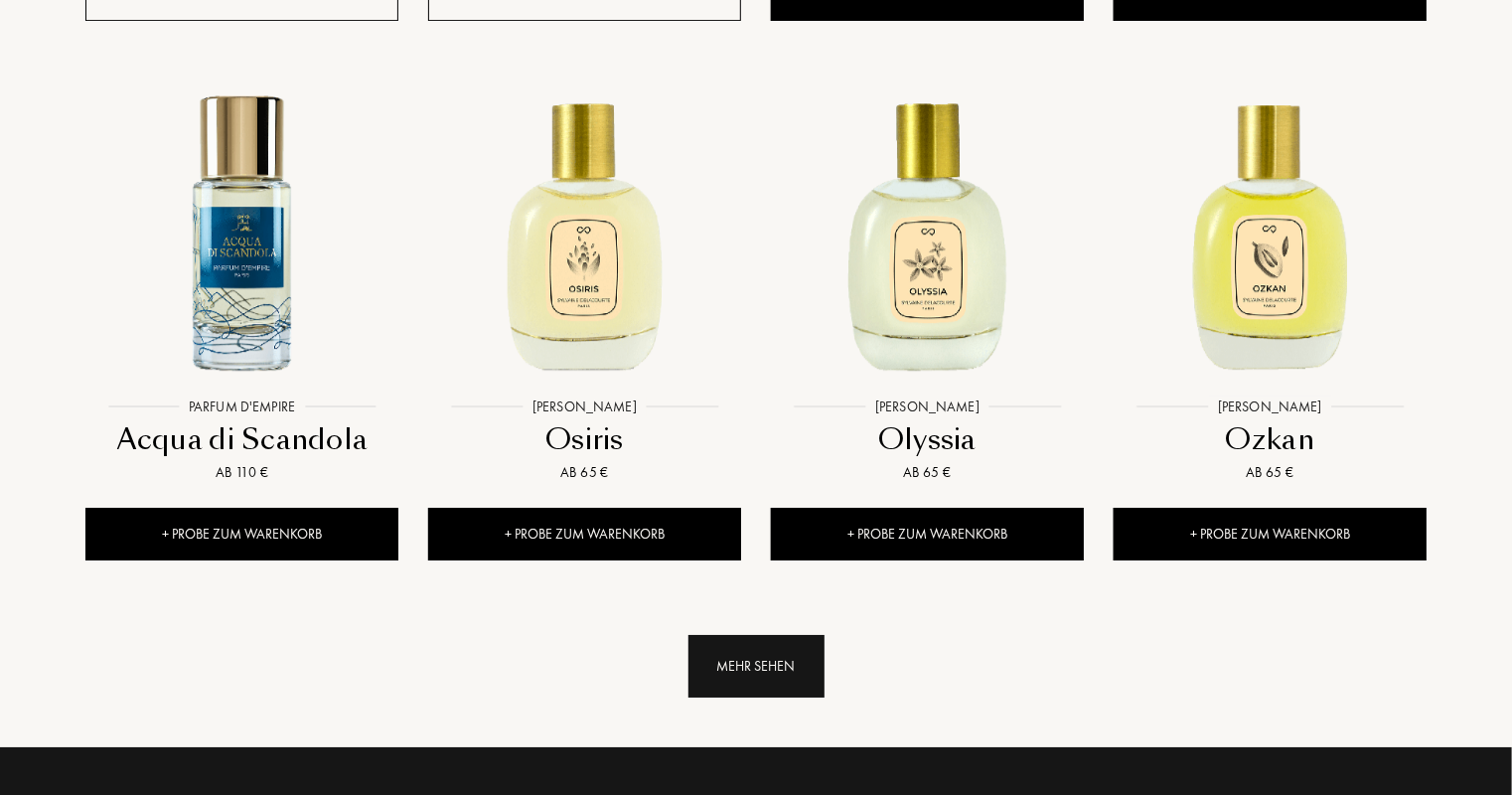 click on "Mehr sehen" at bounding box center [756, 666] 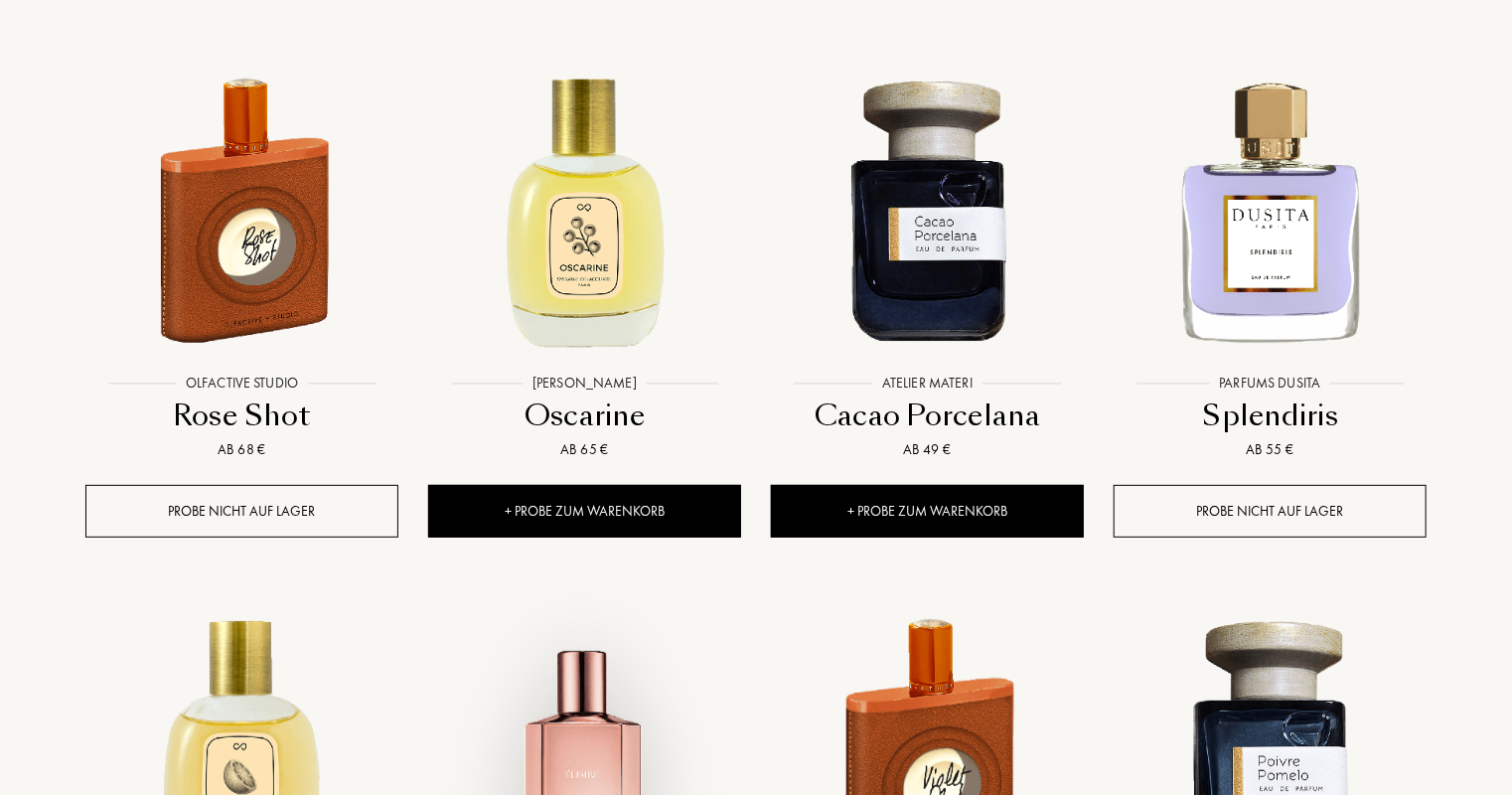 scroll, scrollTop: 19084, scrollLeft: 0, axis: vertical 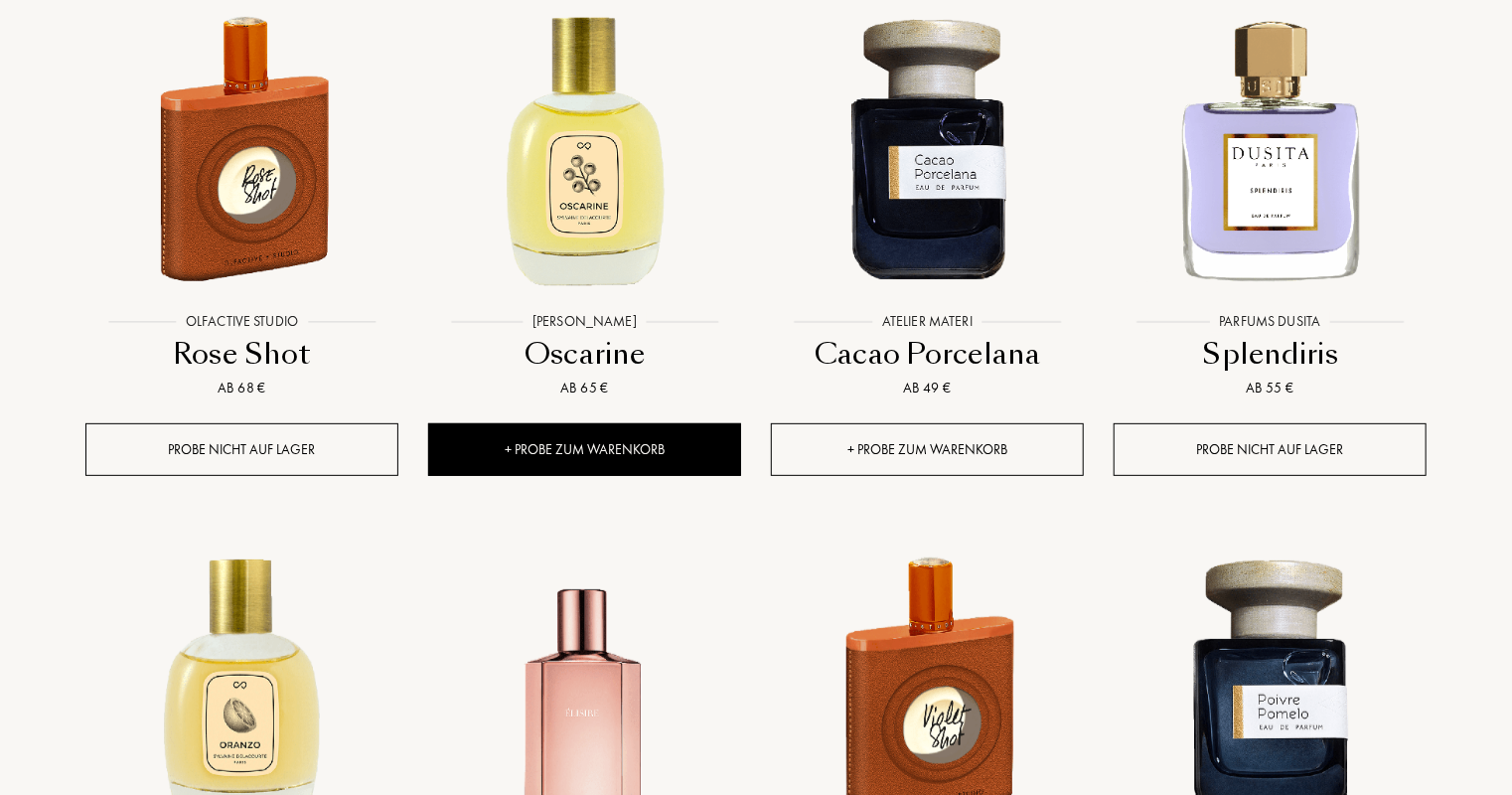 click on "+ Probe zum Warenkorb" at bounding box center [927, 449] 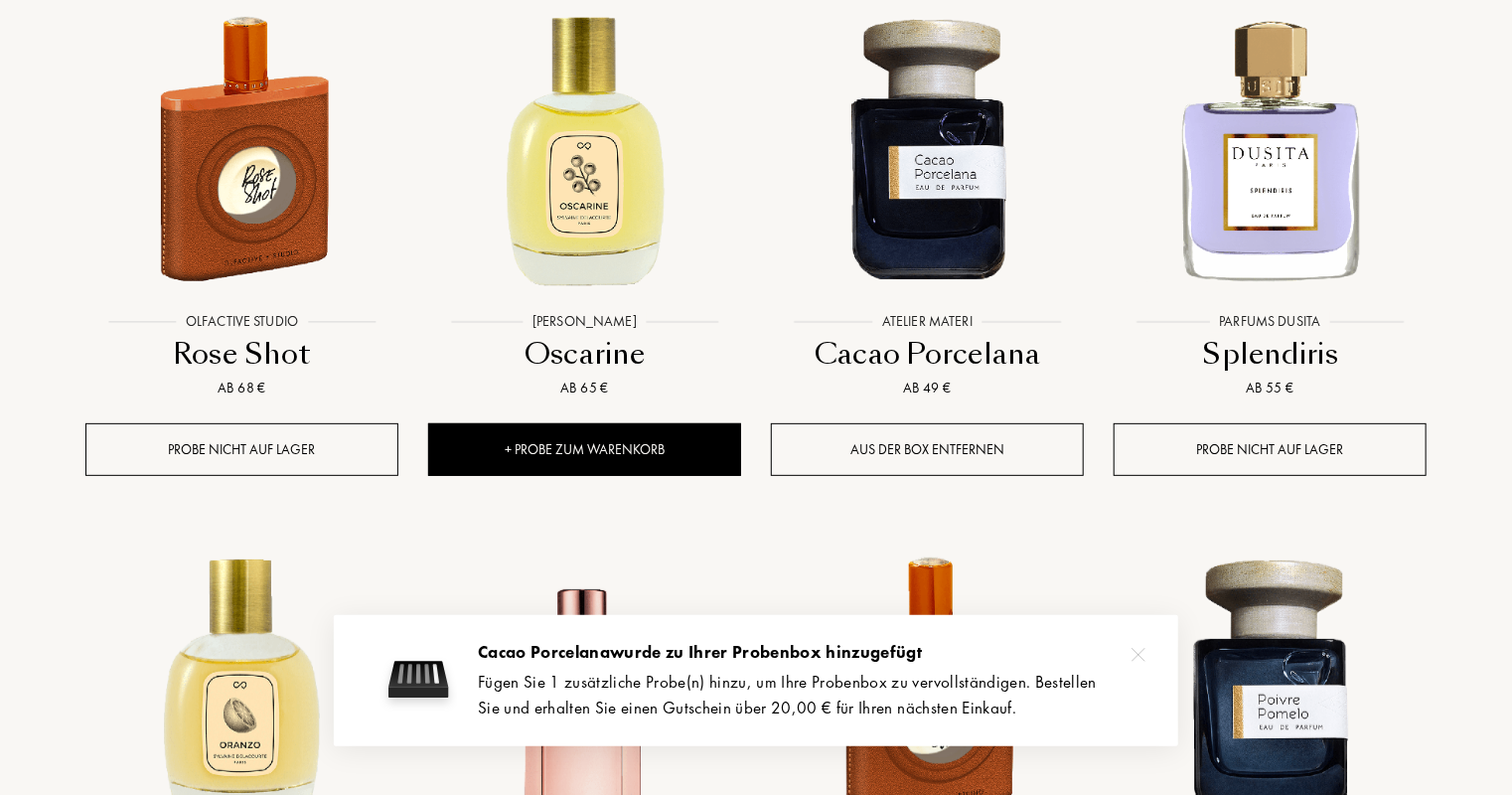 click at bounding box center [1138, 655] 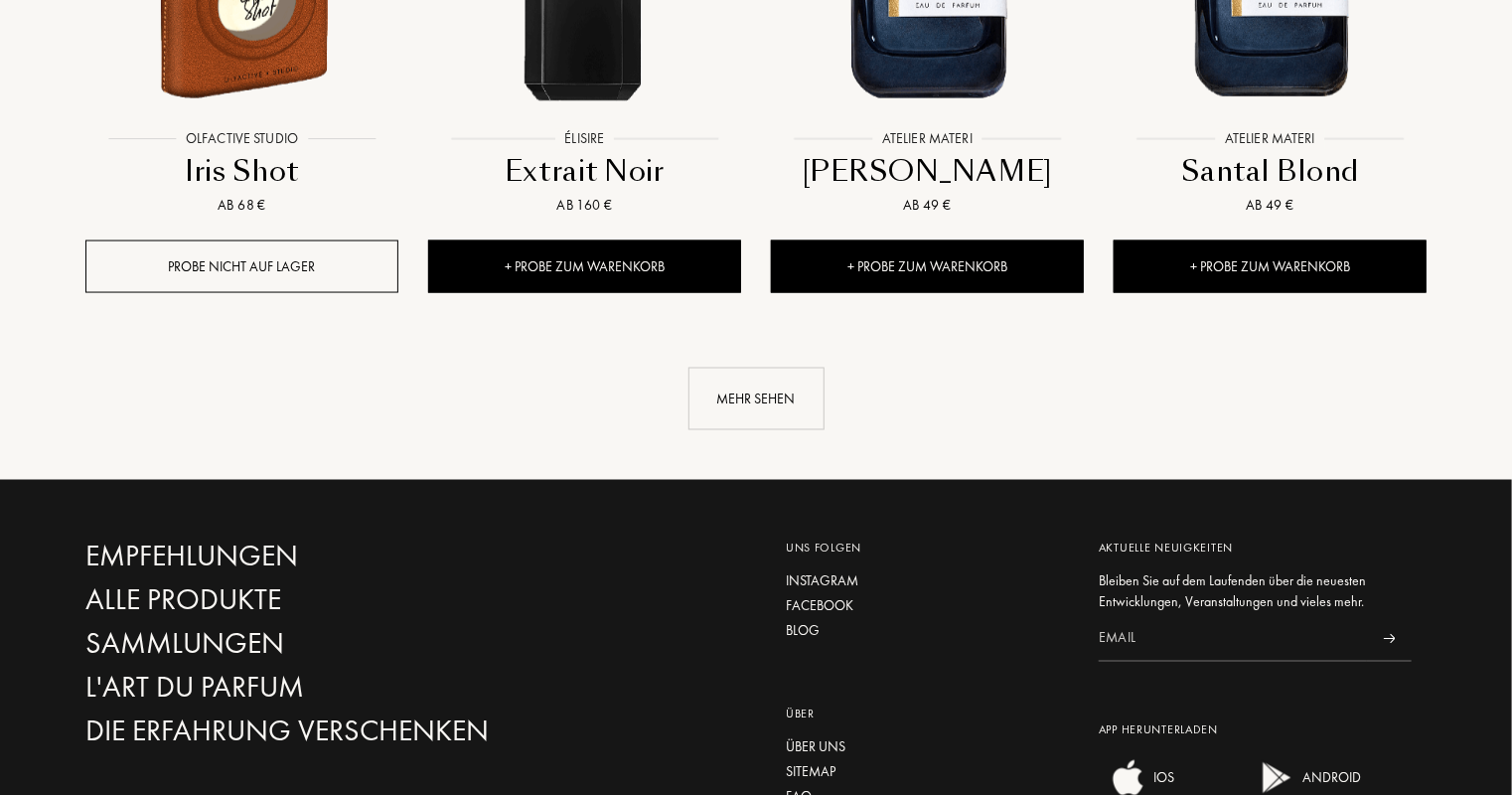 scroll, scrollTop: 20368, scrollLeft: 0, axis: vertical 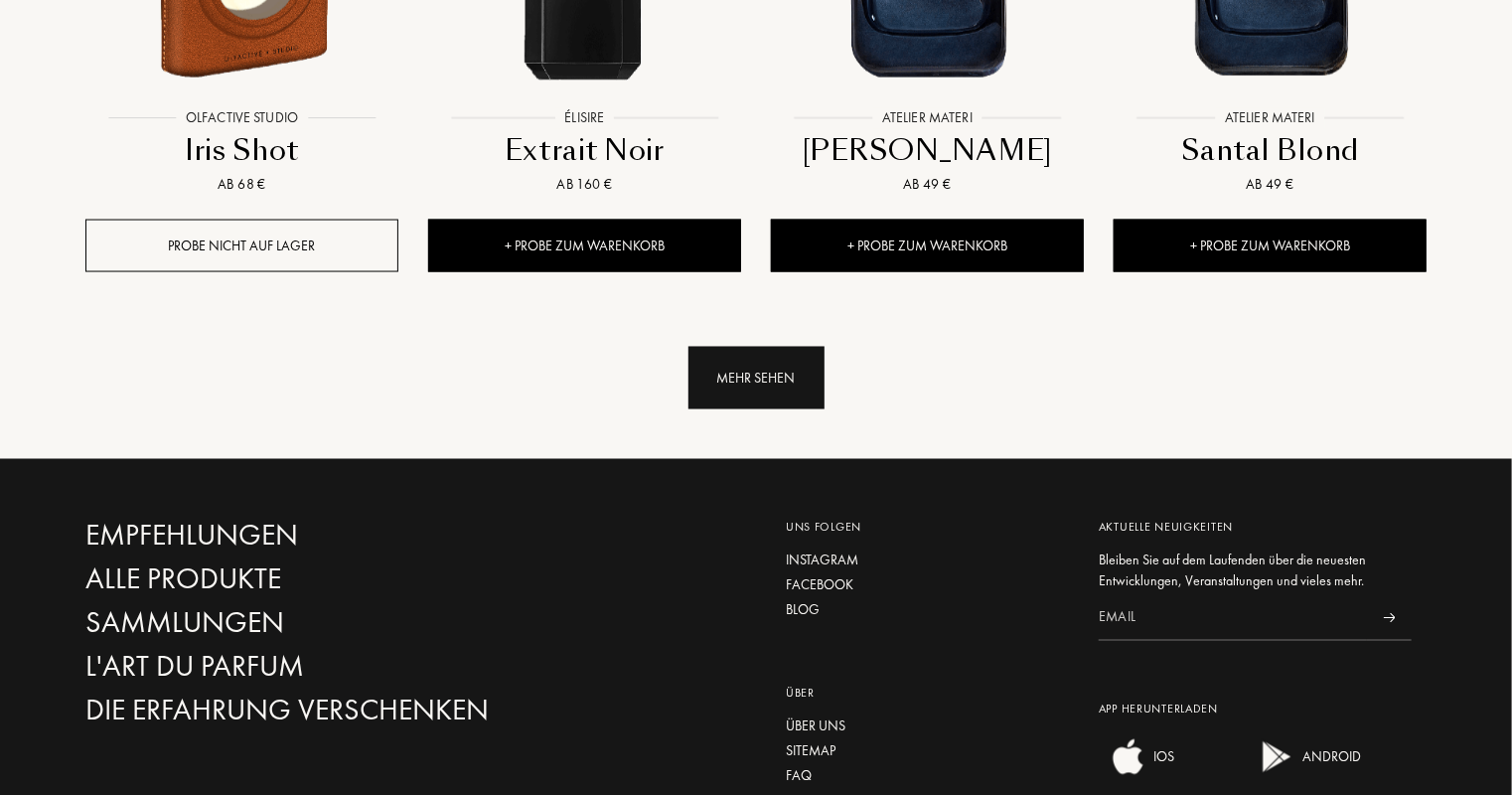 click on "Mehr sehen" at bounding box center [756, 378] 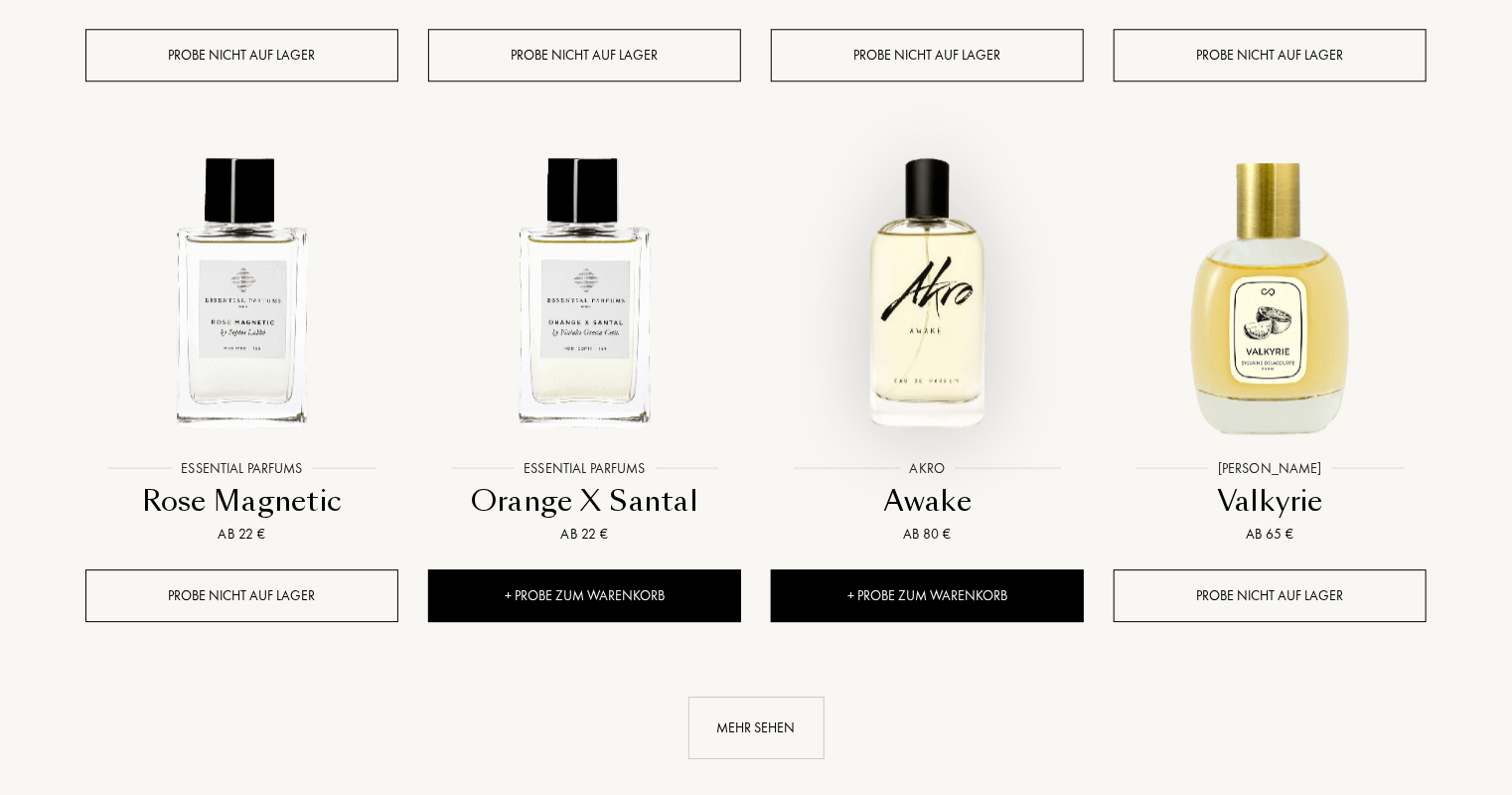 scroll, scrollTop: 21679, scrollLeft: 0, axis: vertical 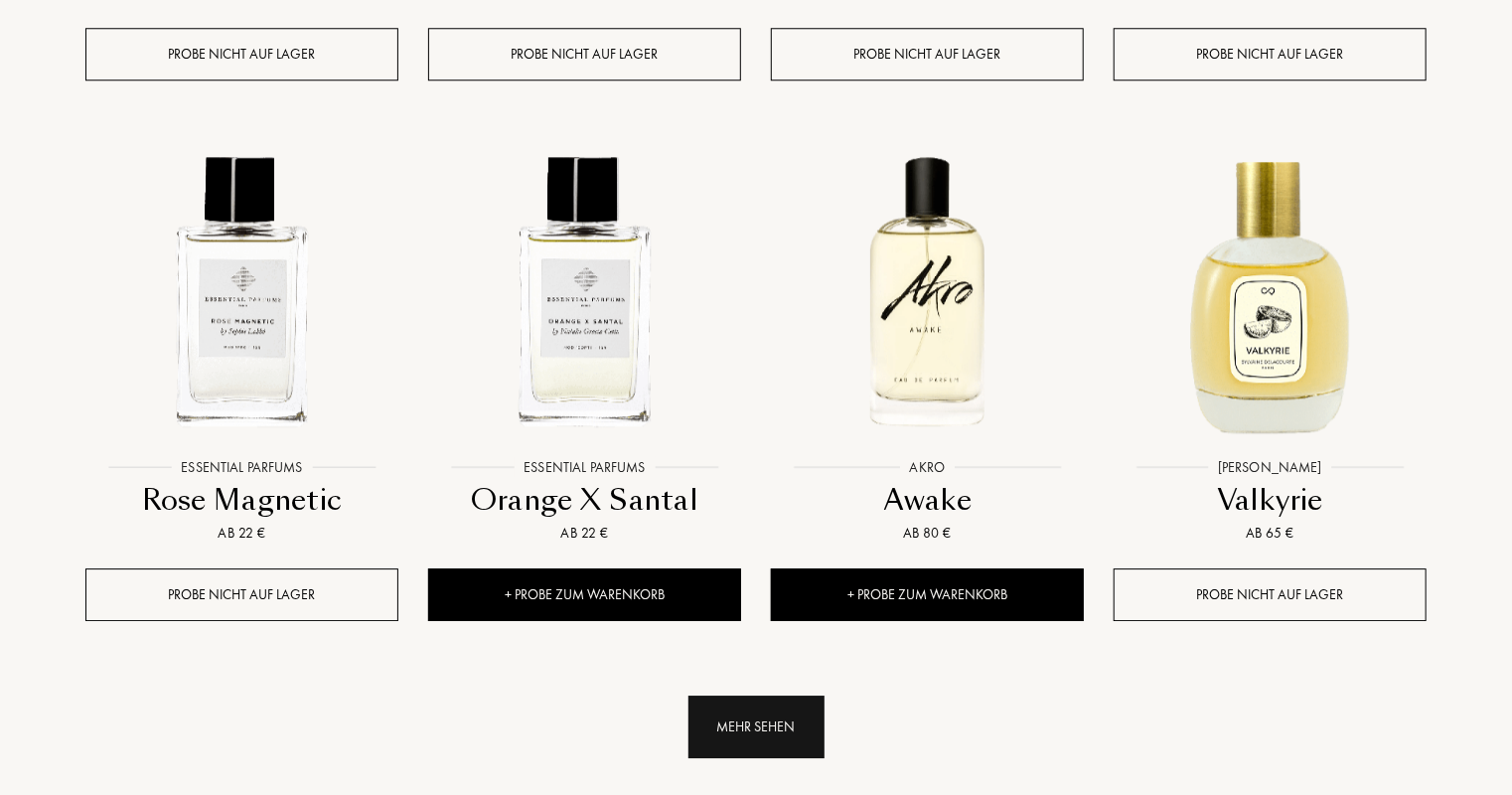 click on "Mehr sehen" at bounding box center [756, 726] 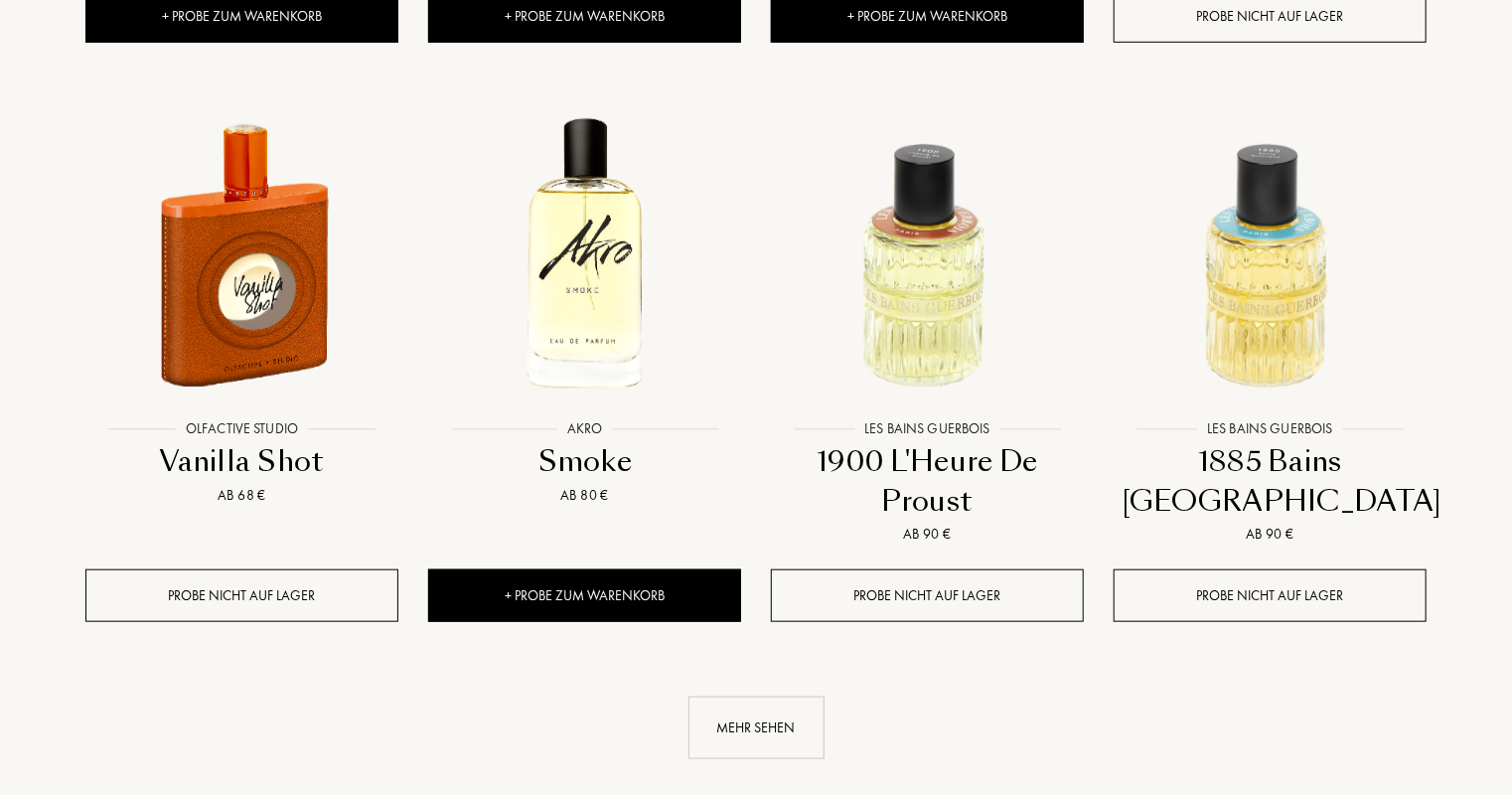 scroll, scrollTop: 23339, scrollLeft: 0, axis: vertical 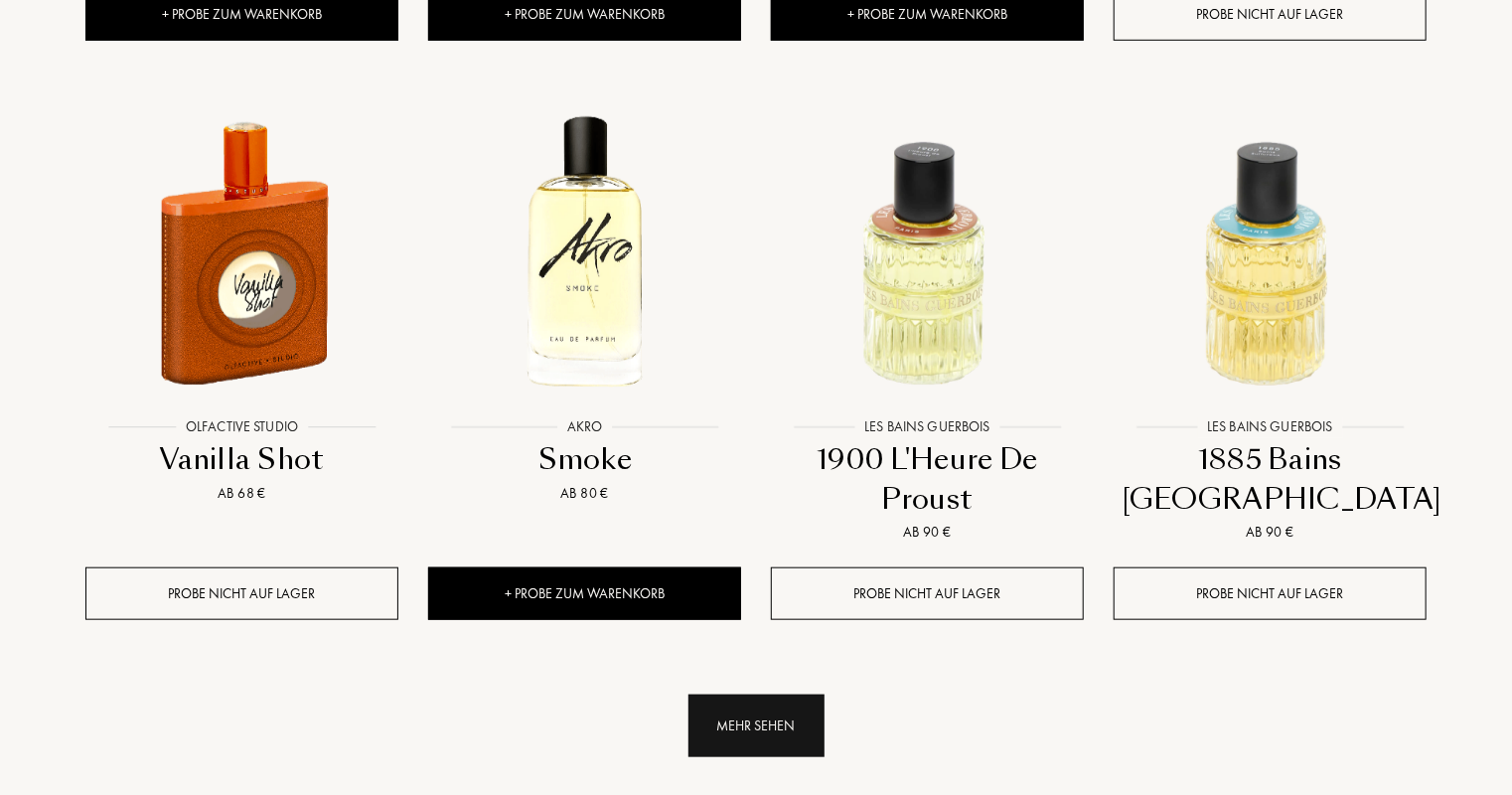 click on "Mehr sehen" at bounding box center (756, 725) 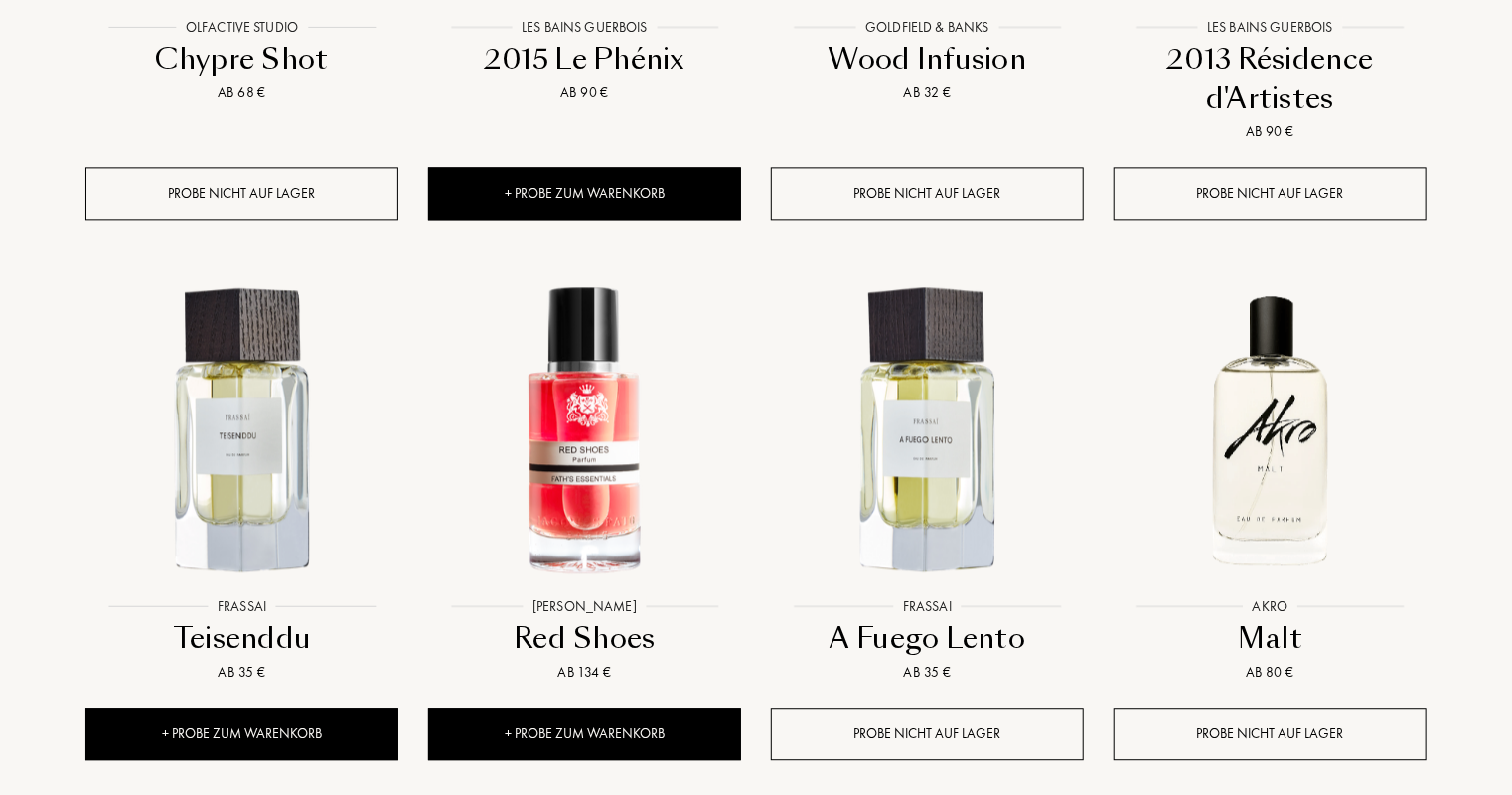 scroll, scrollTop: 24905, scrollLeft: 0, axis: vertical 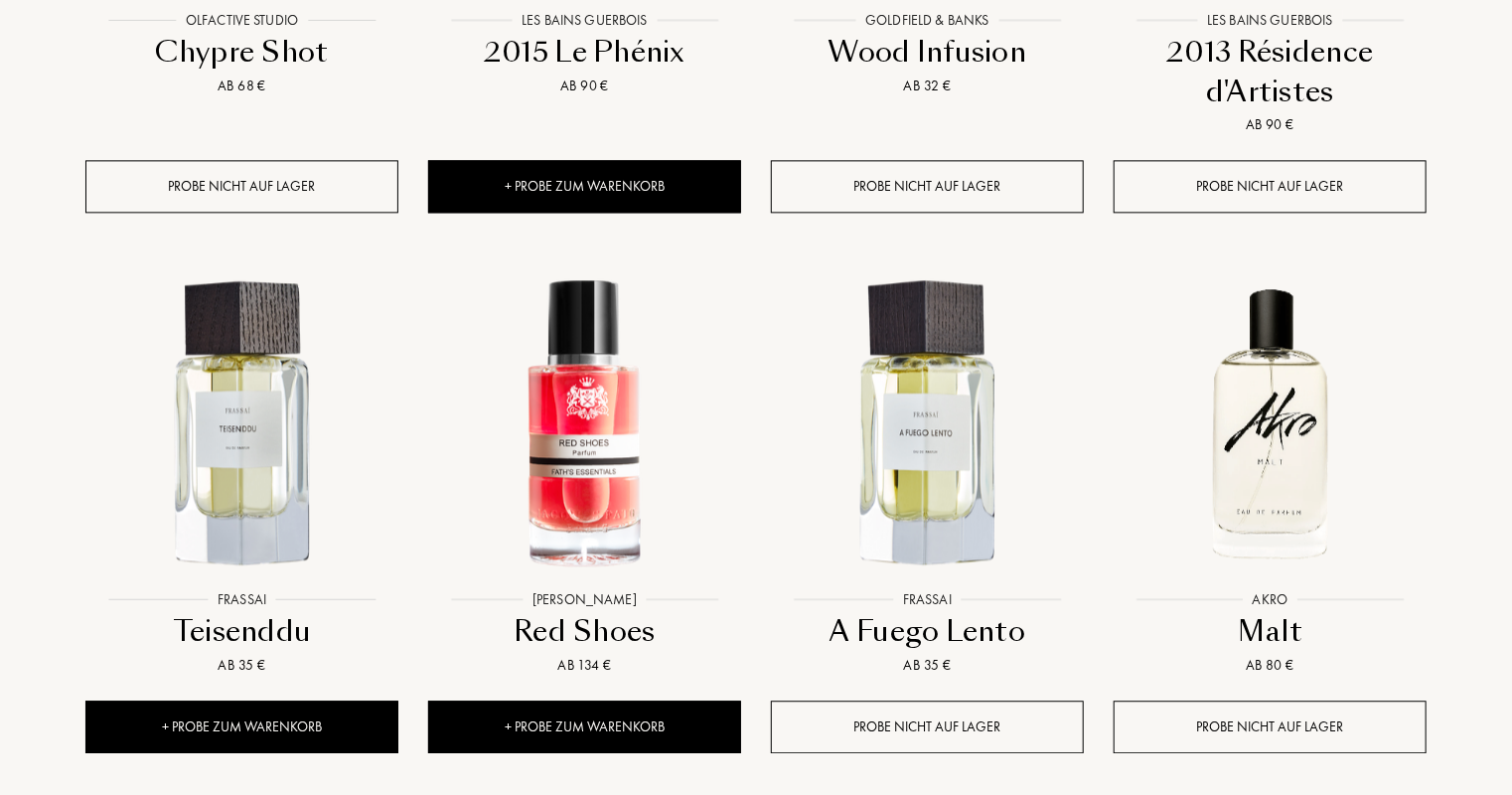 click on "Mehr sehen" at bounding box center (756, 859) 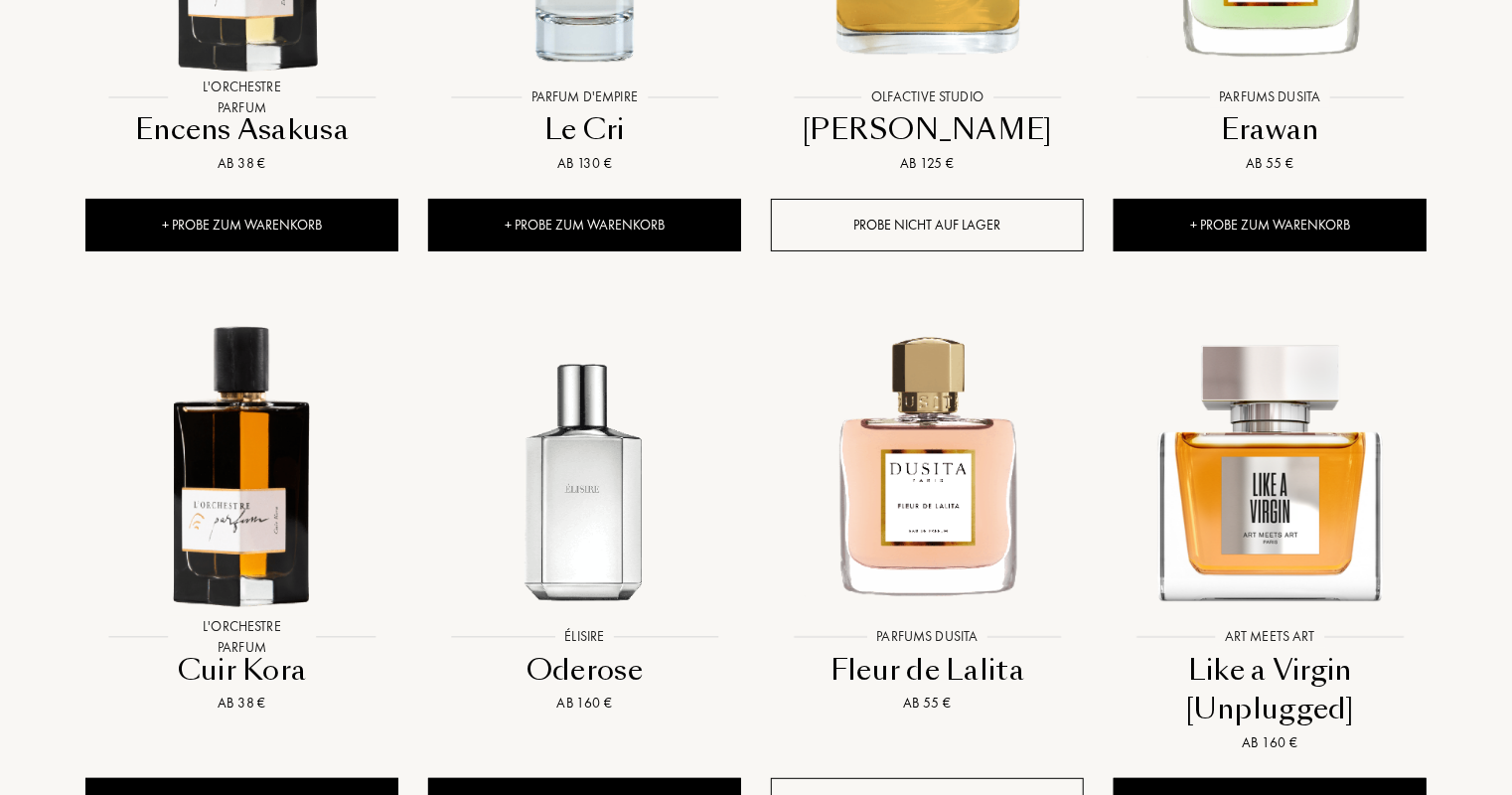 scroll, scrollTop: 26513, scrollLeft: 0, axis: vertical 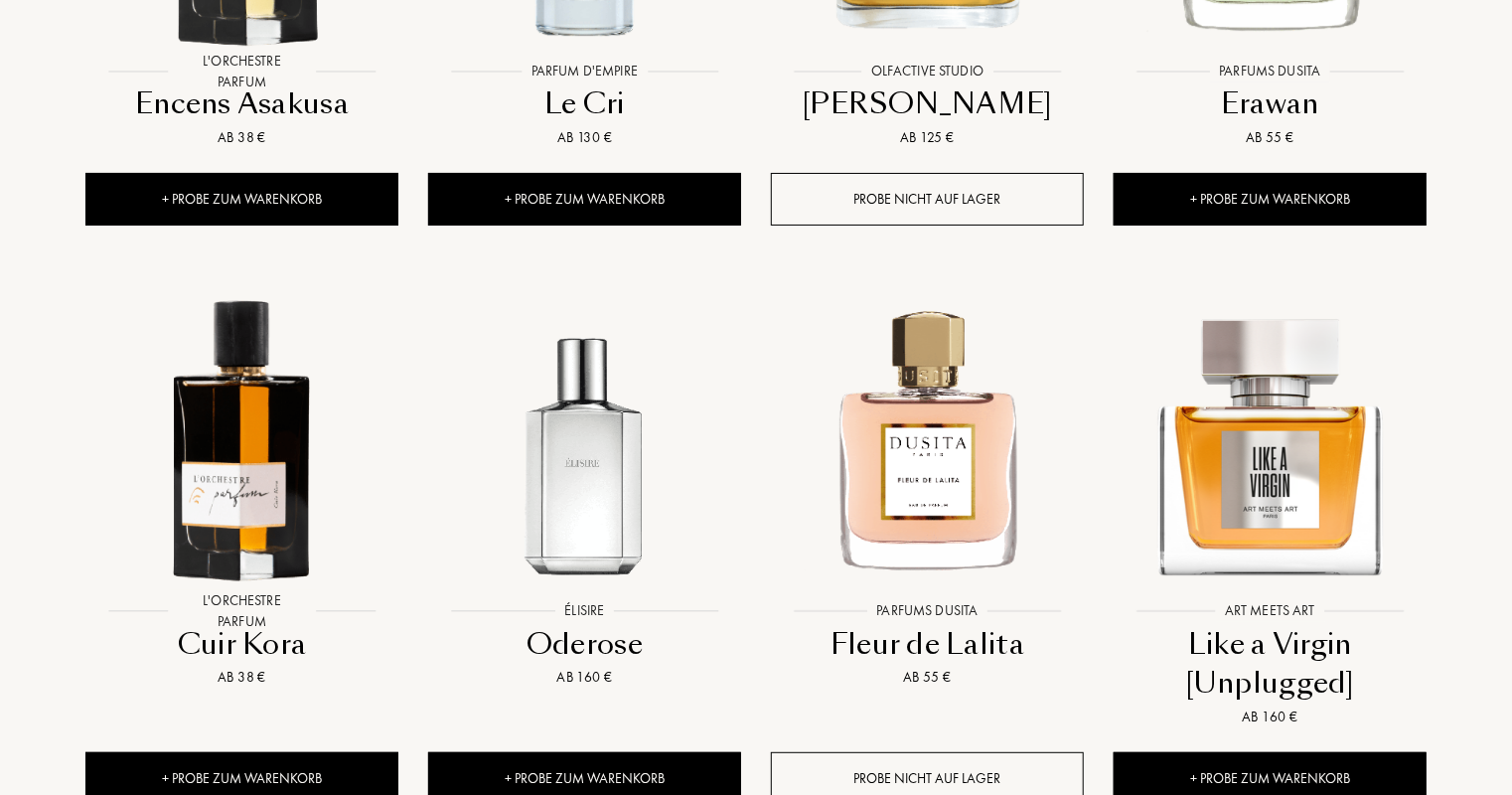 click on "Mehr sehen" at bounding box center [756, 910] 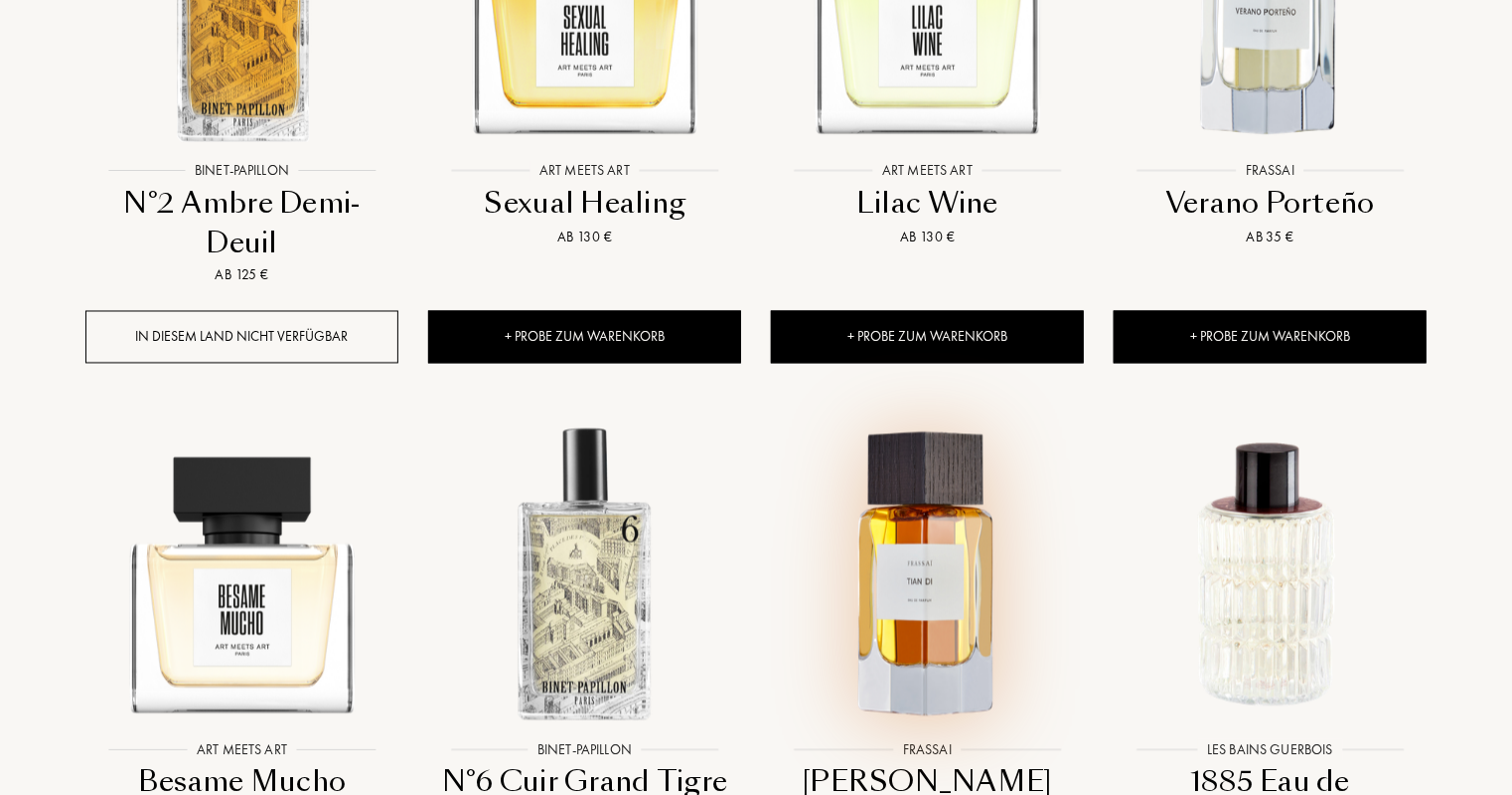 scroll, scrollTop: 28115, scrollLeft: 0, axis: vertical 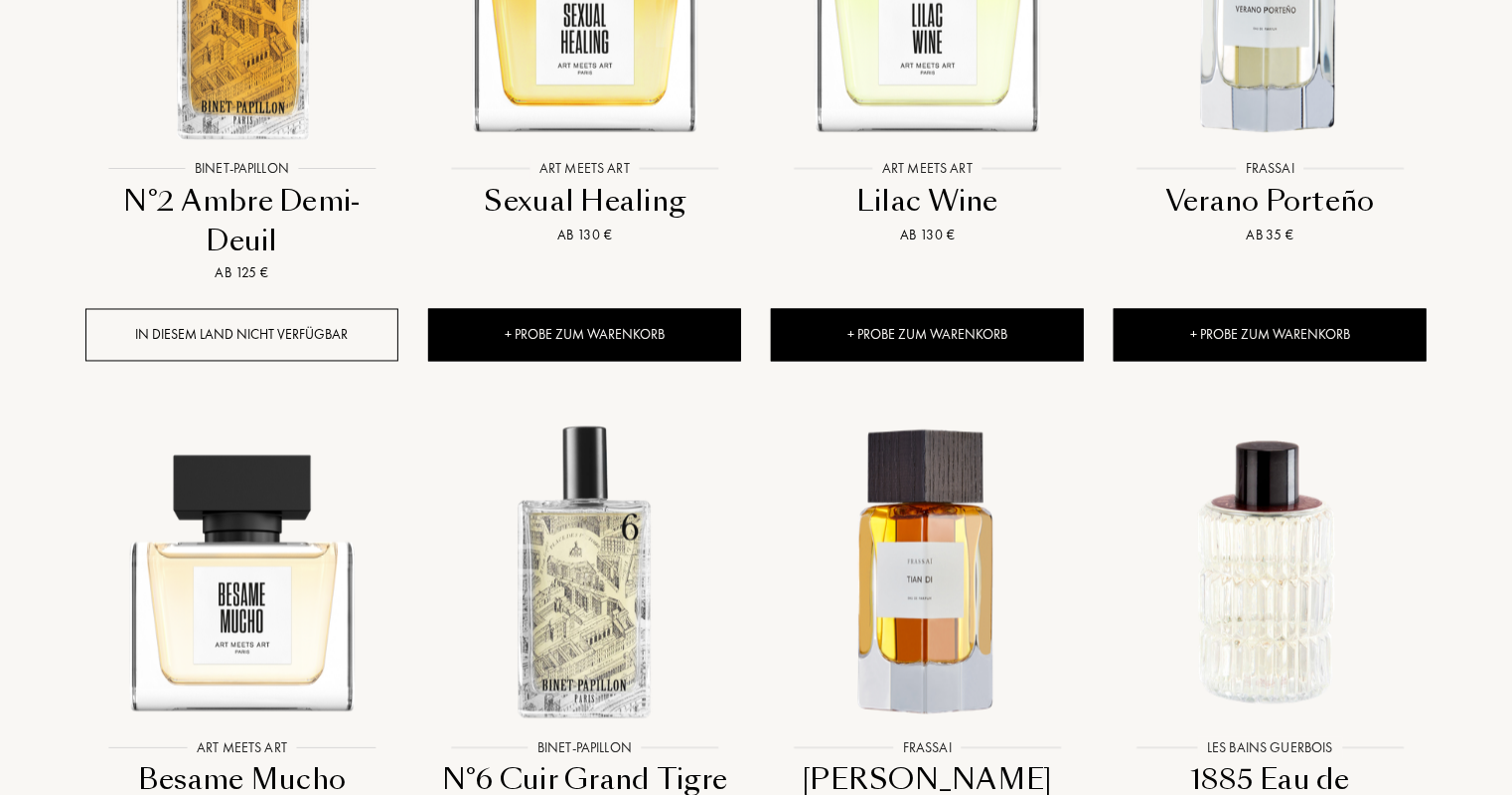 click on "+ Probe zum Warenkorb" at bounding box center [241, 914] 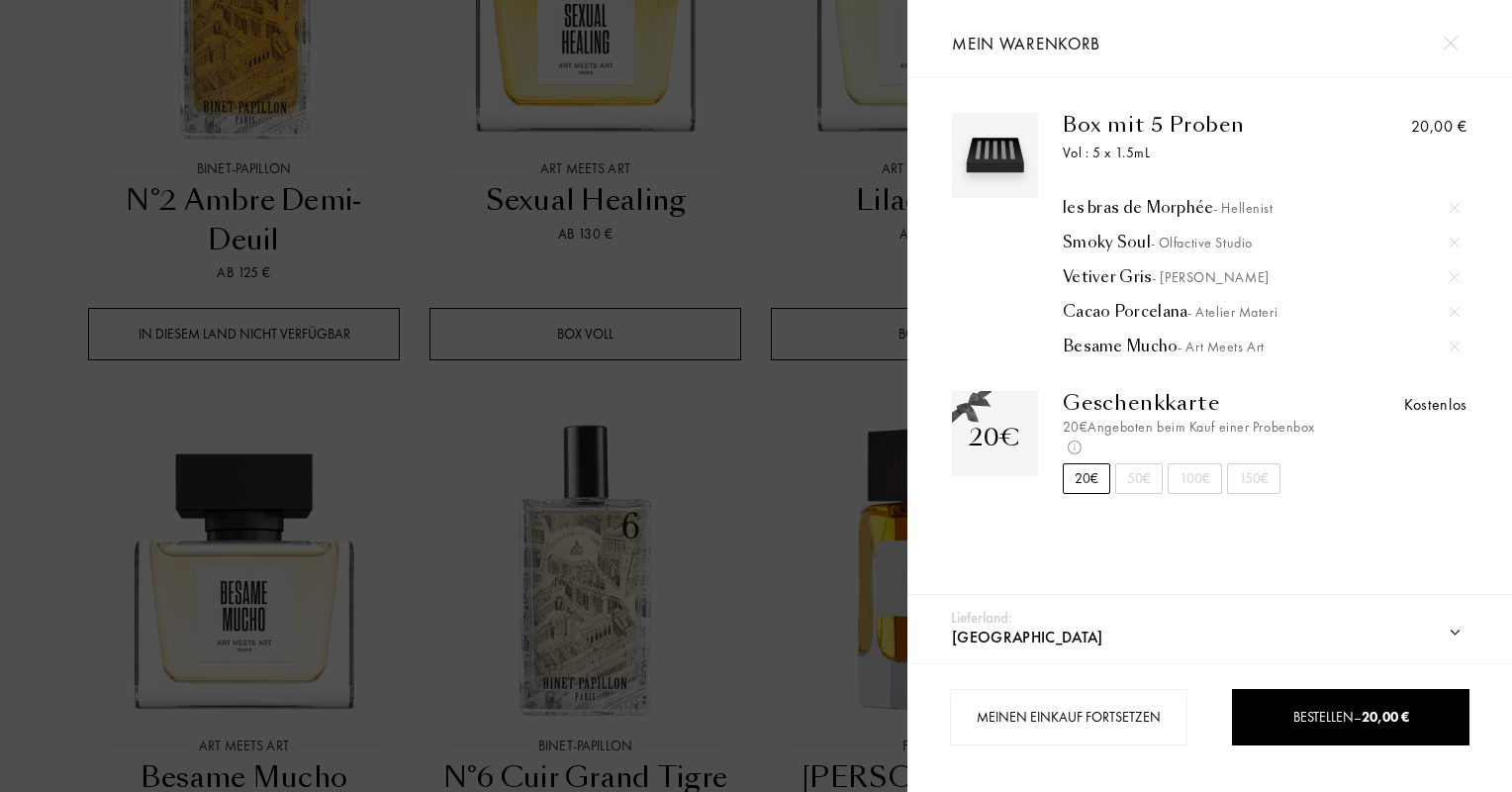 click at bounding box center (453, 396) 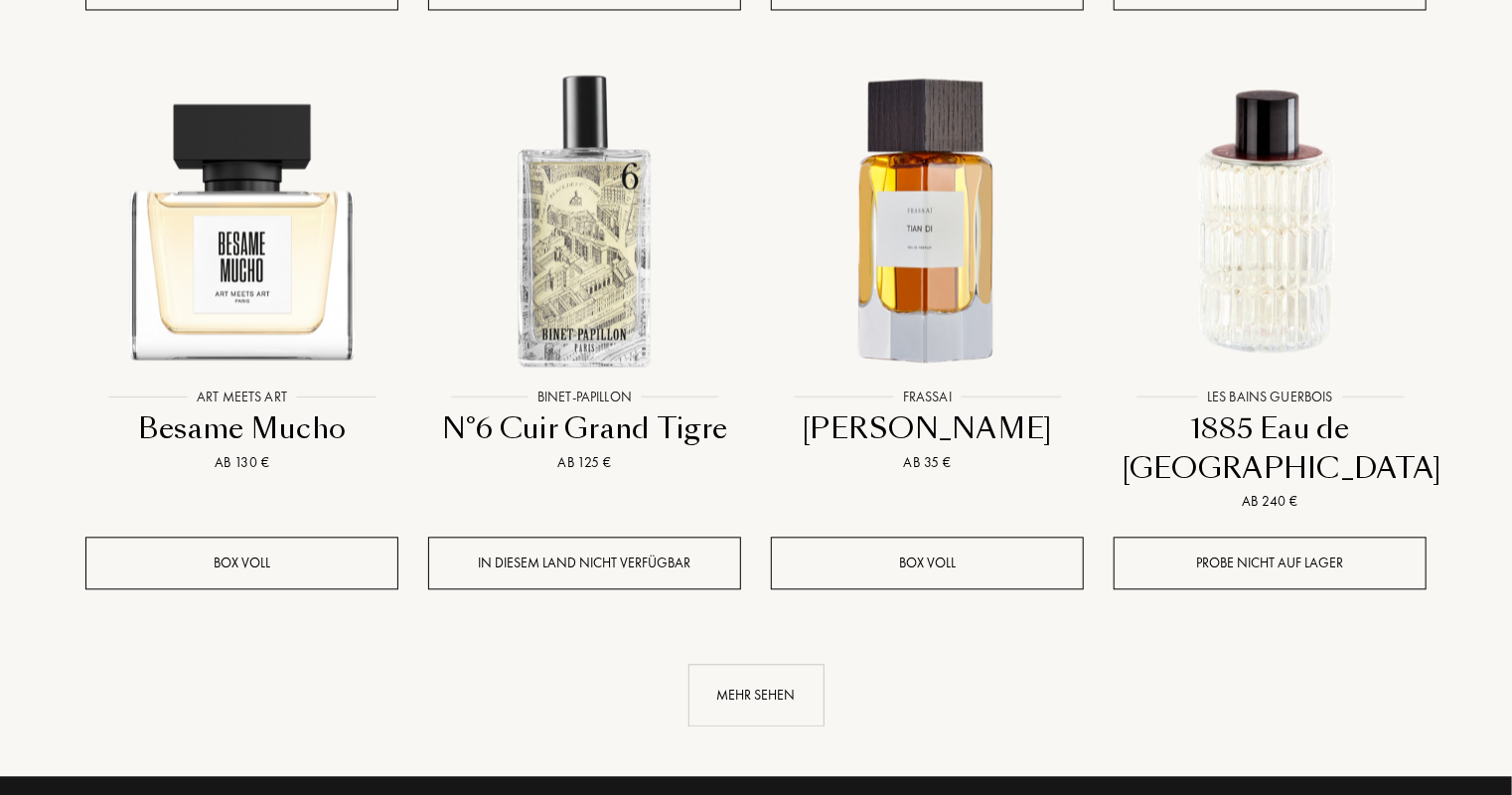 scroll, scrollTop: 28469, scrollLeft: 0, axis: vertical 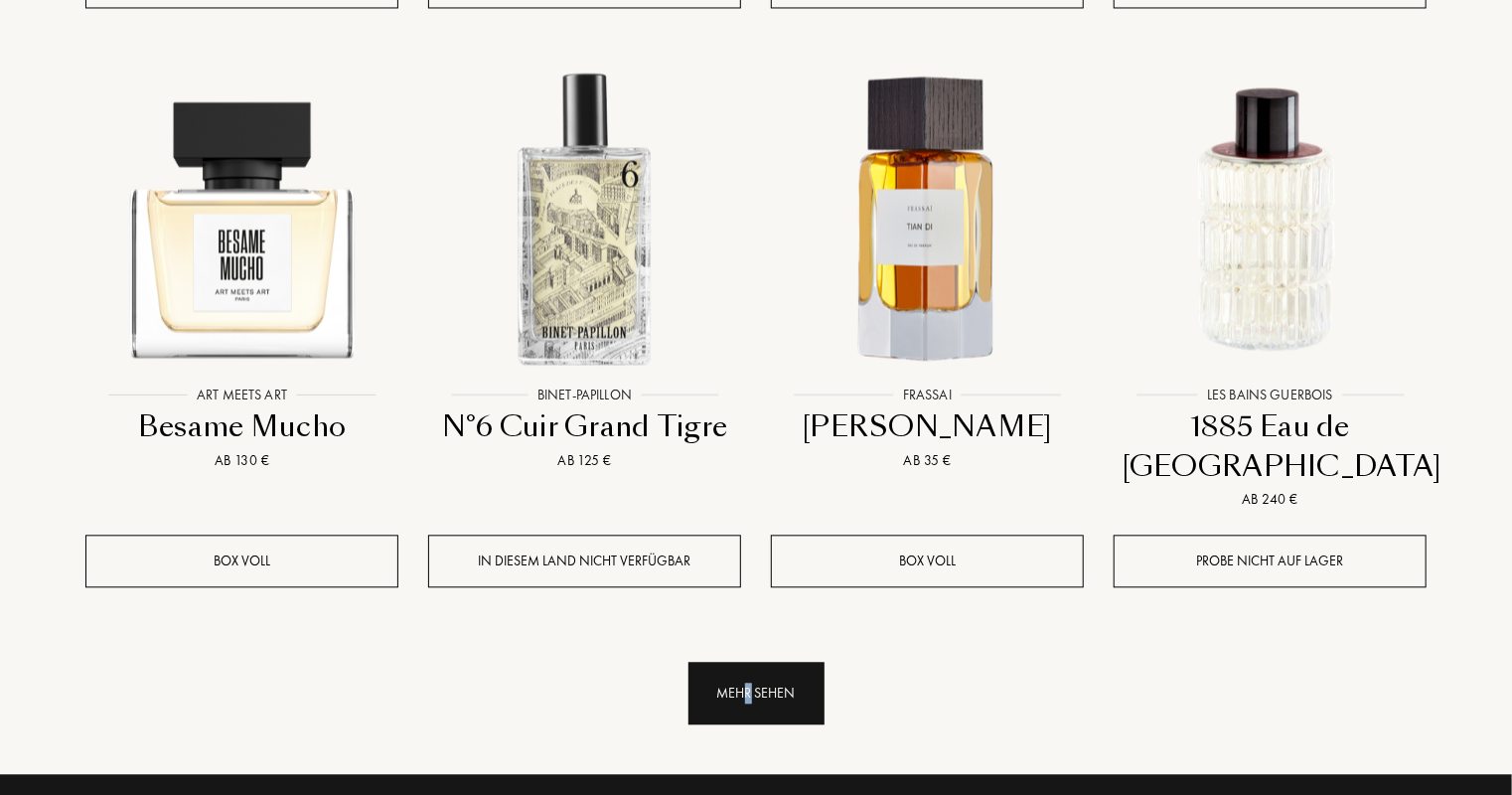 click on "Mehr sehen" at bounding box center (756, 693) 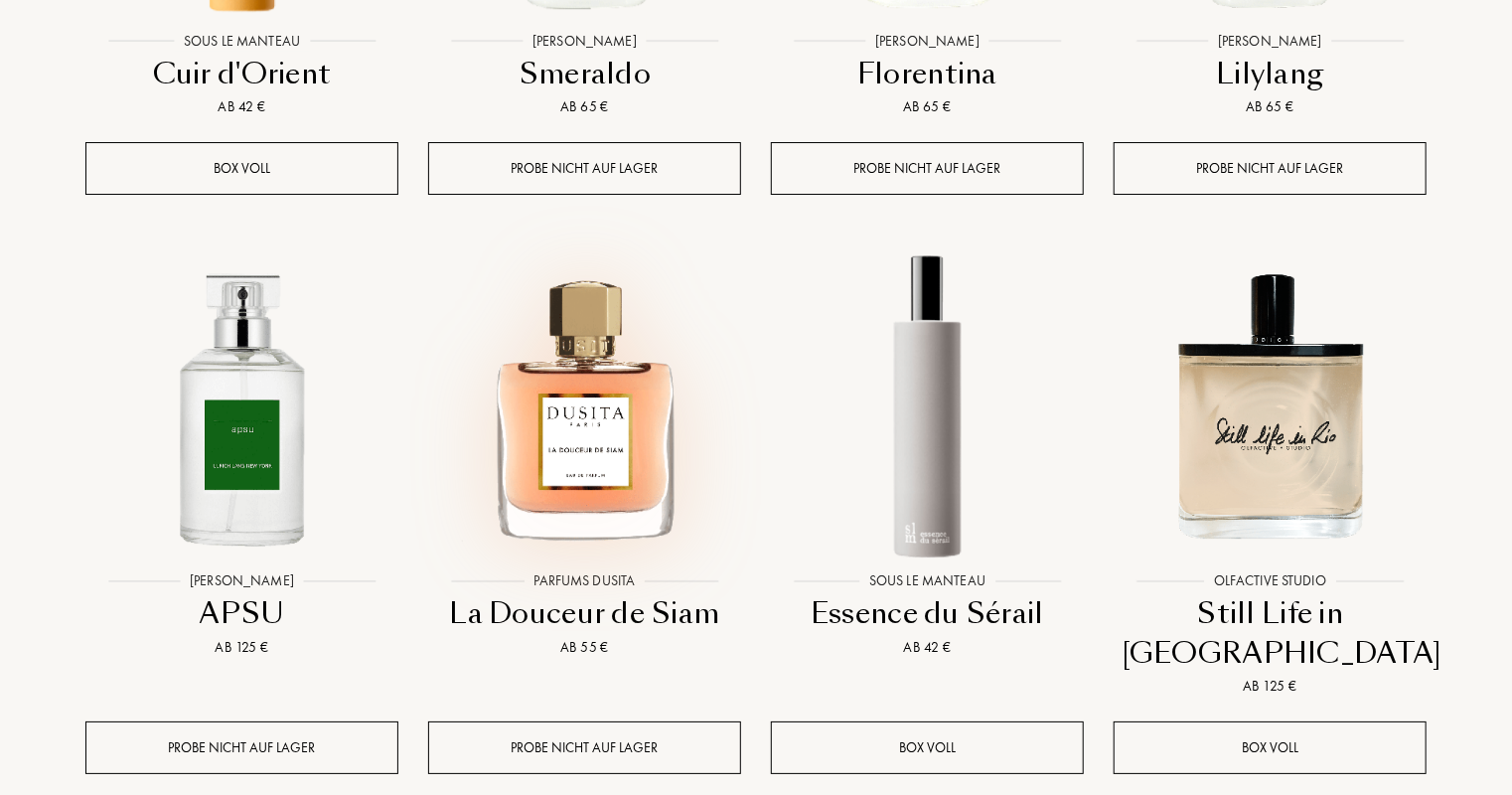 scroll, scrollTop: 29943, scrollLeft: 0, axis: vertical 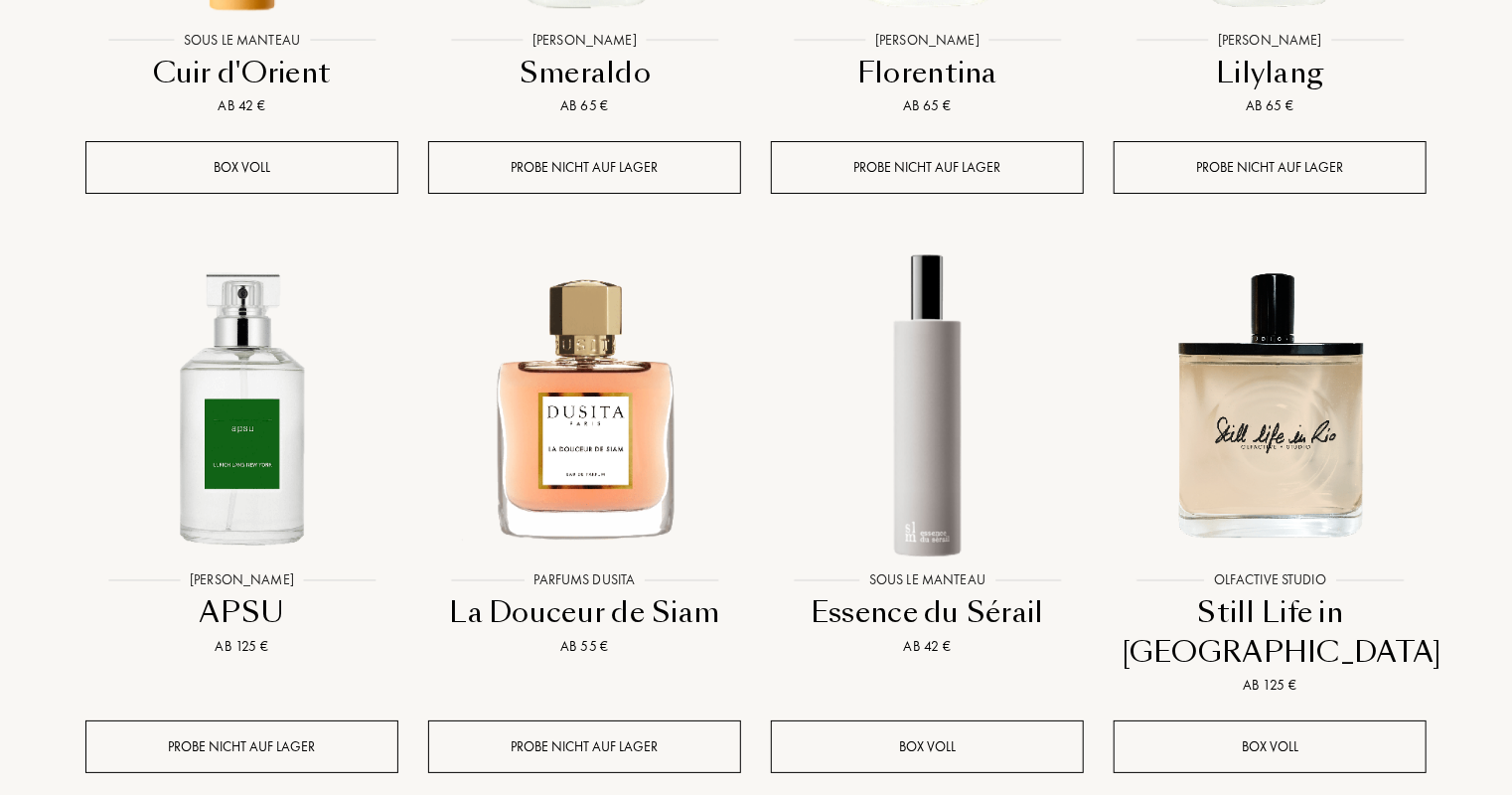 click on "Mehr sehen" at bounding box center [756, 878] 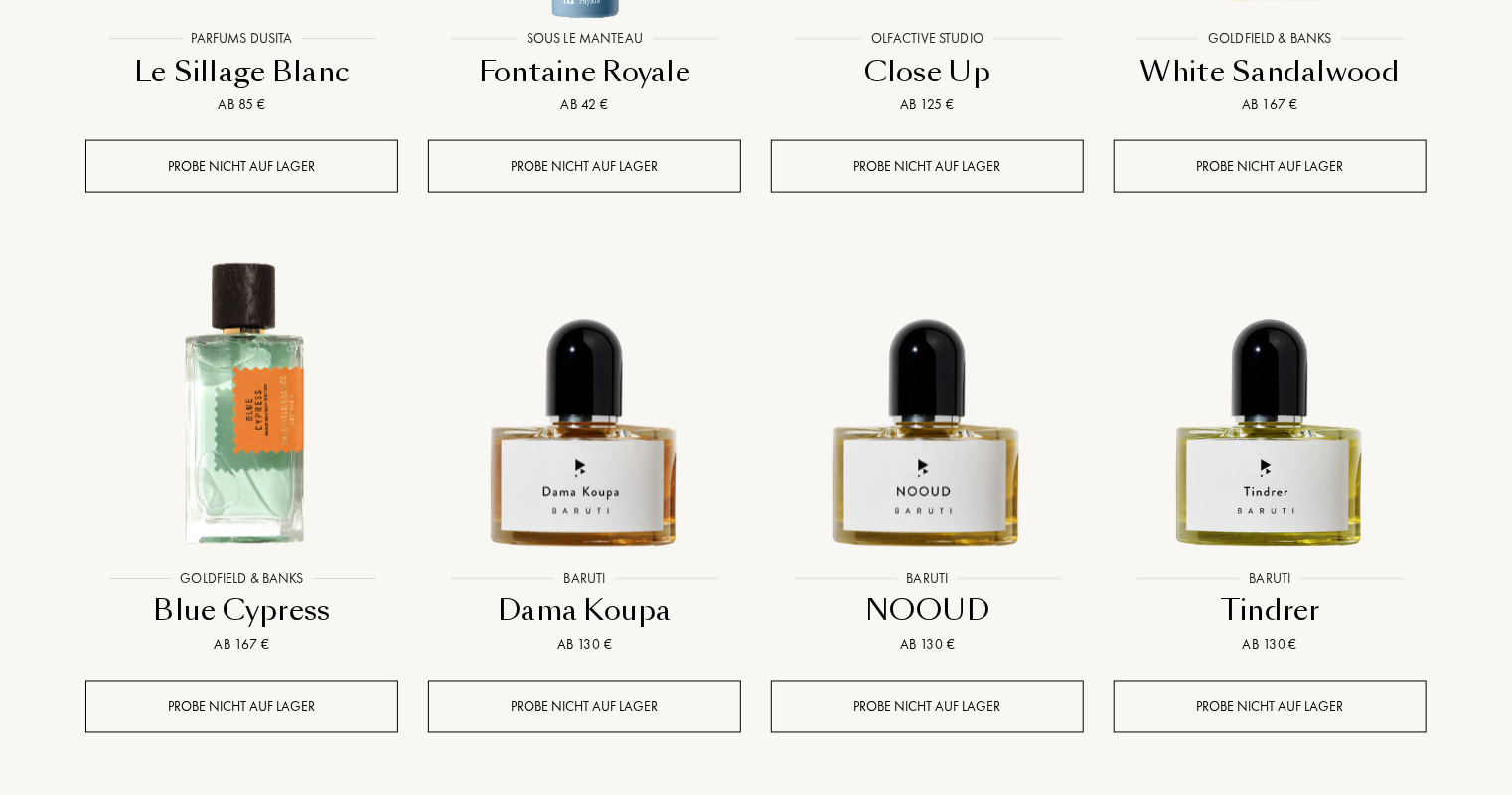 scroll, scrollTop: 31617, scrollLeft: 0, axis: vertical 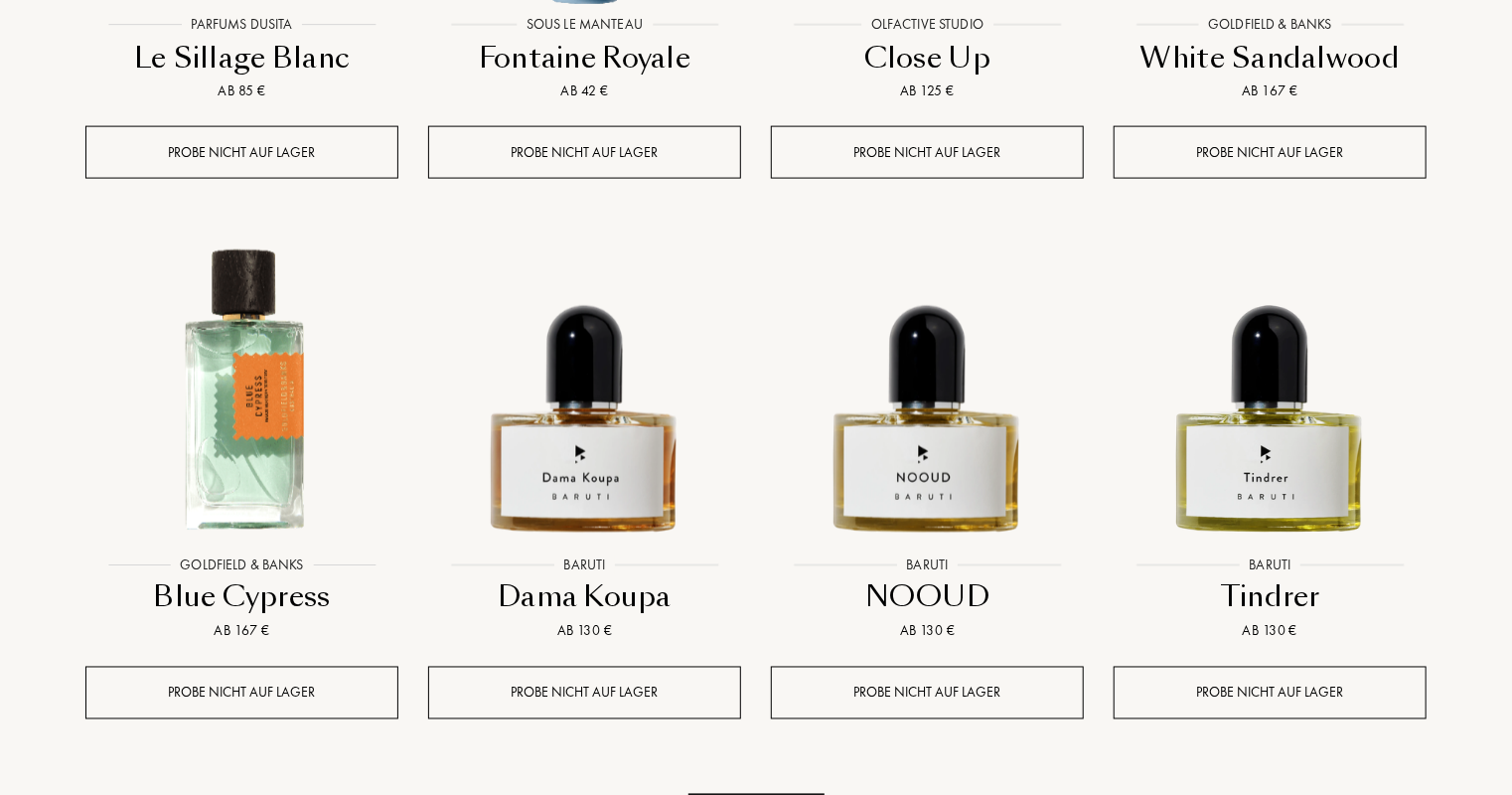 click on "Mehr sehen" at bounding box center [756, 825] 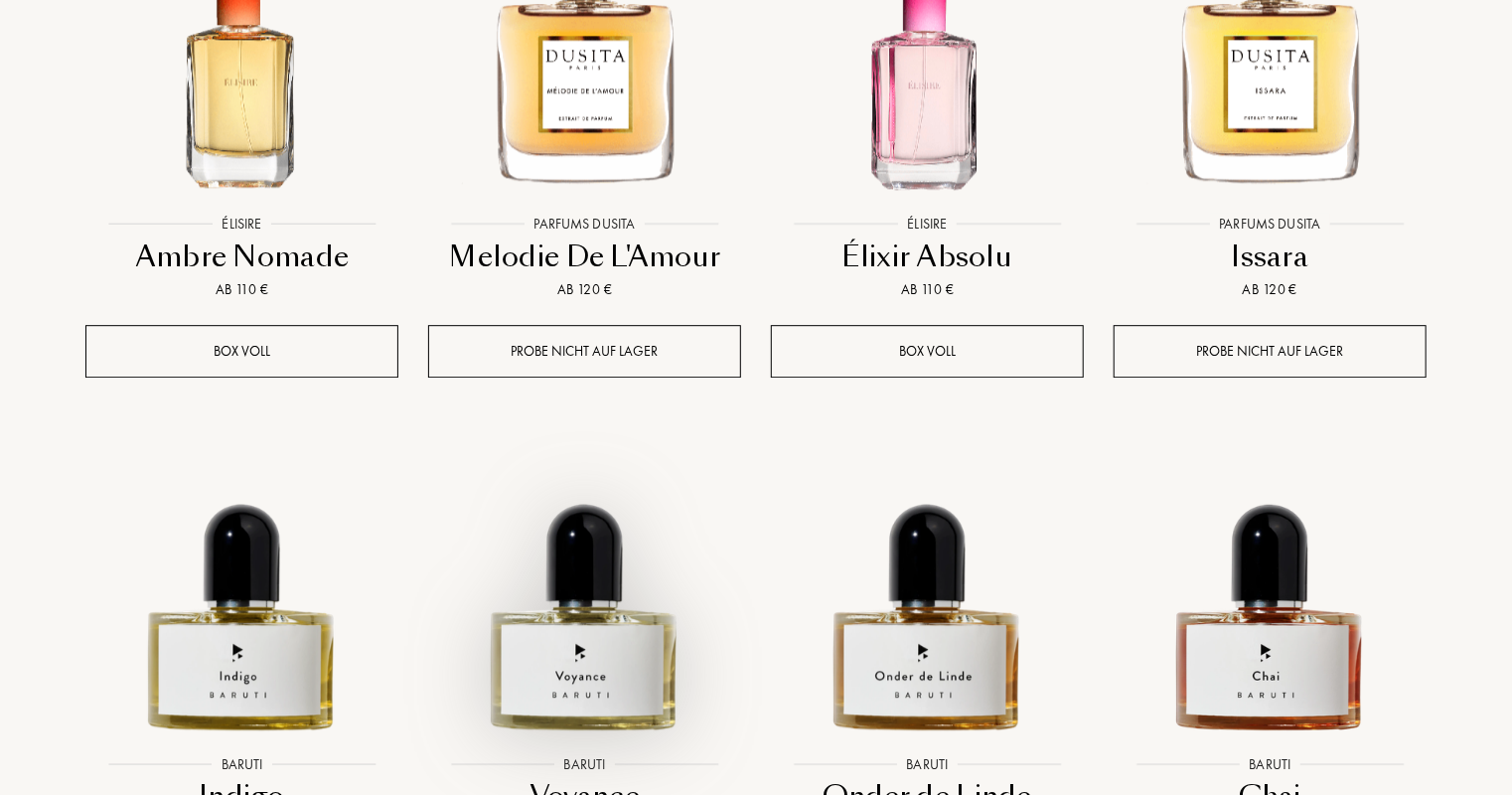 scroll, scrollTop: 33082, scrollLeft: 0, axis: vertical 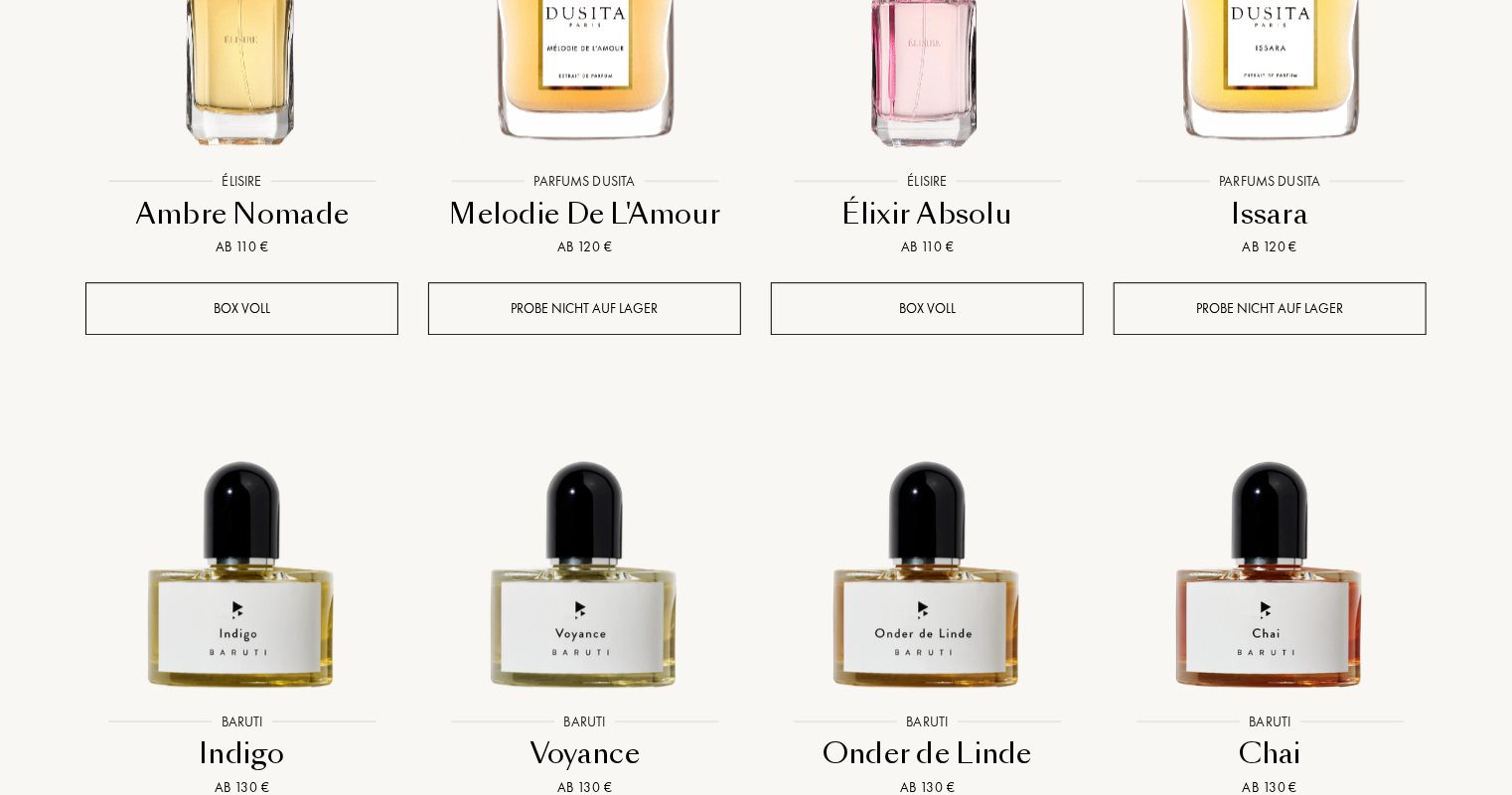 click on "Mehr sehen" at bounding box center [756, 981] 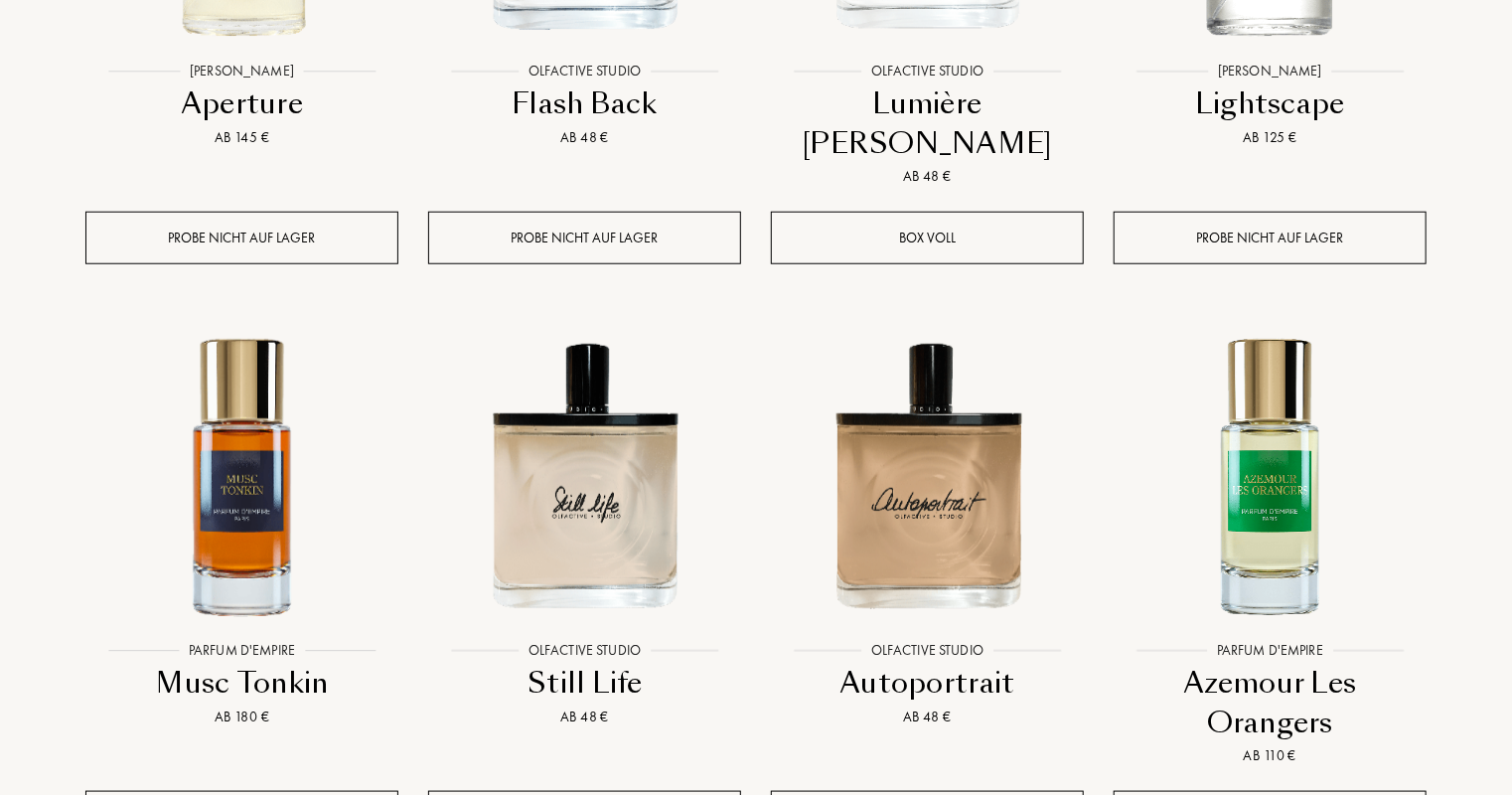 scroll, scrollTop: 34813, scrollLeft: 0, axis: vertical 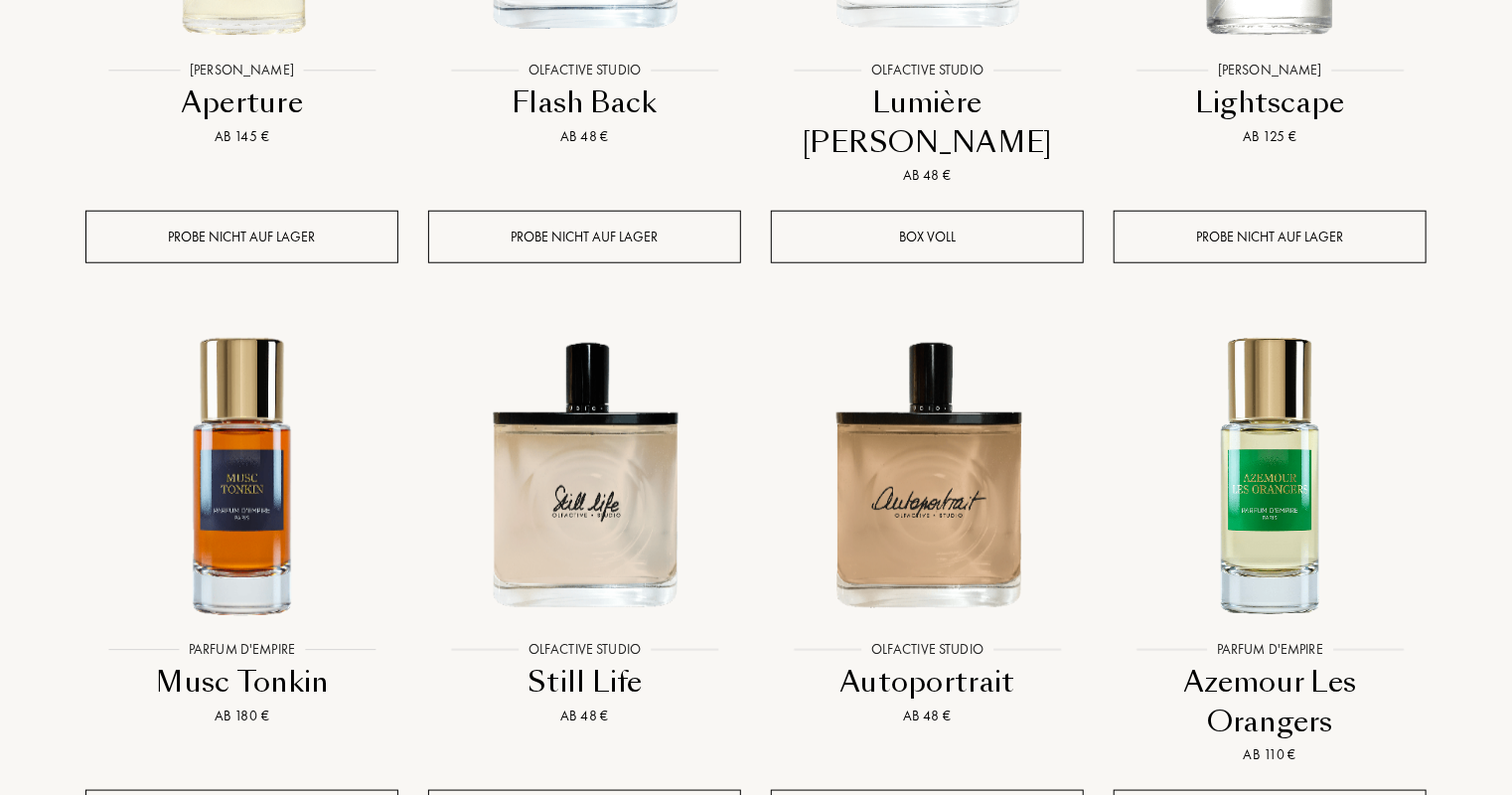 drag, startPoint x: 746, startPoint y: 710, endPoint x: 723, endPoint y: 652, distance: 62.39391 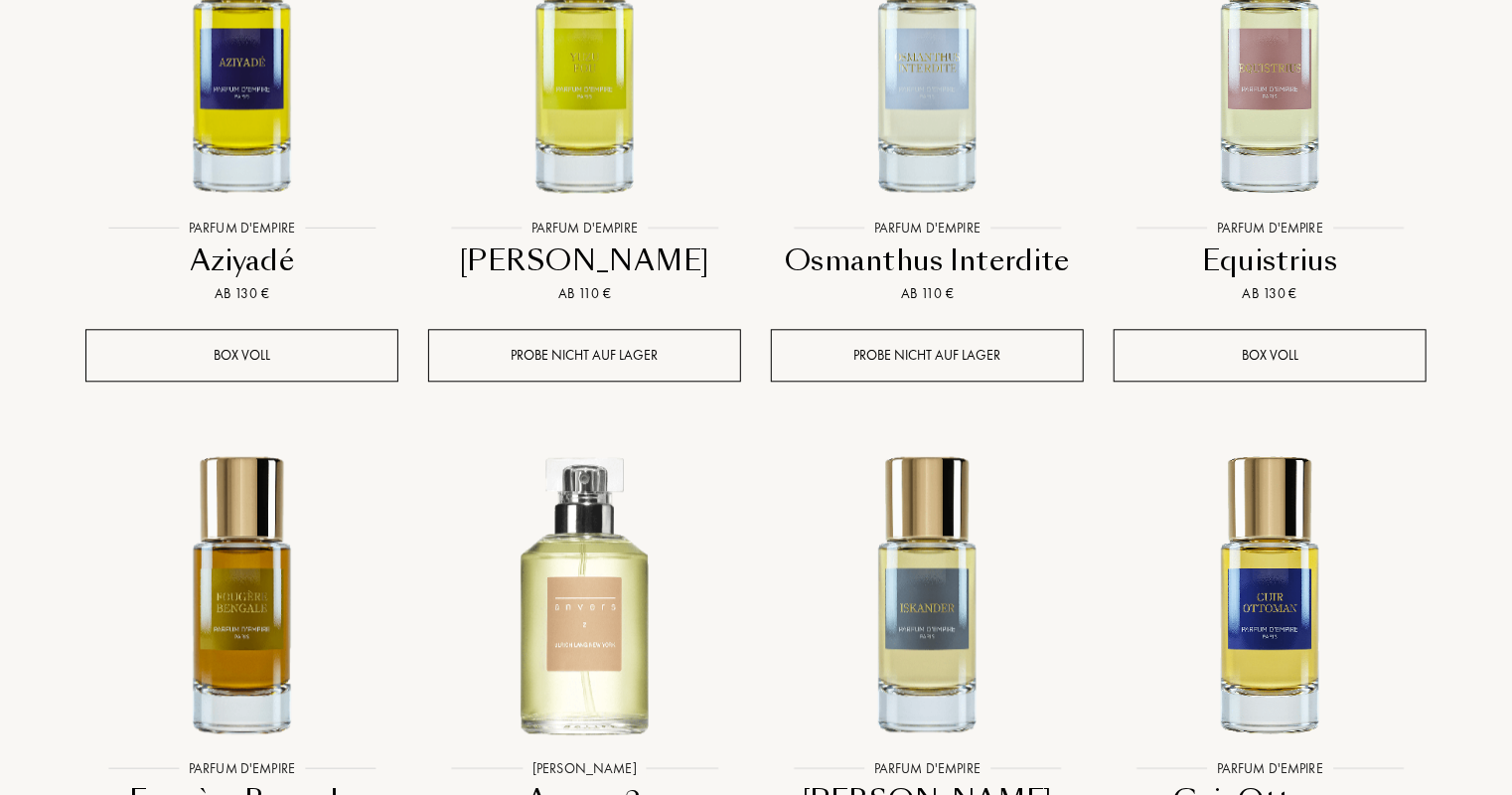 scroll, scrollTop: 36399, scrollLeft: 0, axis: vertical 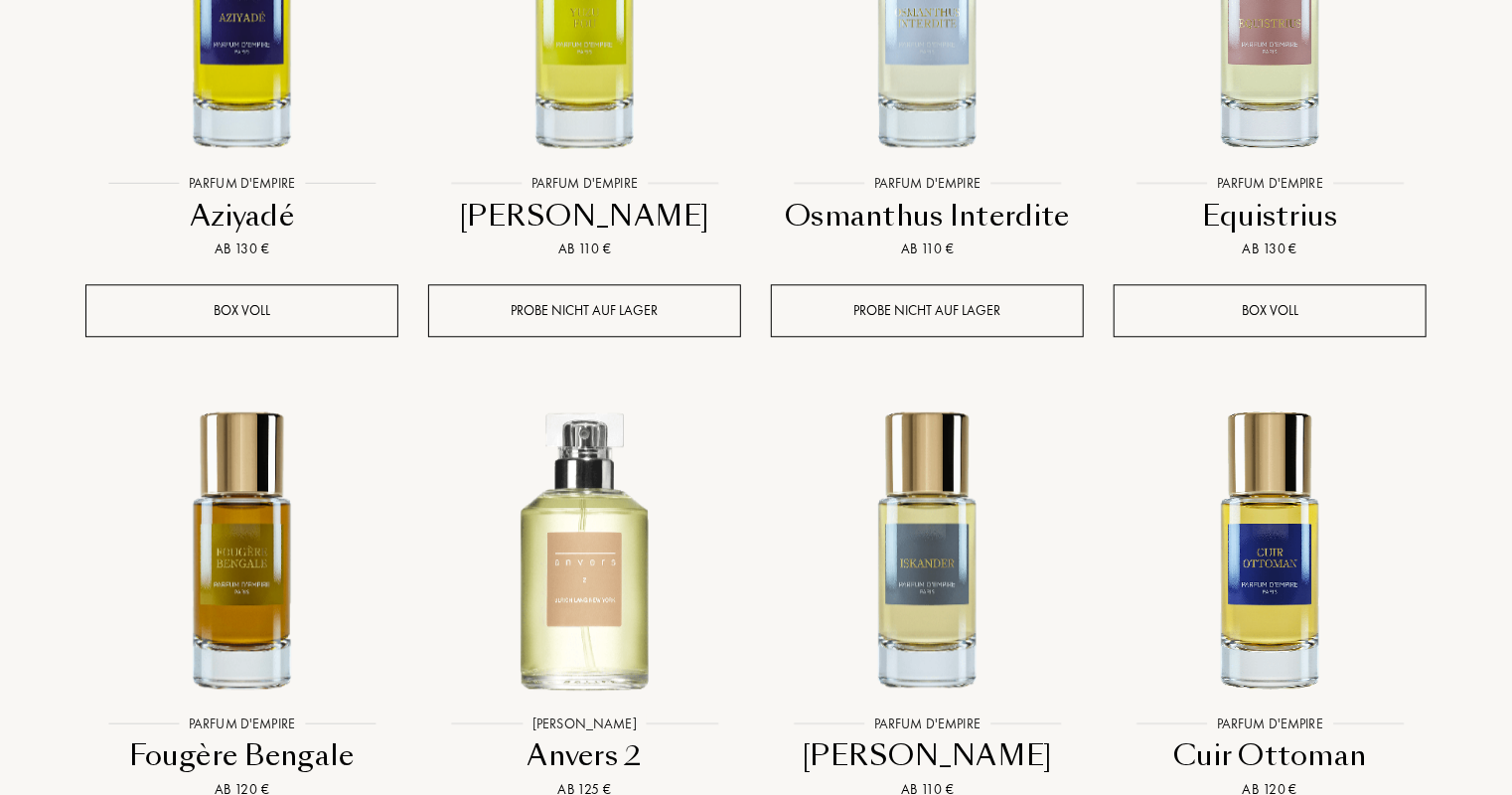 drag, startPoint x: 723, startPoint y: 708, endPoint x: 730, endPoint y: 679, distance: 29.832868 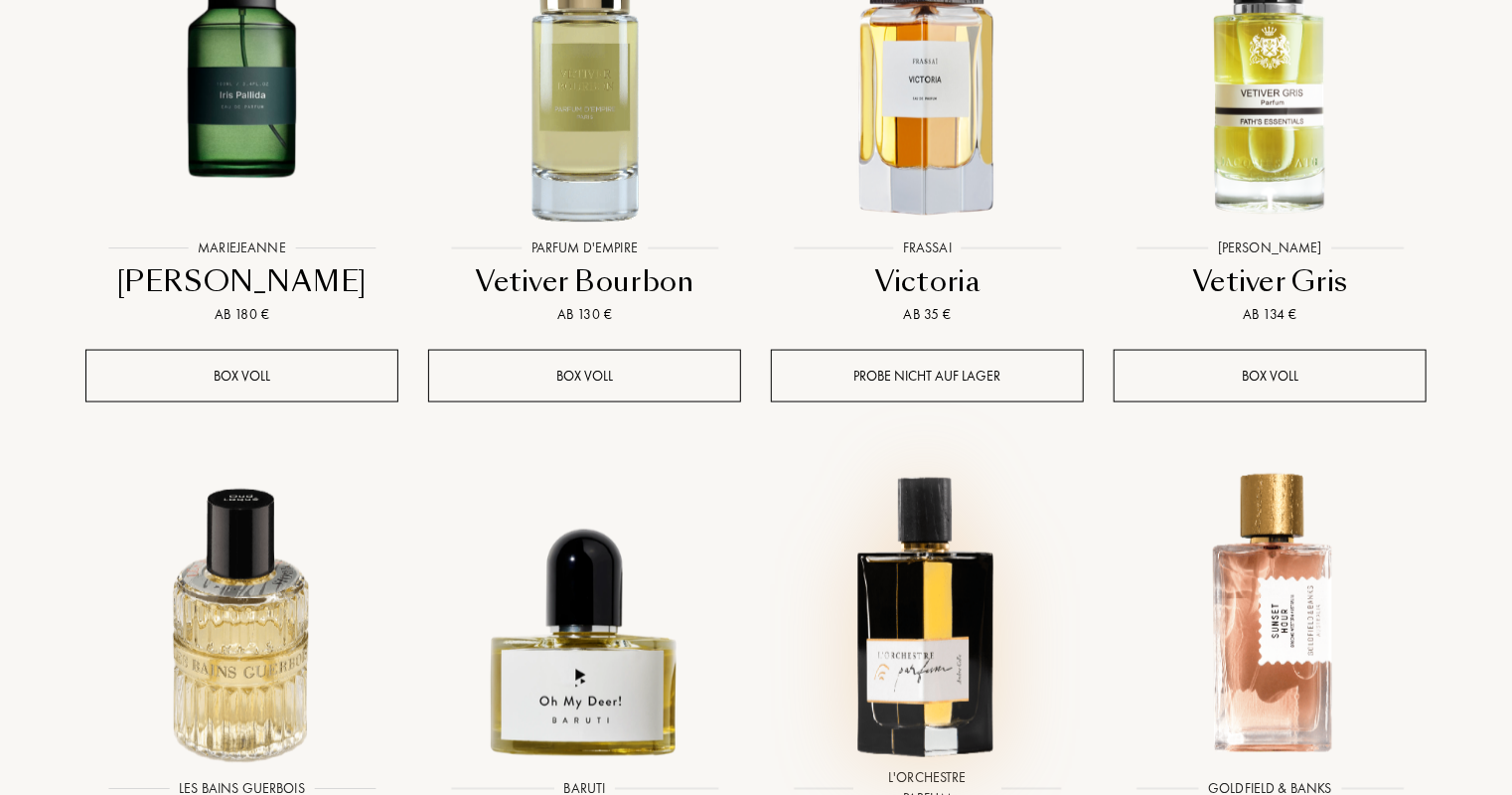scroll, scrollTop: 12596, scrollLeft: 0, axis: vertical 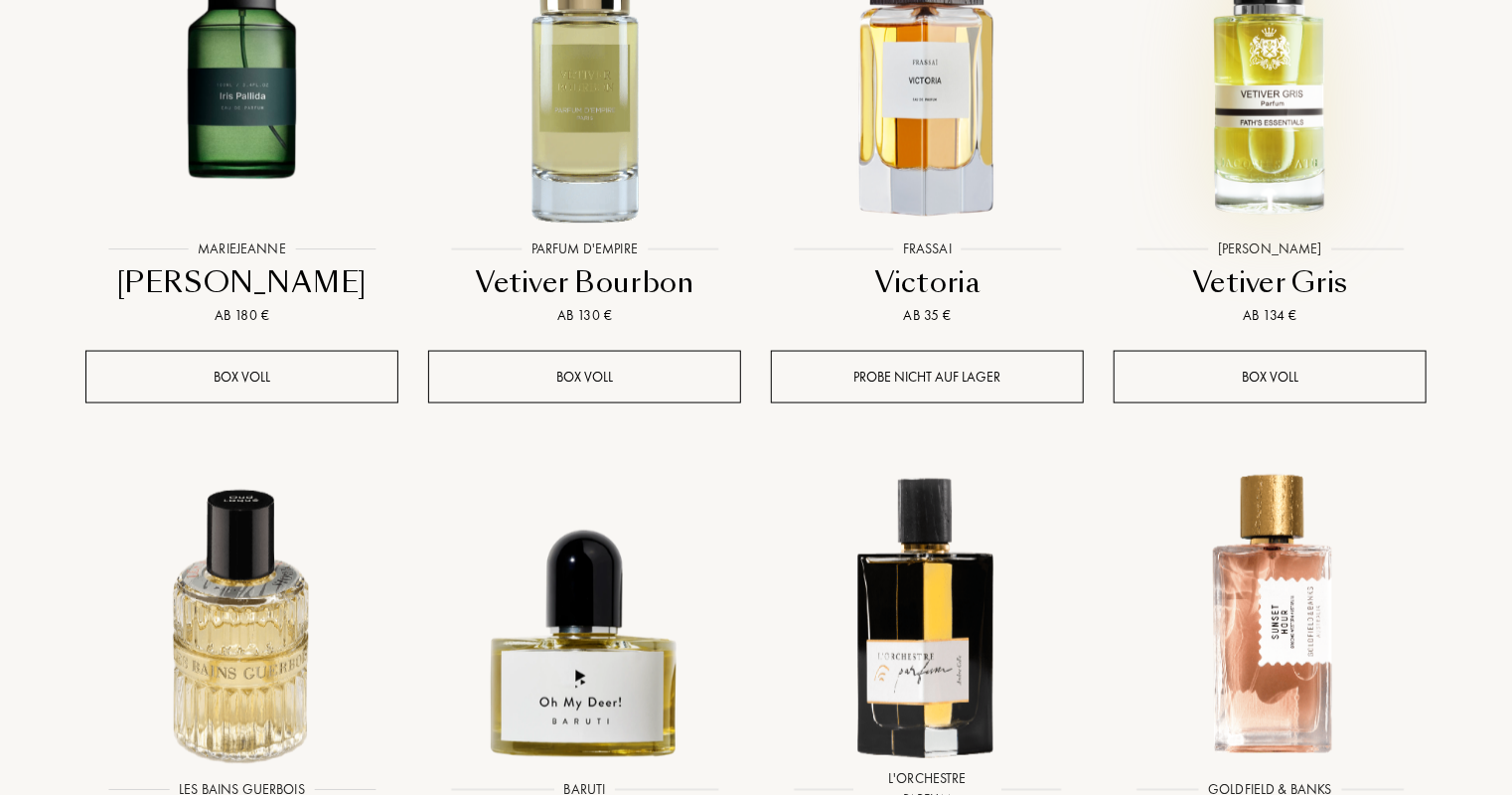 click at bounding box center (1270, 90) 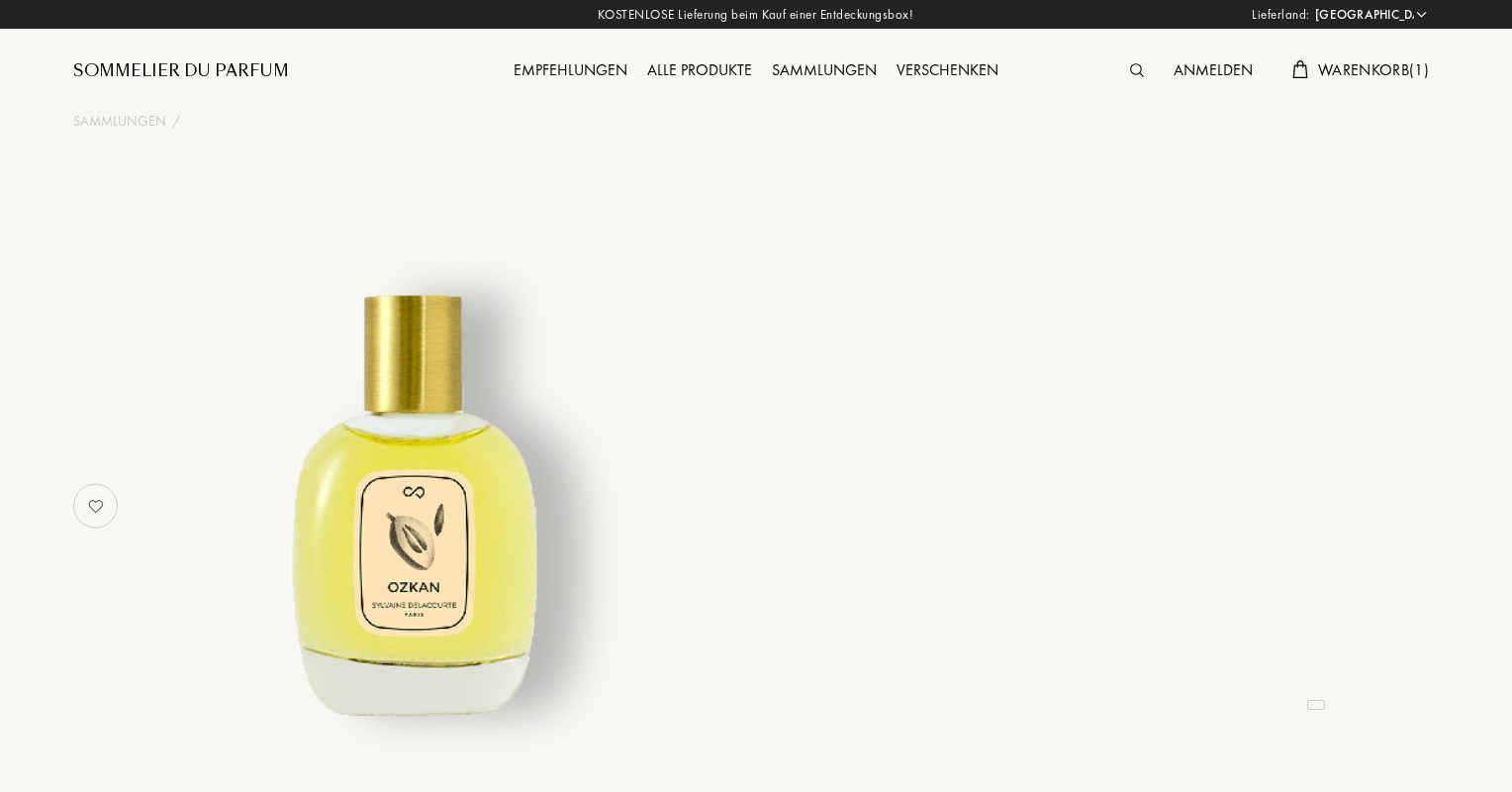 select on "DE" 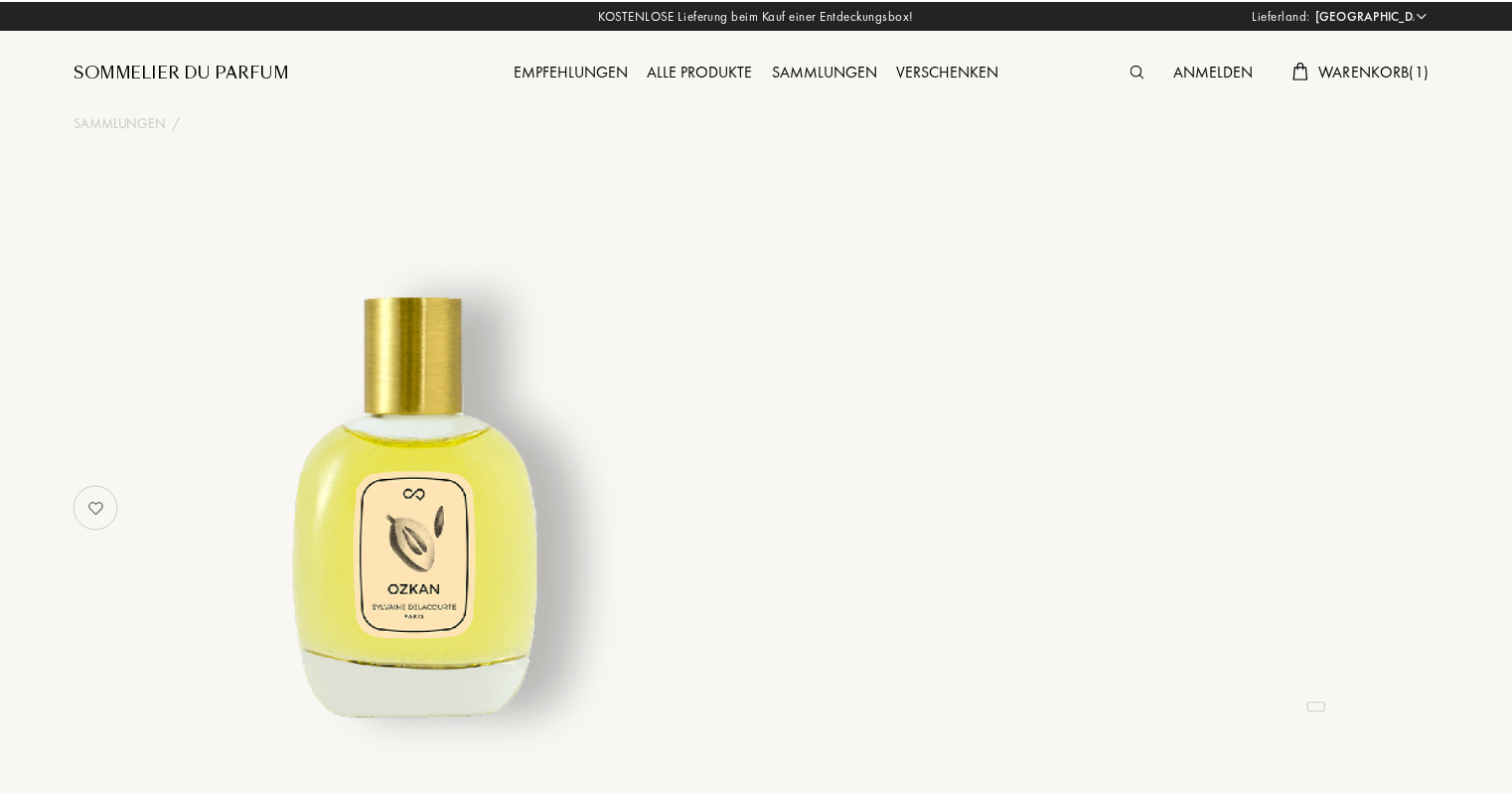 scroll, scrollTop: 0, scrollLeft: 0, axis: both 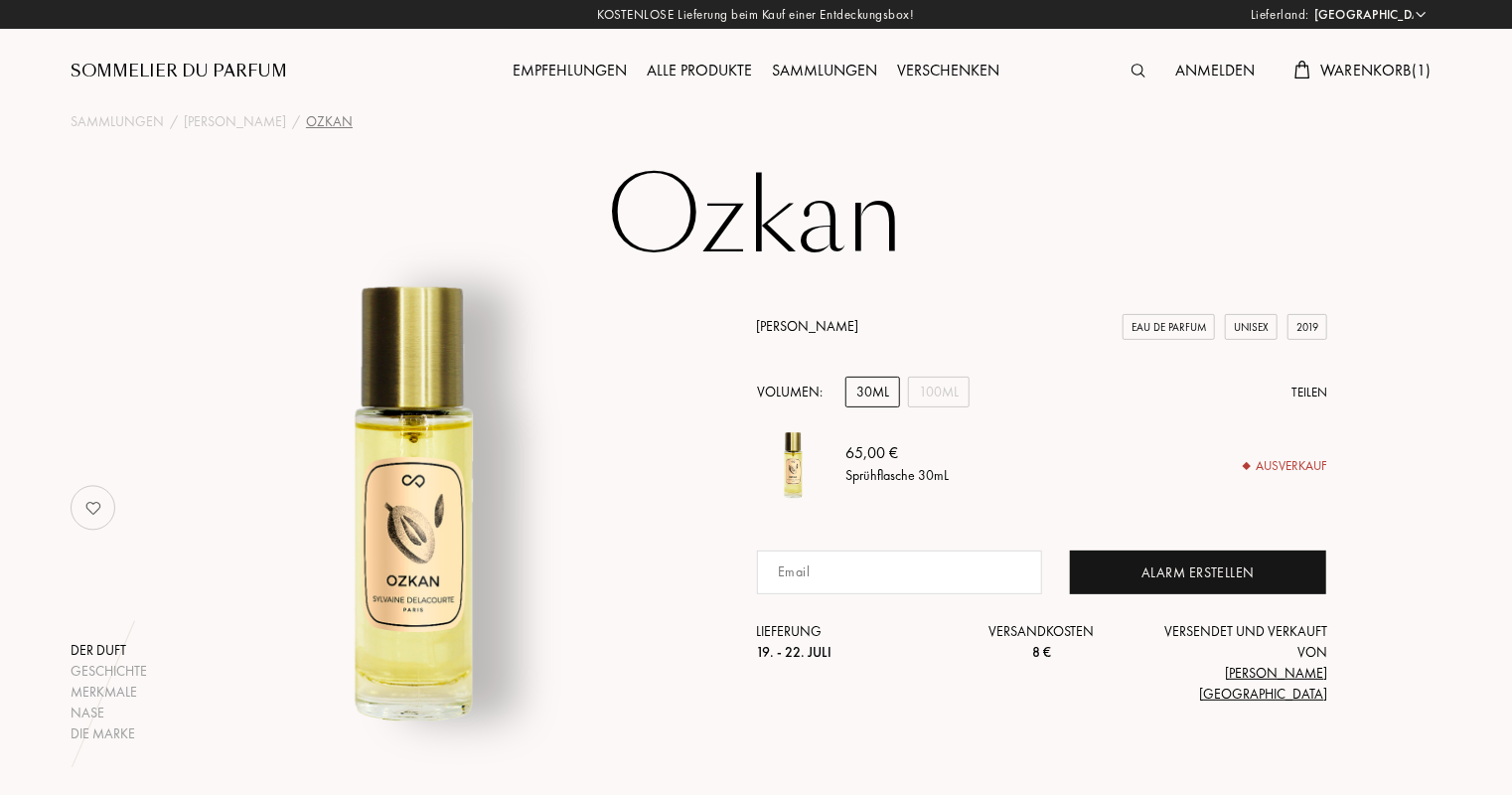 click on "30mL" at bounding box center (872, 392) 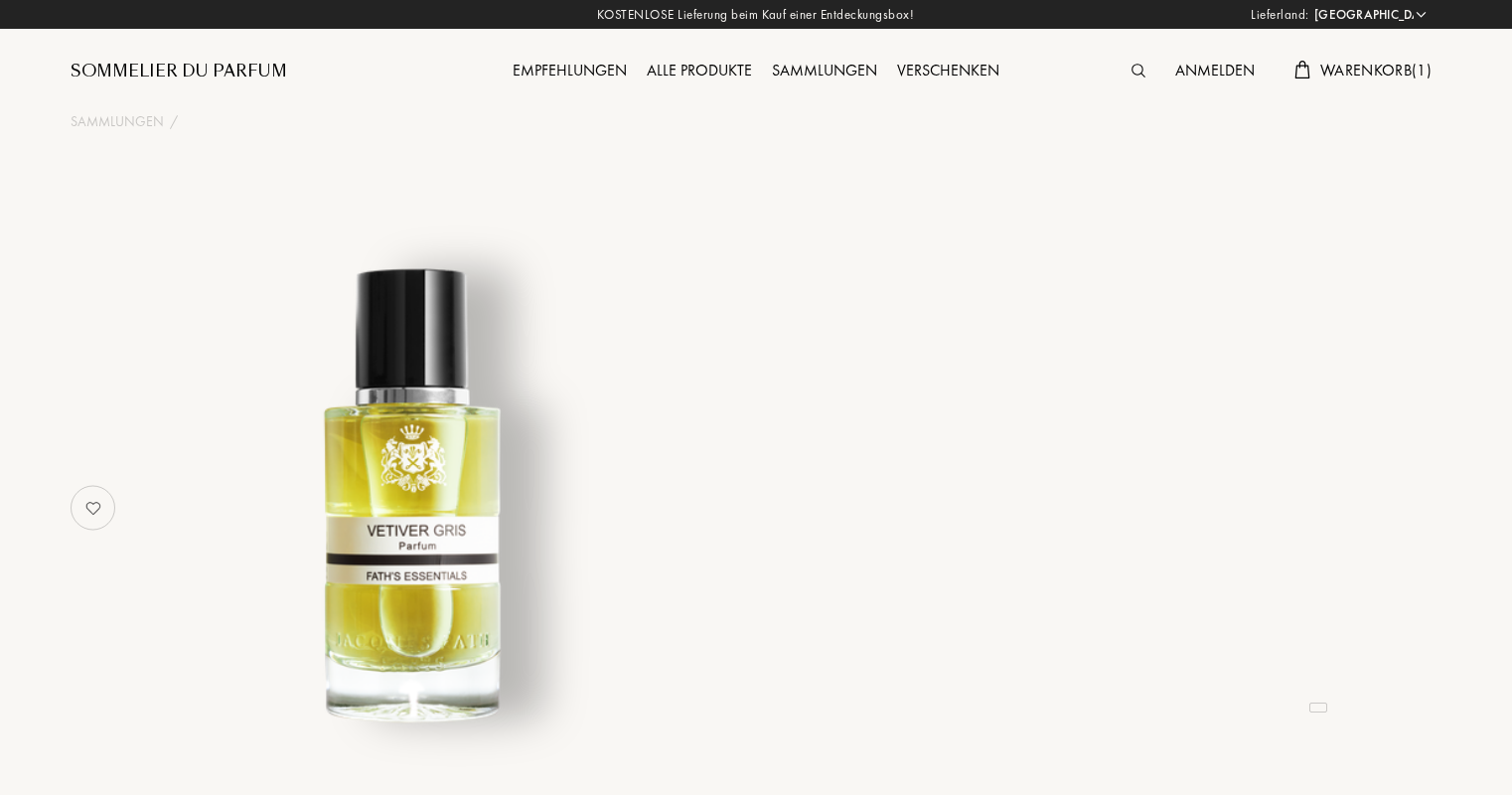 select on "DE" 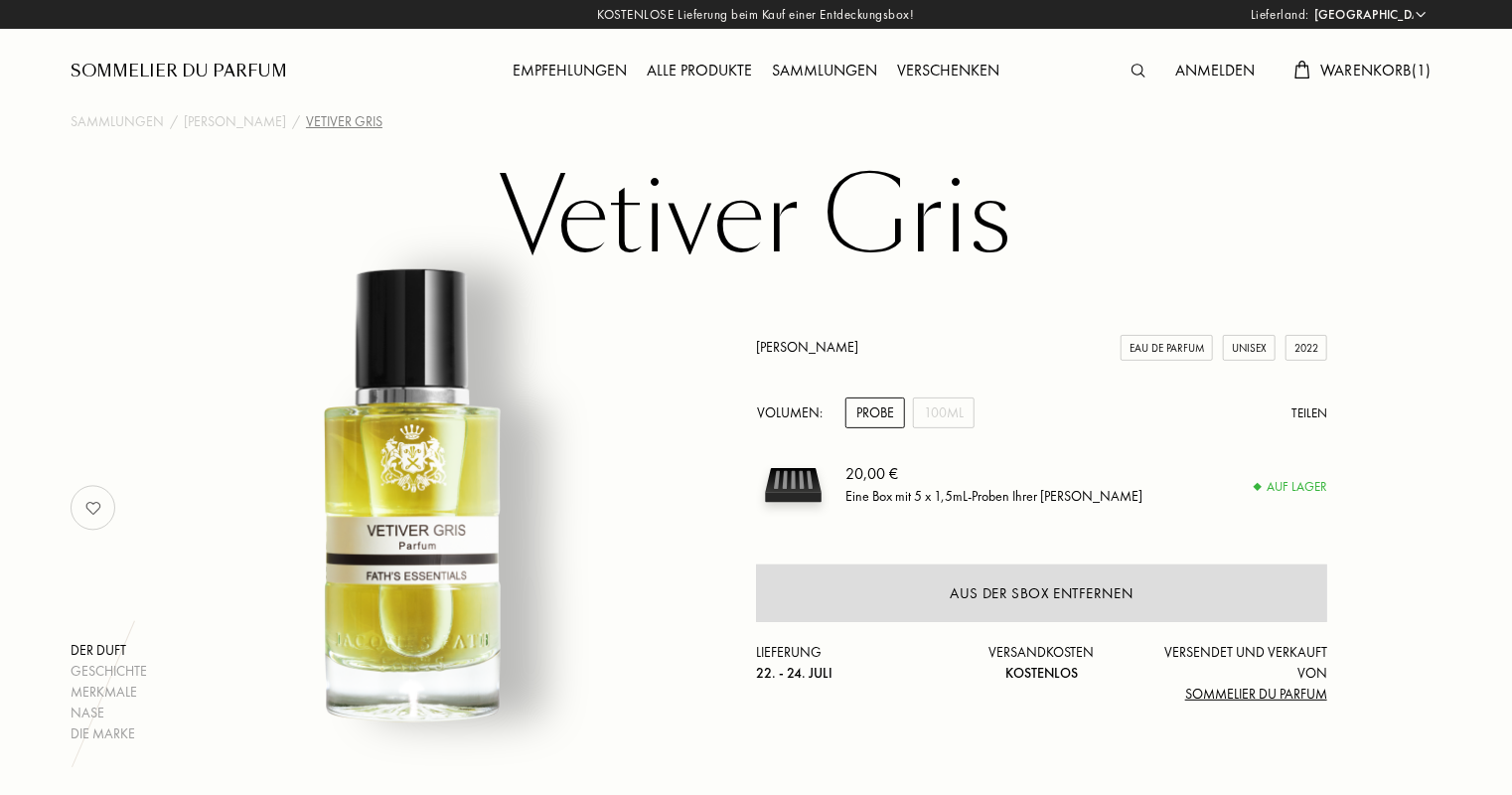 scroll, scrollTop: 40, scrollLeft: 0, axis: vertical 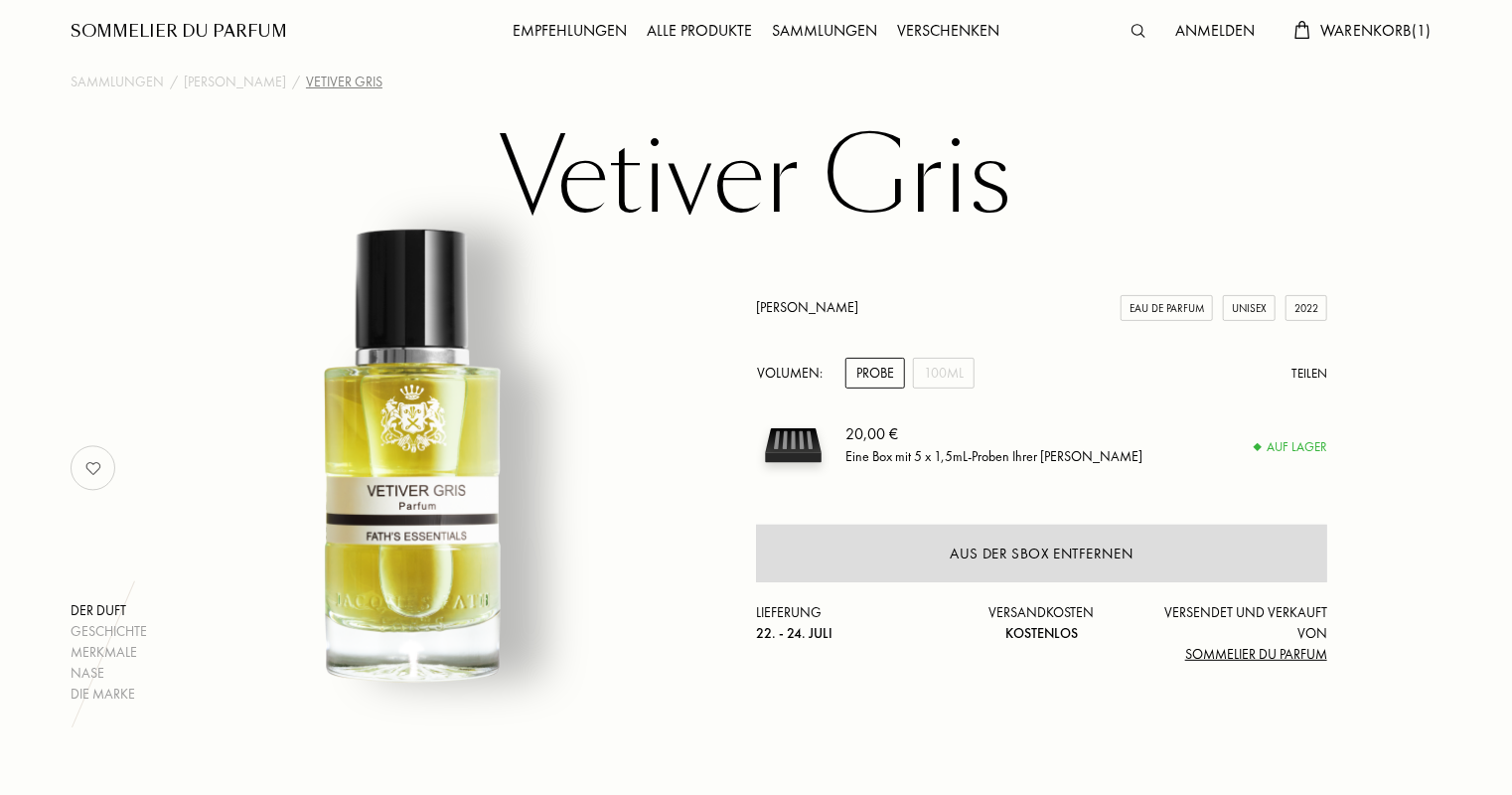 click on "[PERSON_NAME]" at bounding box center [807, 307] 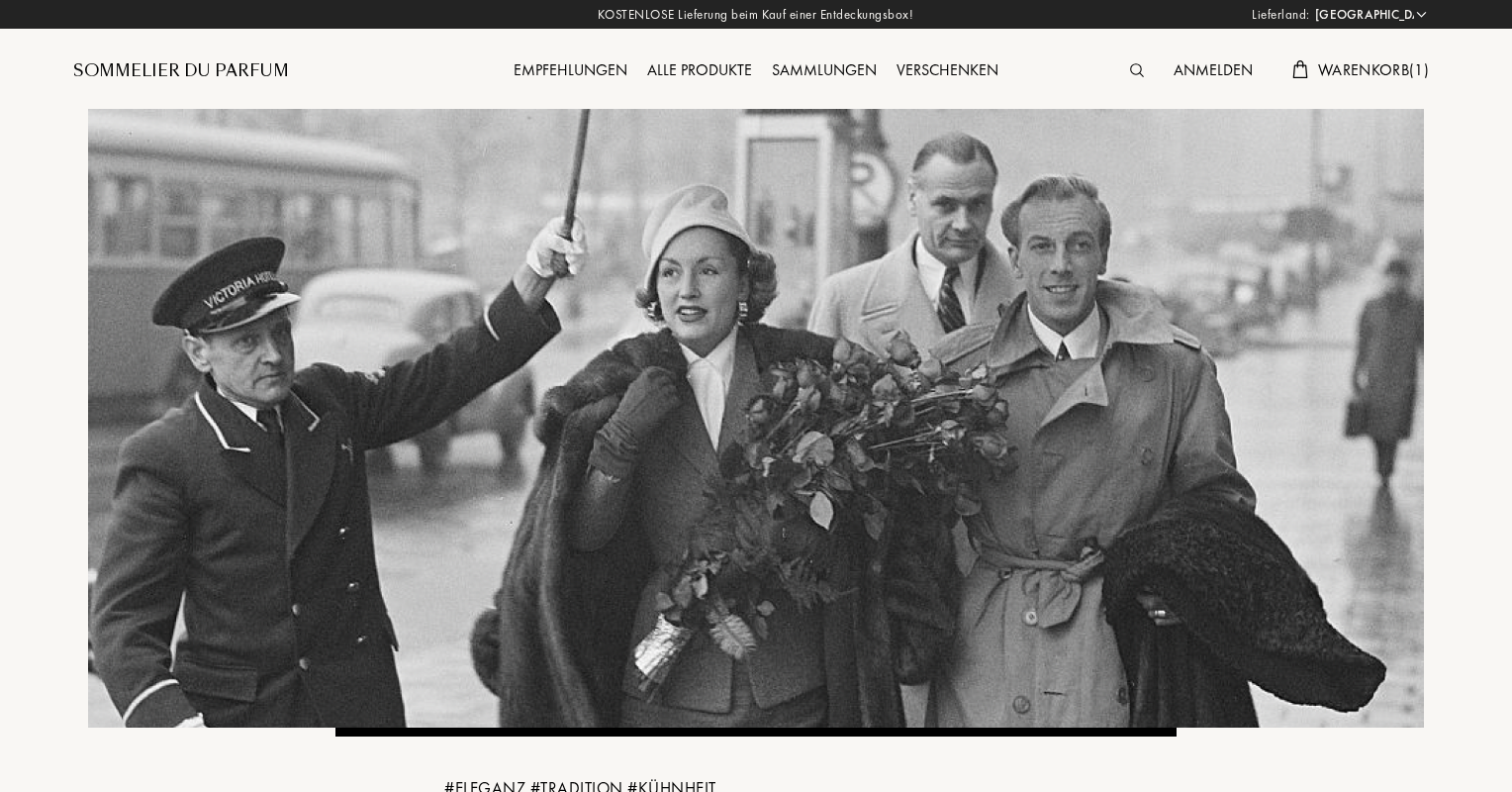 select on "DE" 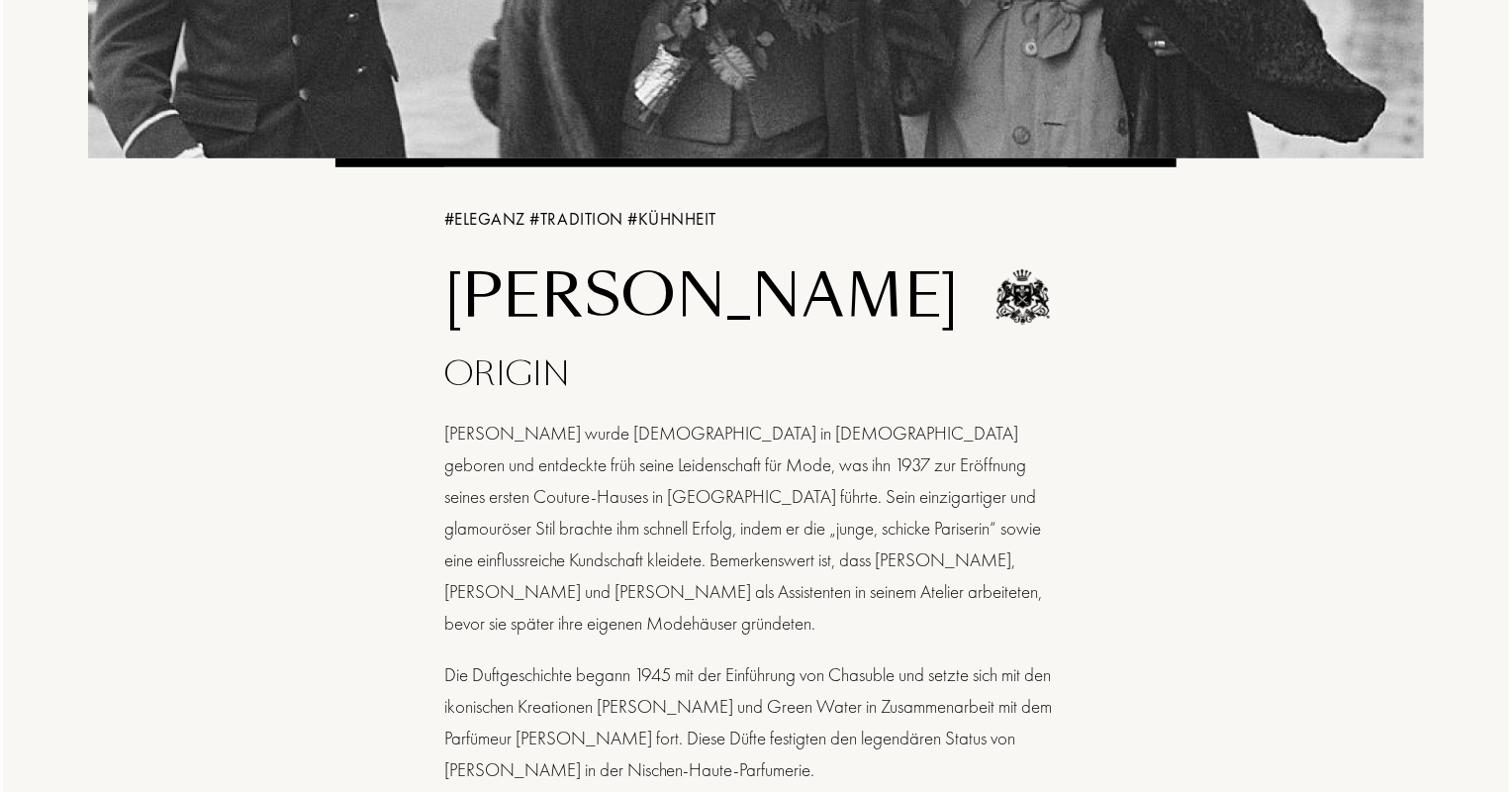 scroll, scrollTop: 0, scrollLeft: 0, axis: both 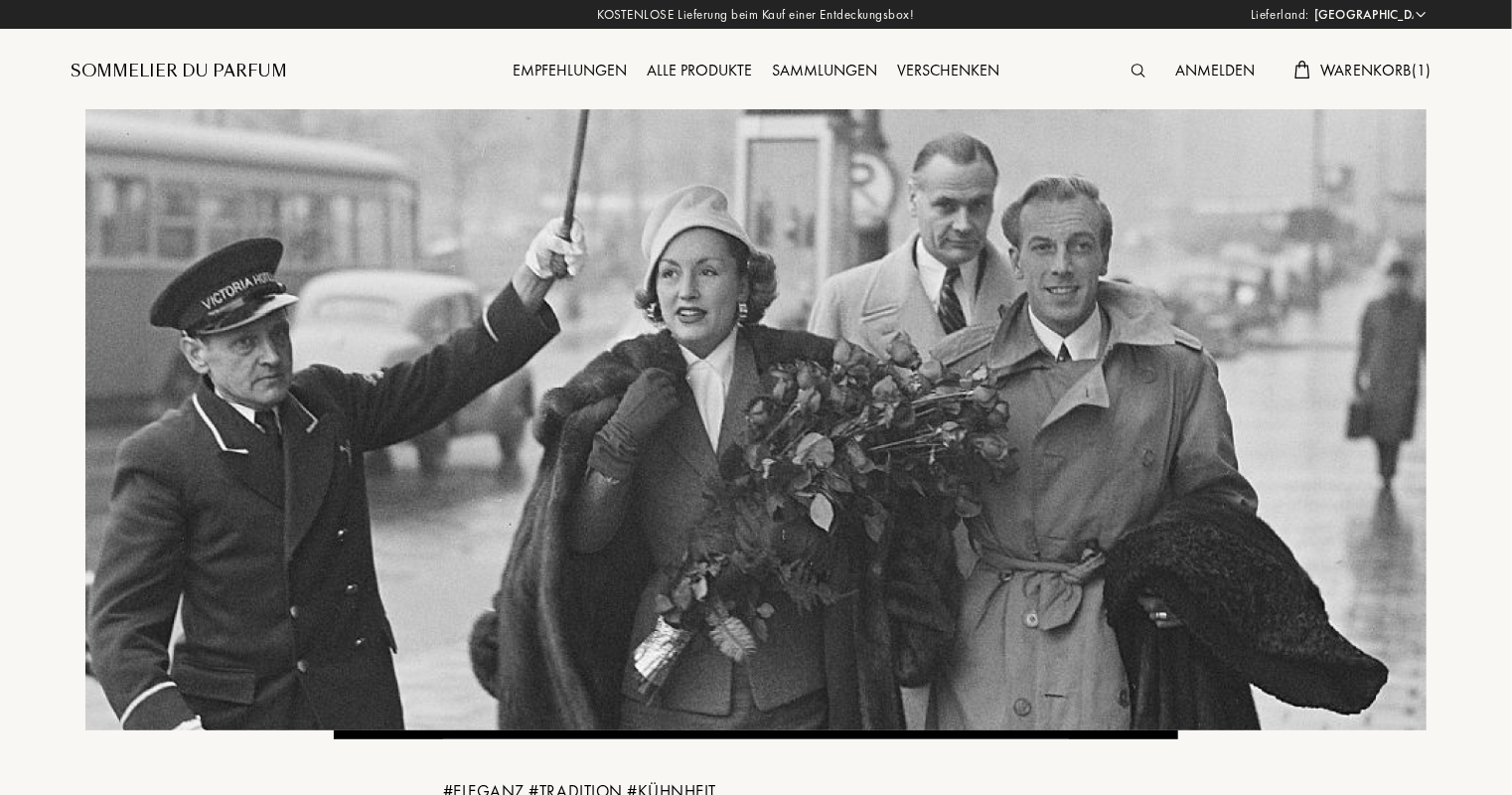 click on "Warenkorb  ( 1 )" at bounding box center (1376, 70) 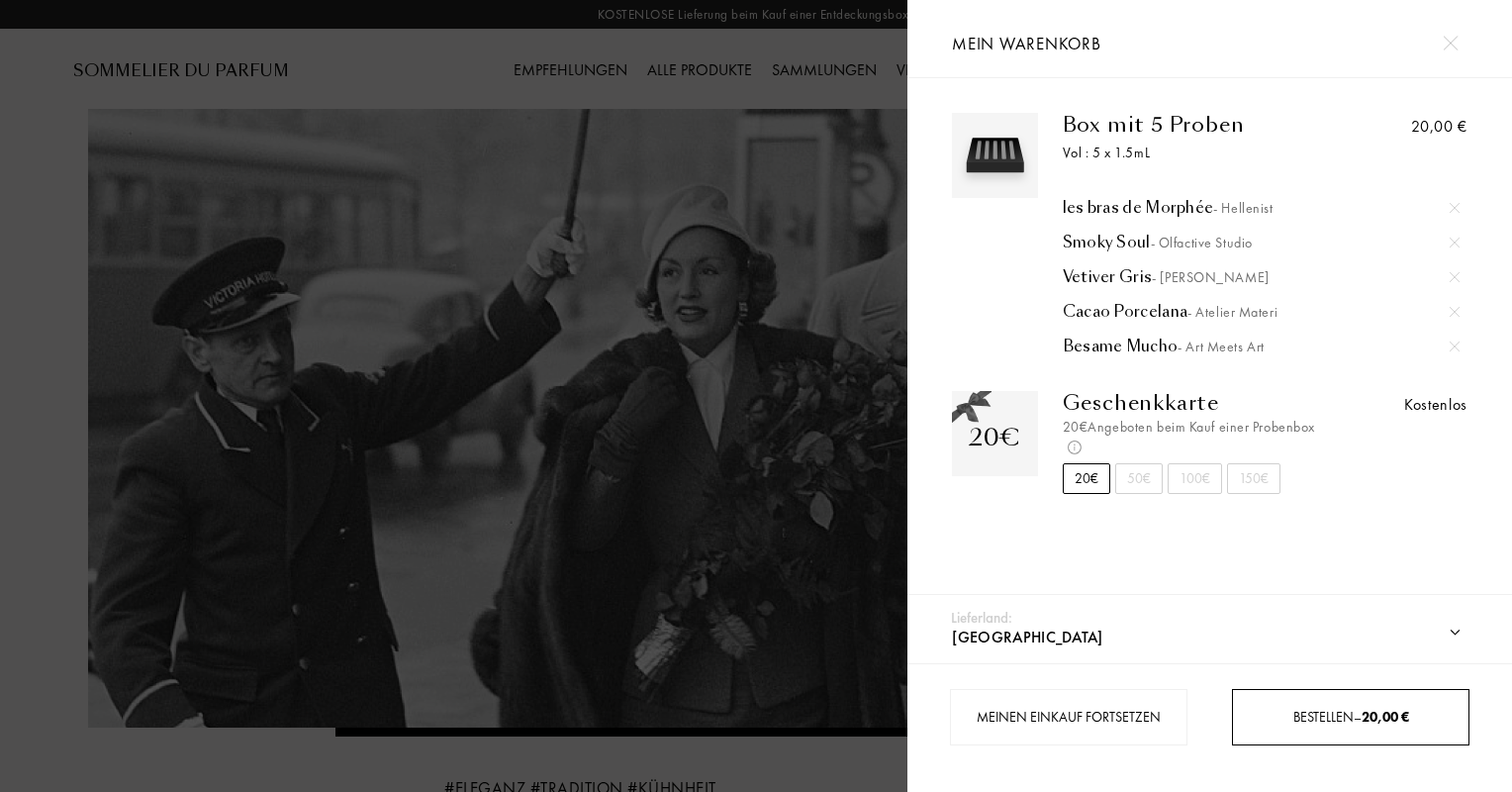 click on "Bestellen  –  20,00 €" at bounding box center [1351, 717] 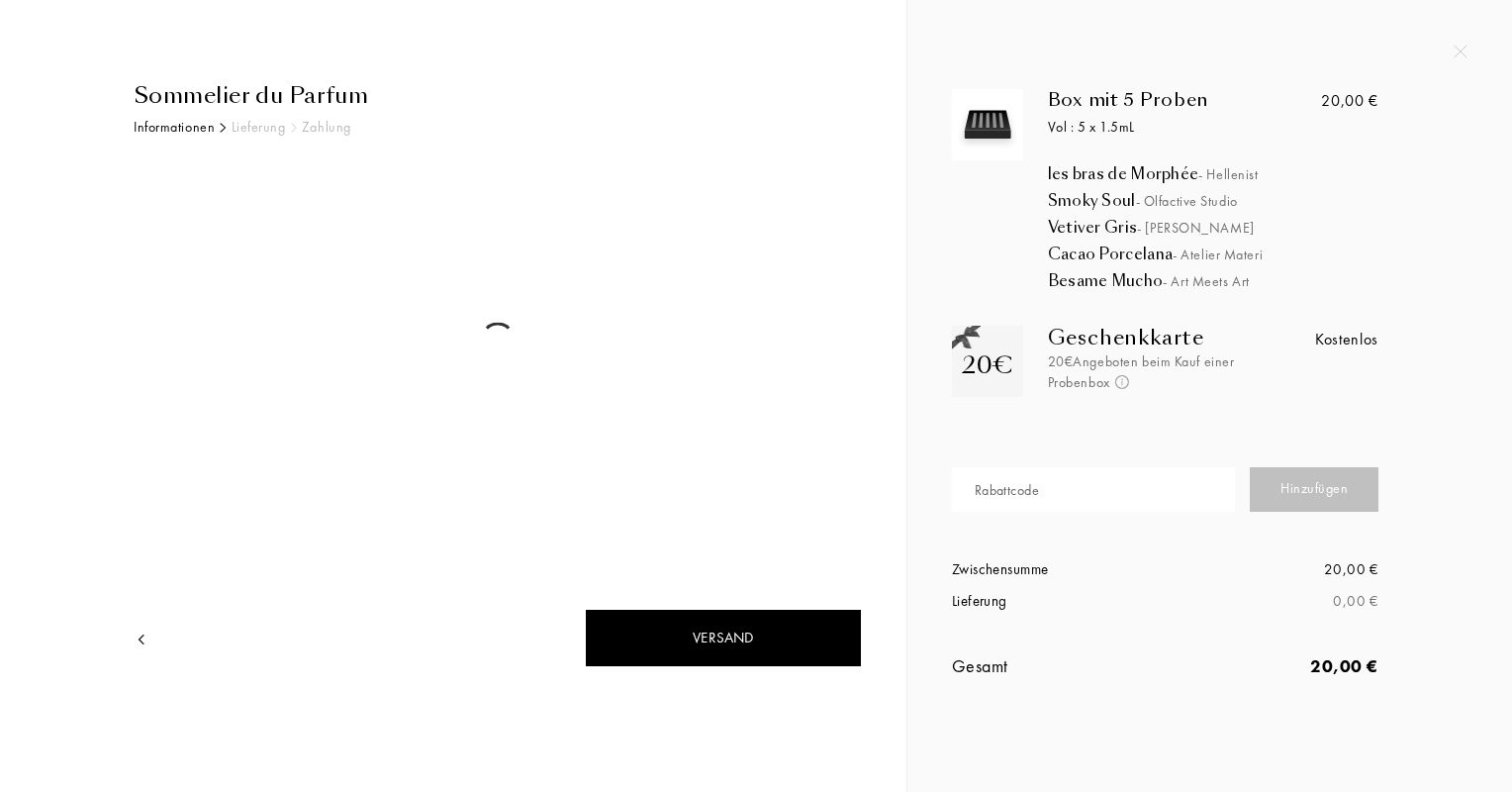 scroll, scrollTop: 0, scrollLeft: 0, axis: both 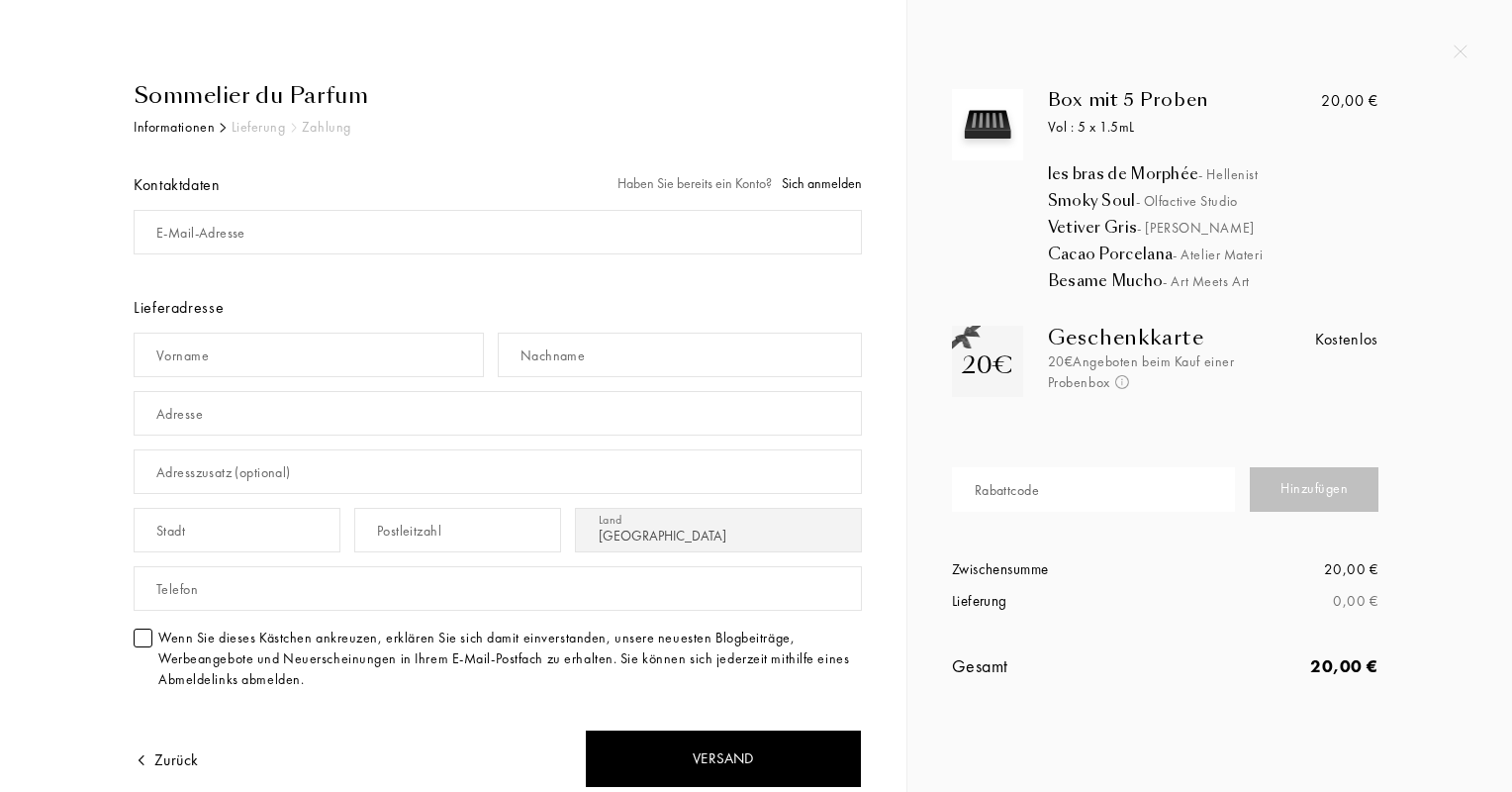 click on "Sich anmelden" at bounding box center (821, 183) 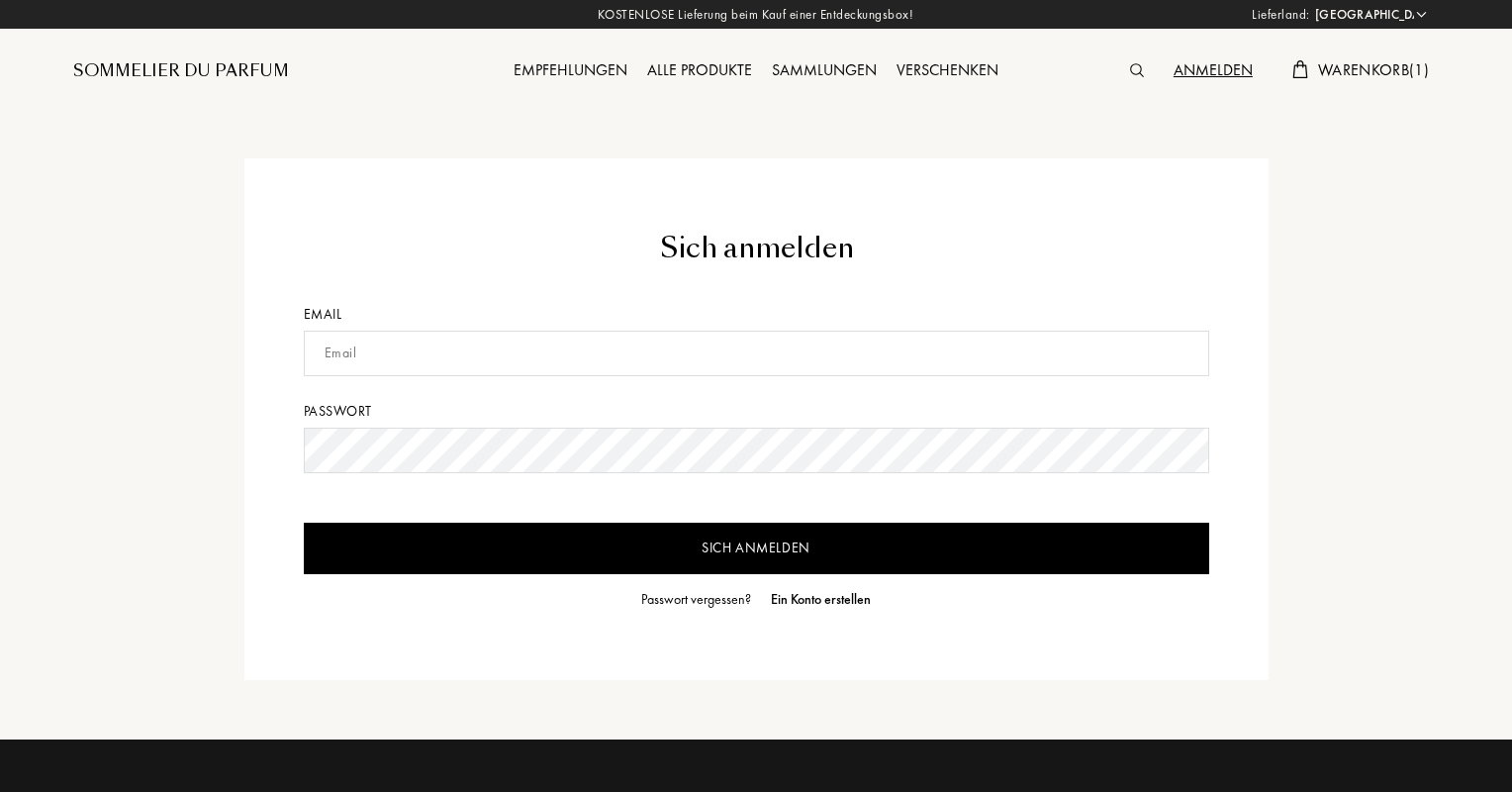 select on "DE" 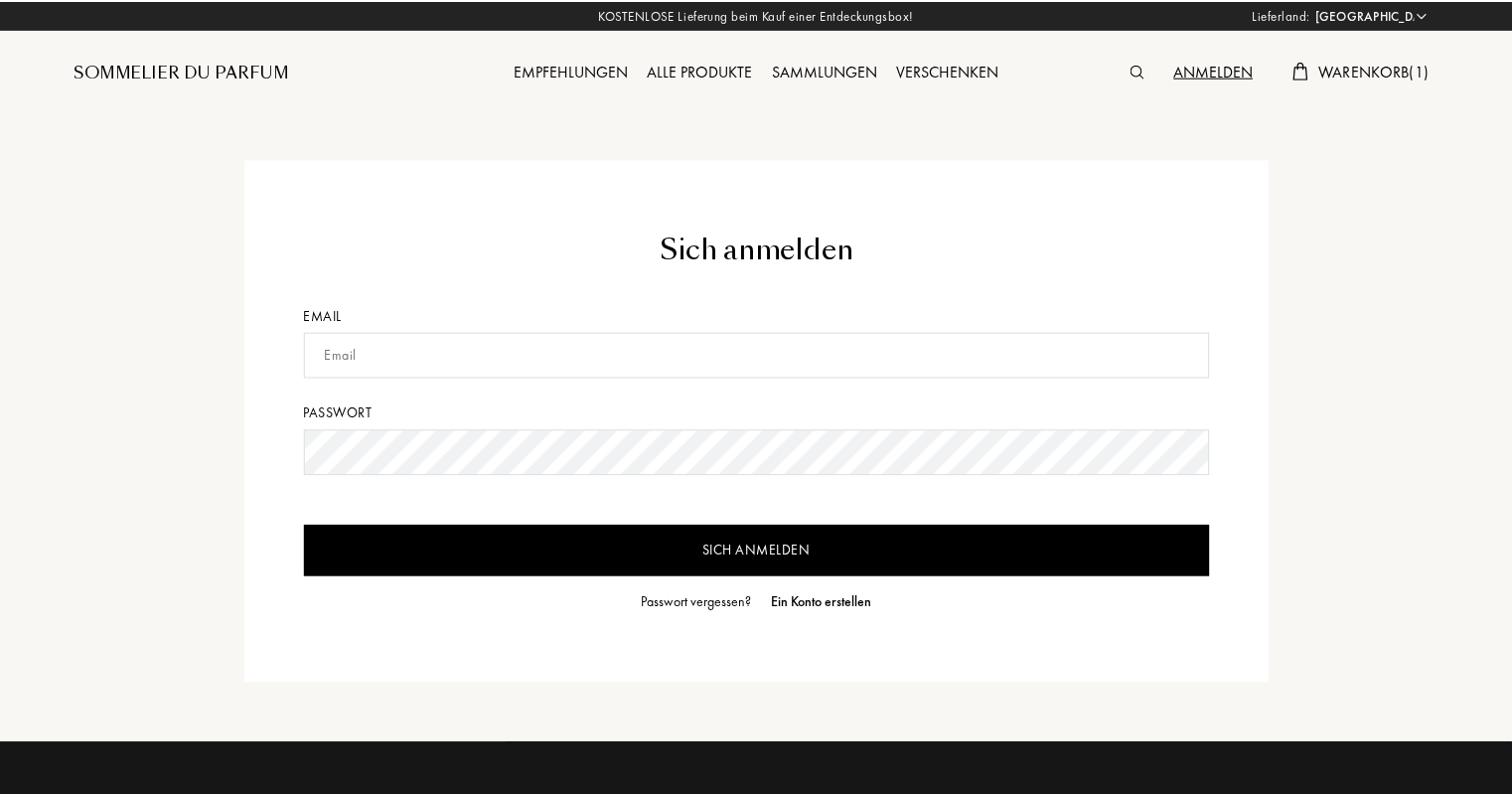 scroll, scrollTop: 0, scrollLeft: 0, axis: both 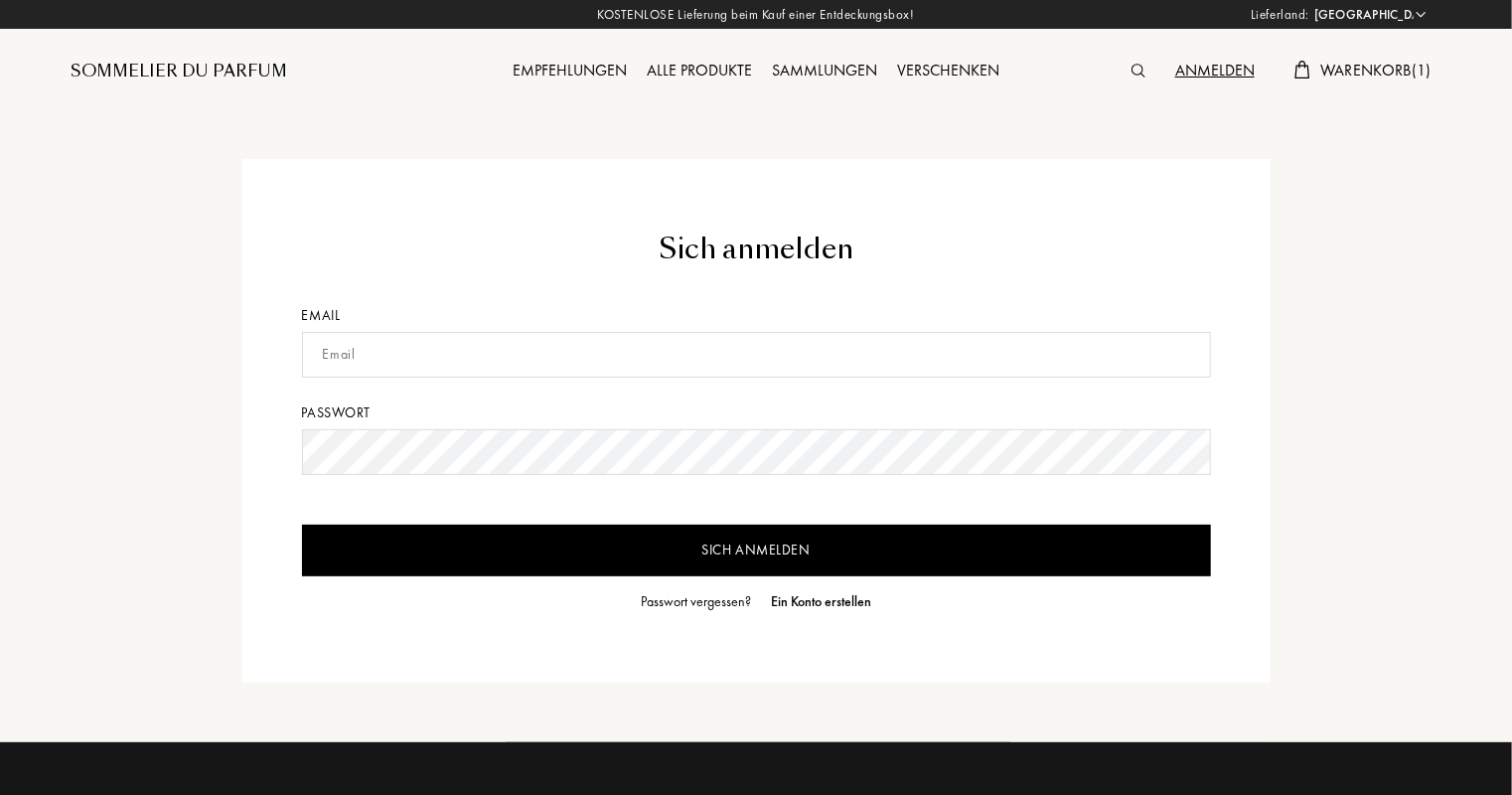 click at bounding box center [756, 355] 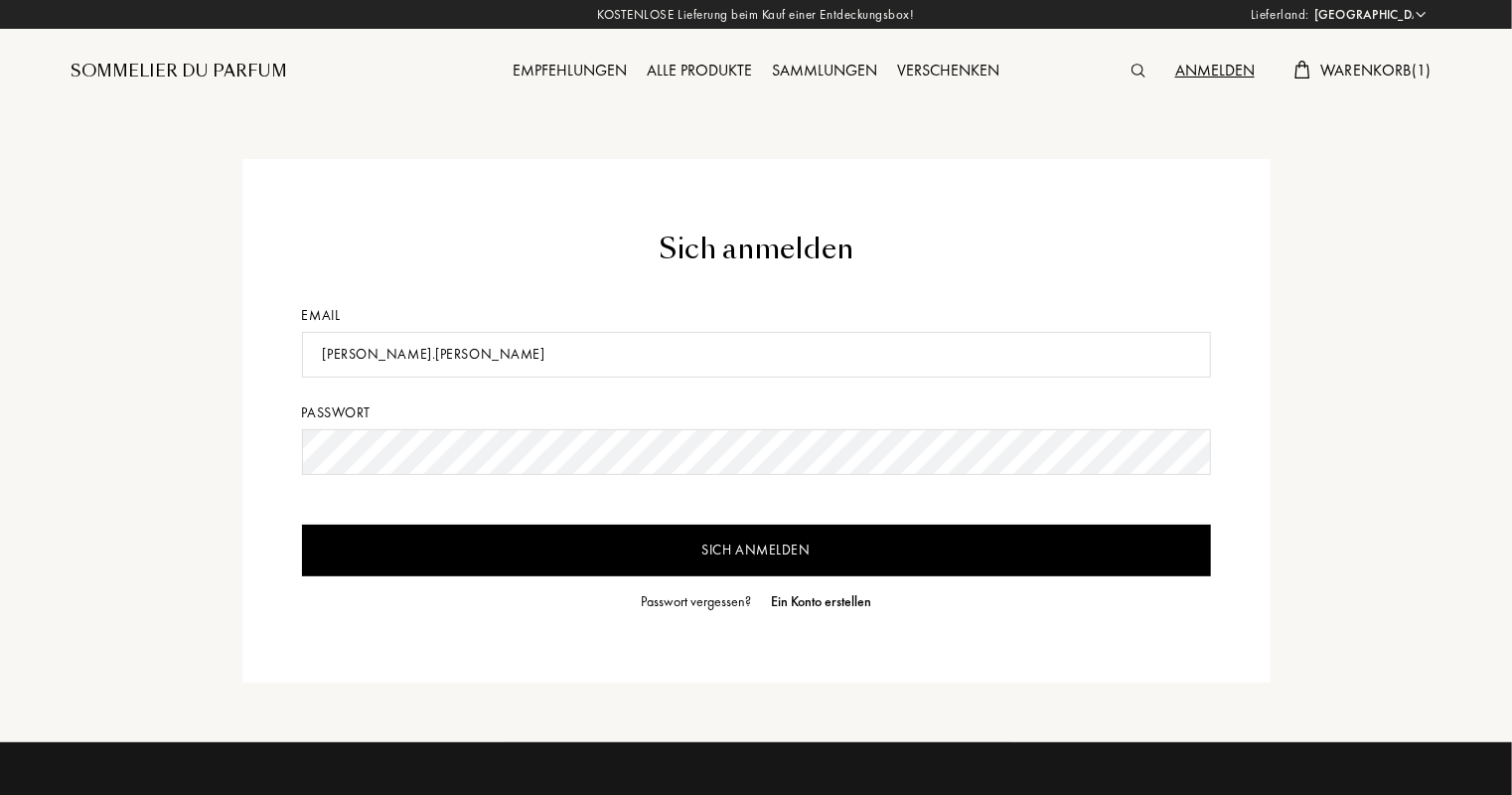 click on "Sich anmelden Email bettina.schiek Passwort Sich anmelden Passwort vergessen? Ein Konto erstellen" at bounding box center (756, 420) 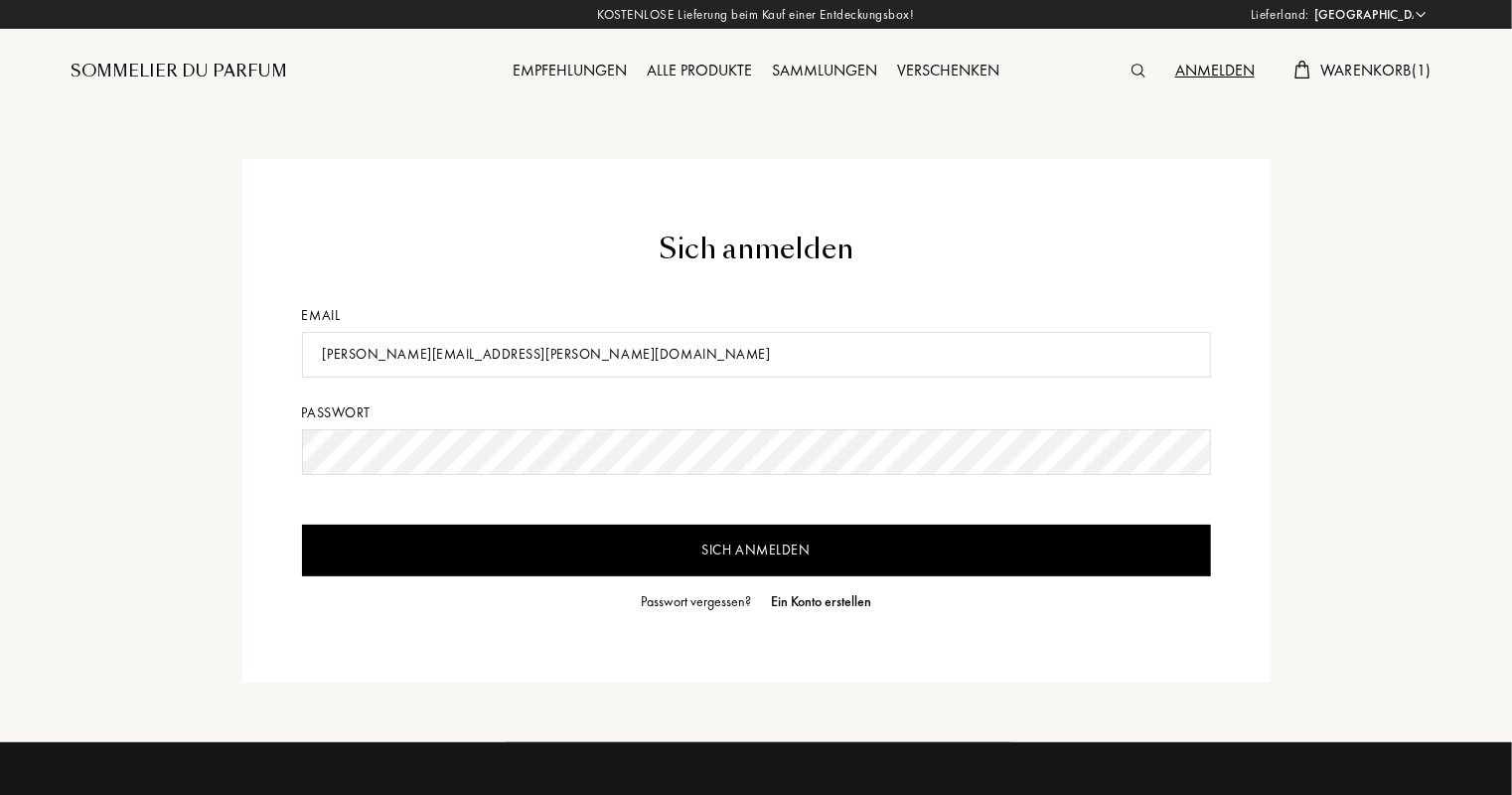 type on "[EMAIL_ADDRESS][DOMAIN_NAME]" 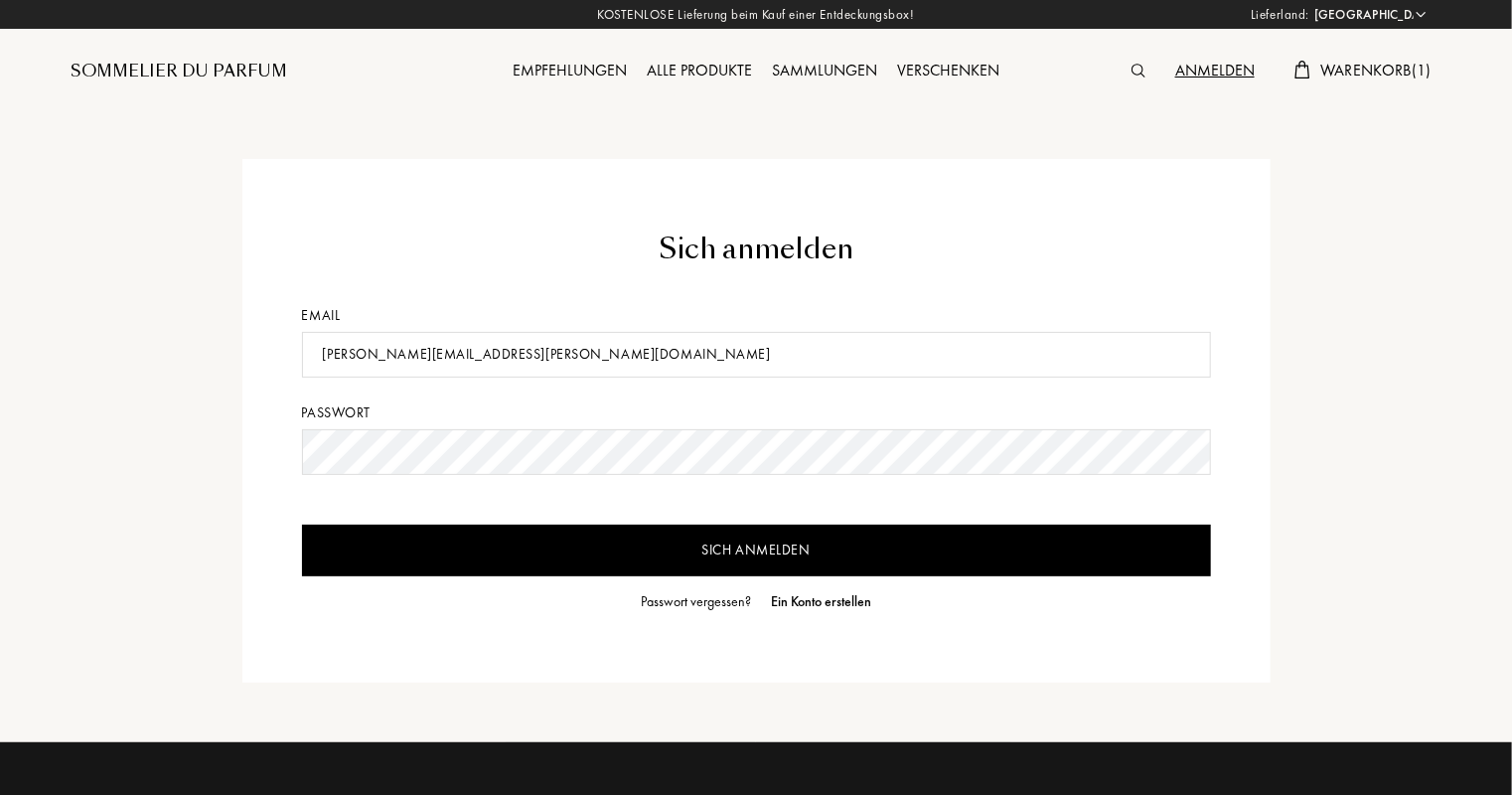 click on "Sich anmelden" at bounding box center (756, 551) 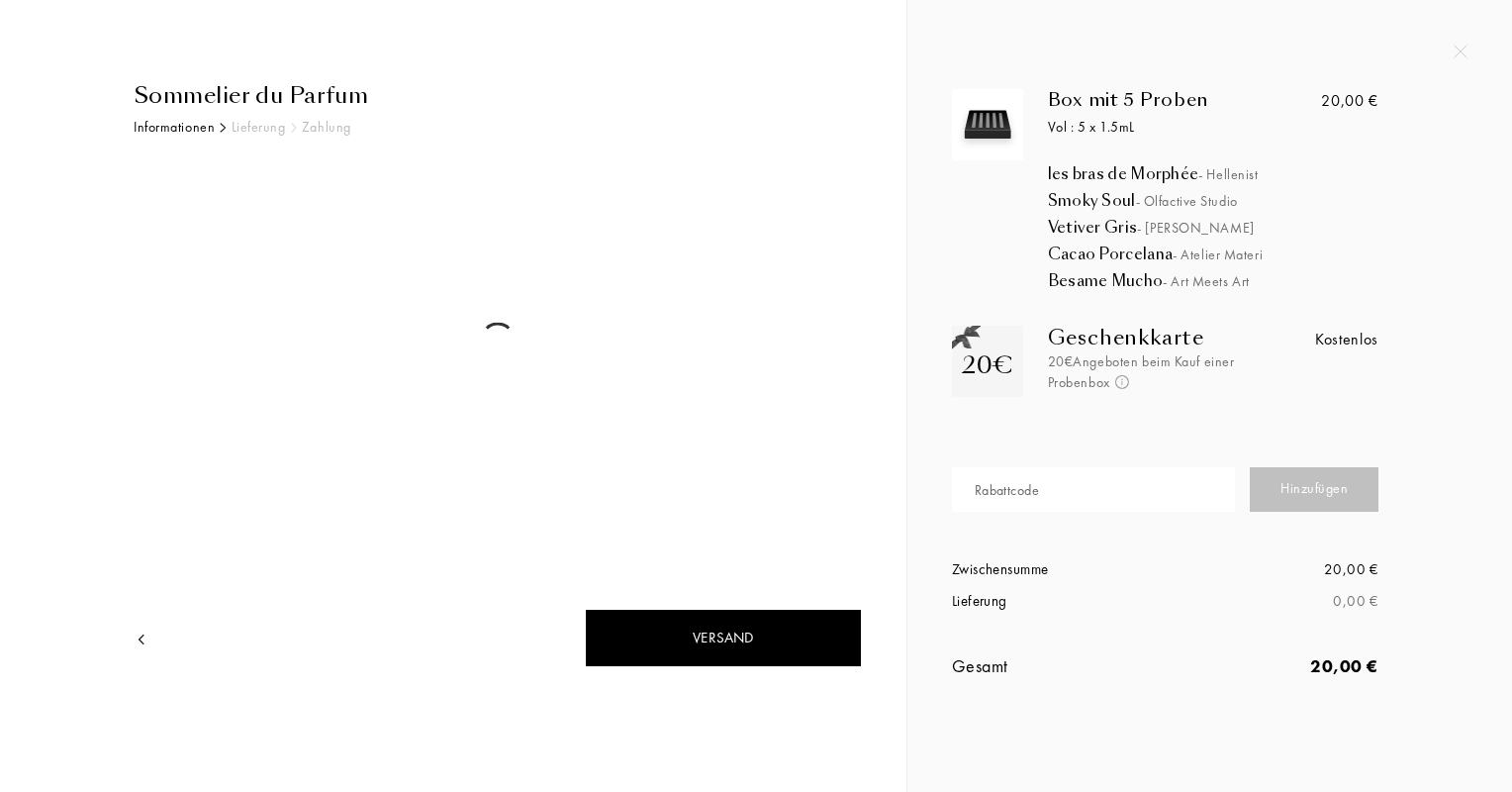 scroll, scrollTop: 0, scrollLeft: 0, axis: both 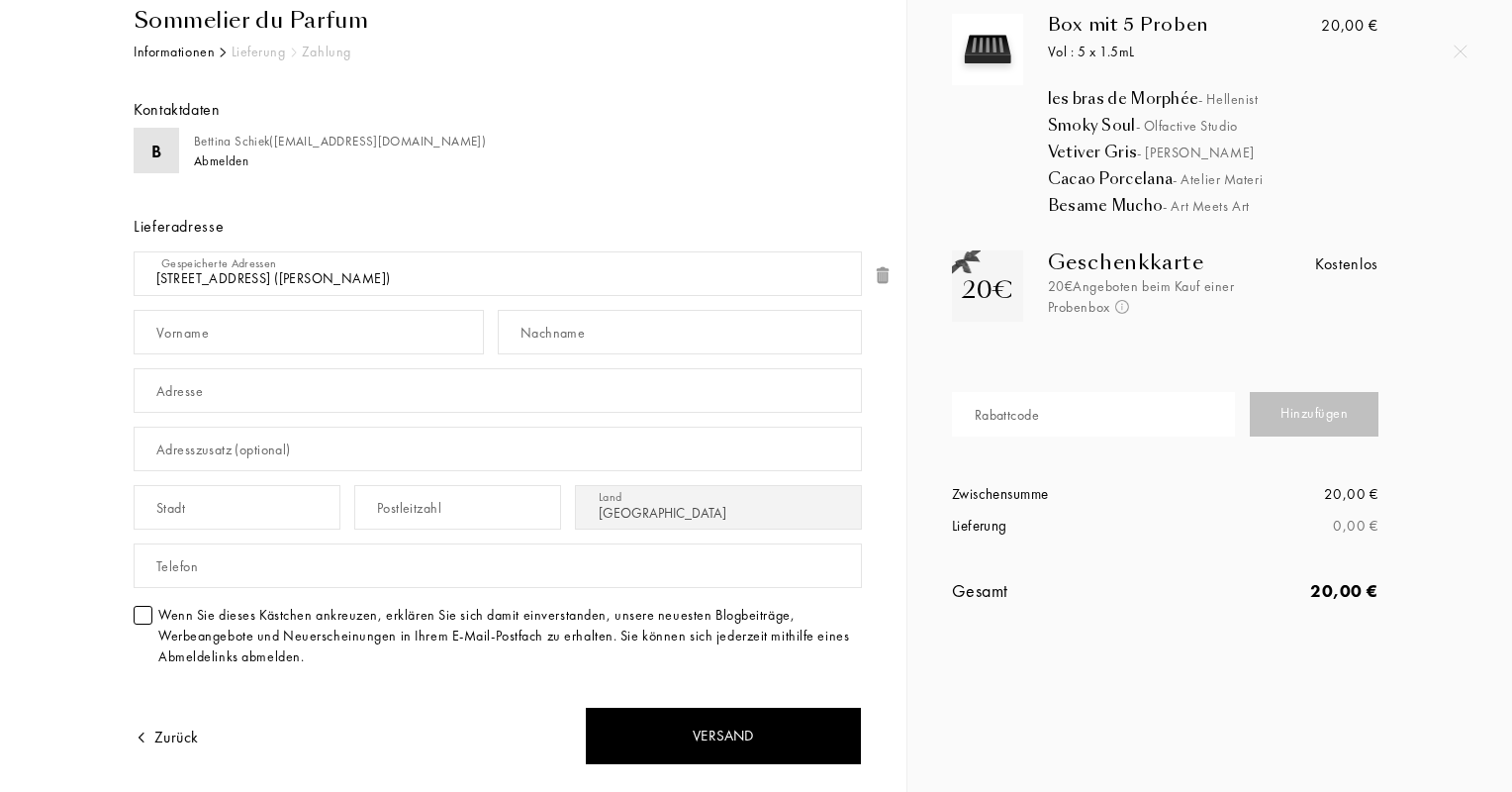 click at bounding box center (142, 615) 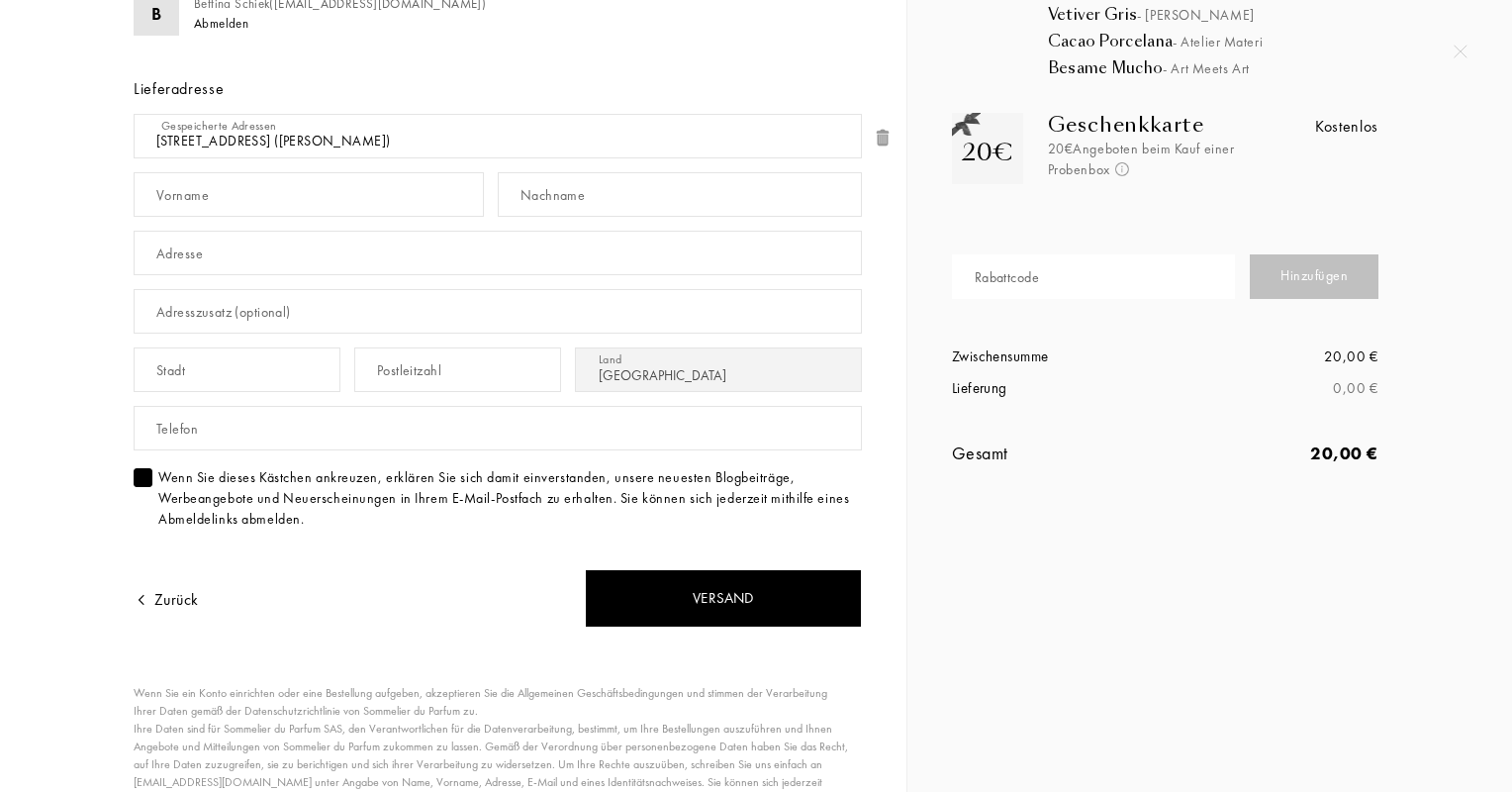 scroll, scrollTop: 304, scrollLeft: 0, axis: vertical 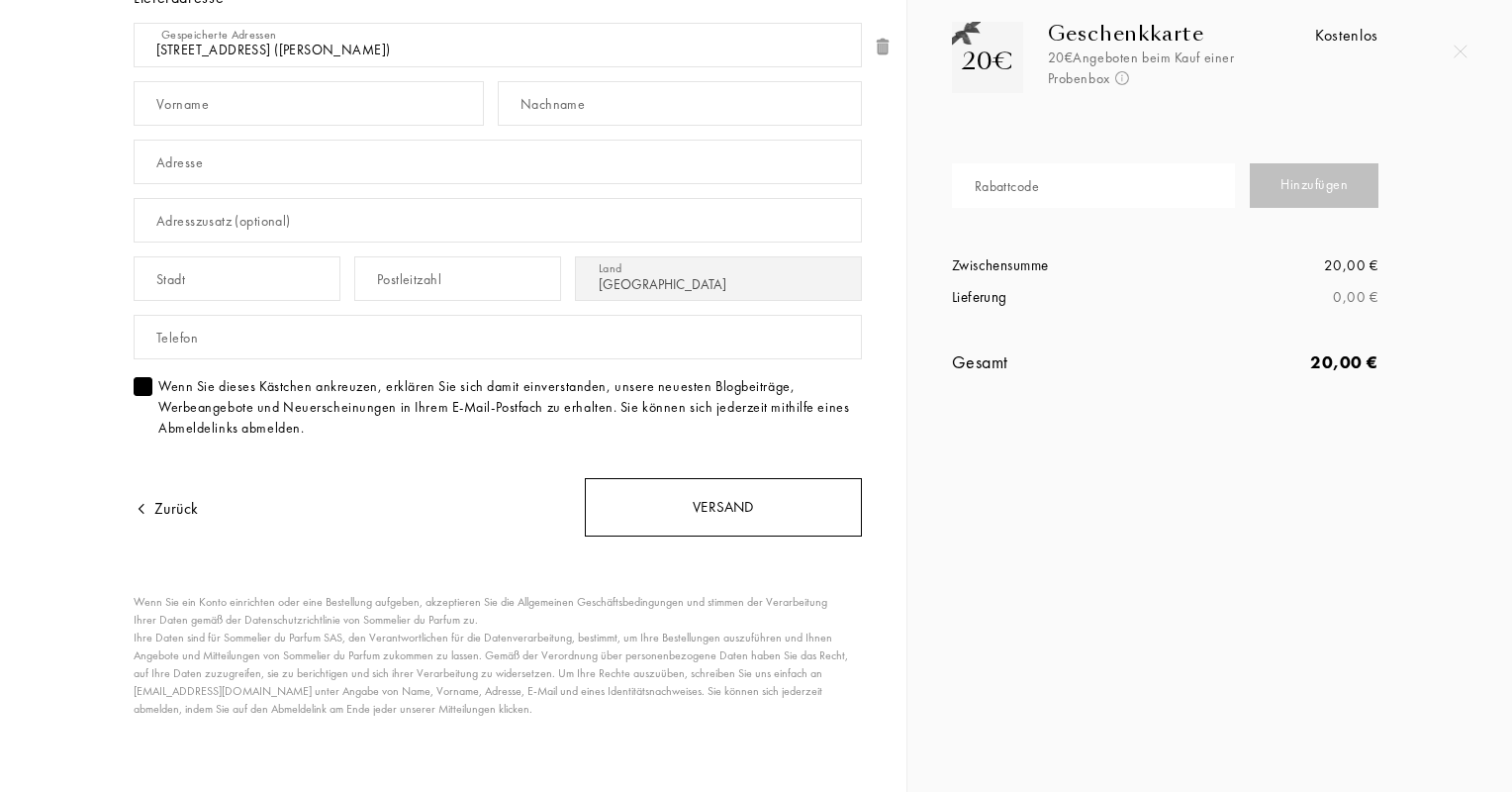 click on "Versand" at bounding box center [723, 507] 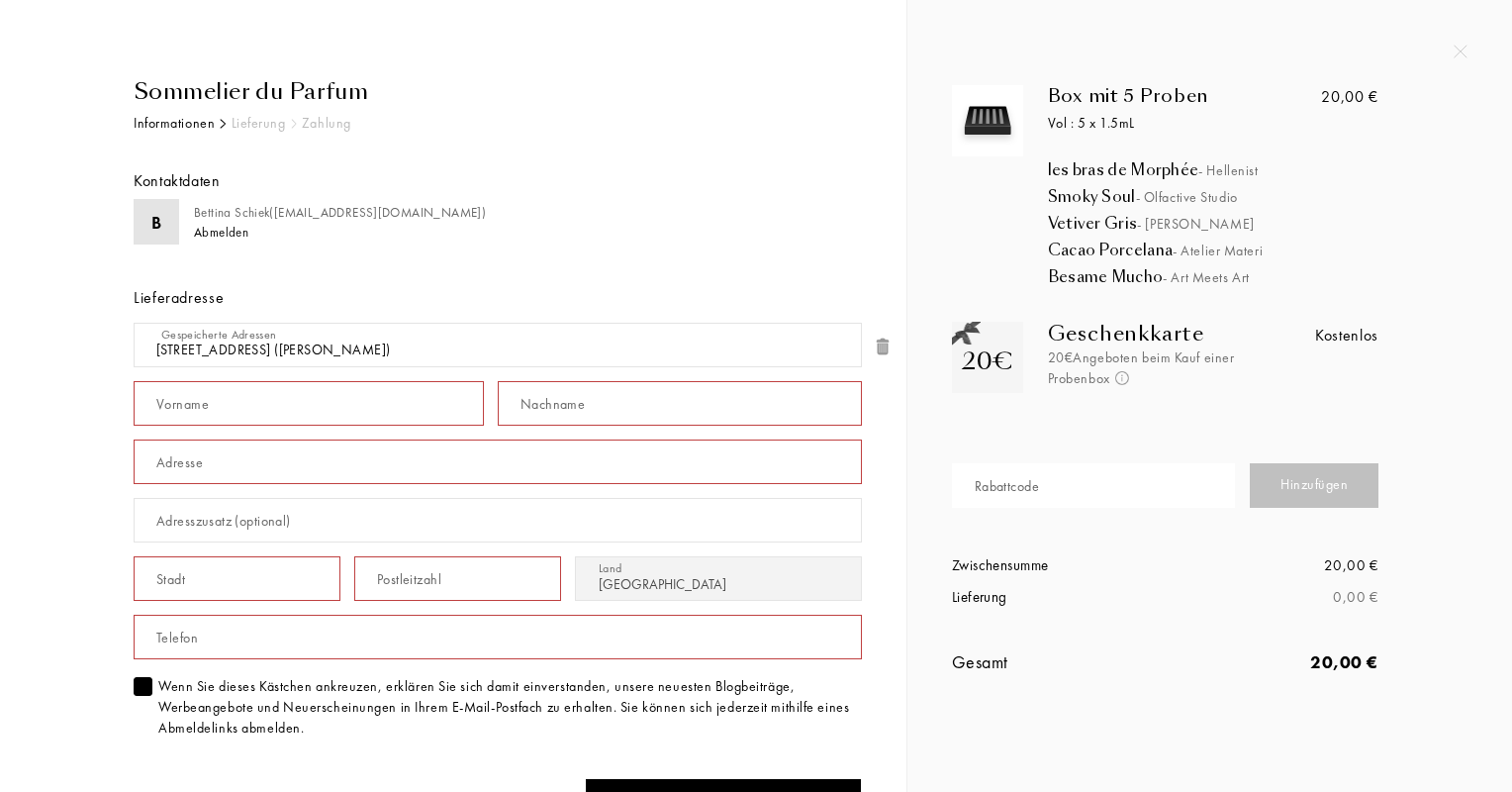 scroll, scrollTop: 3, scrollLeft: 0, axis: vertical 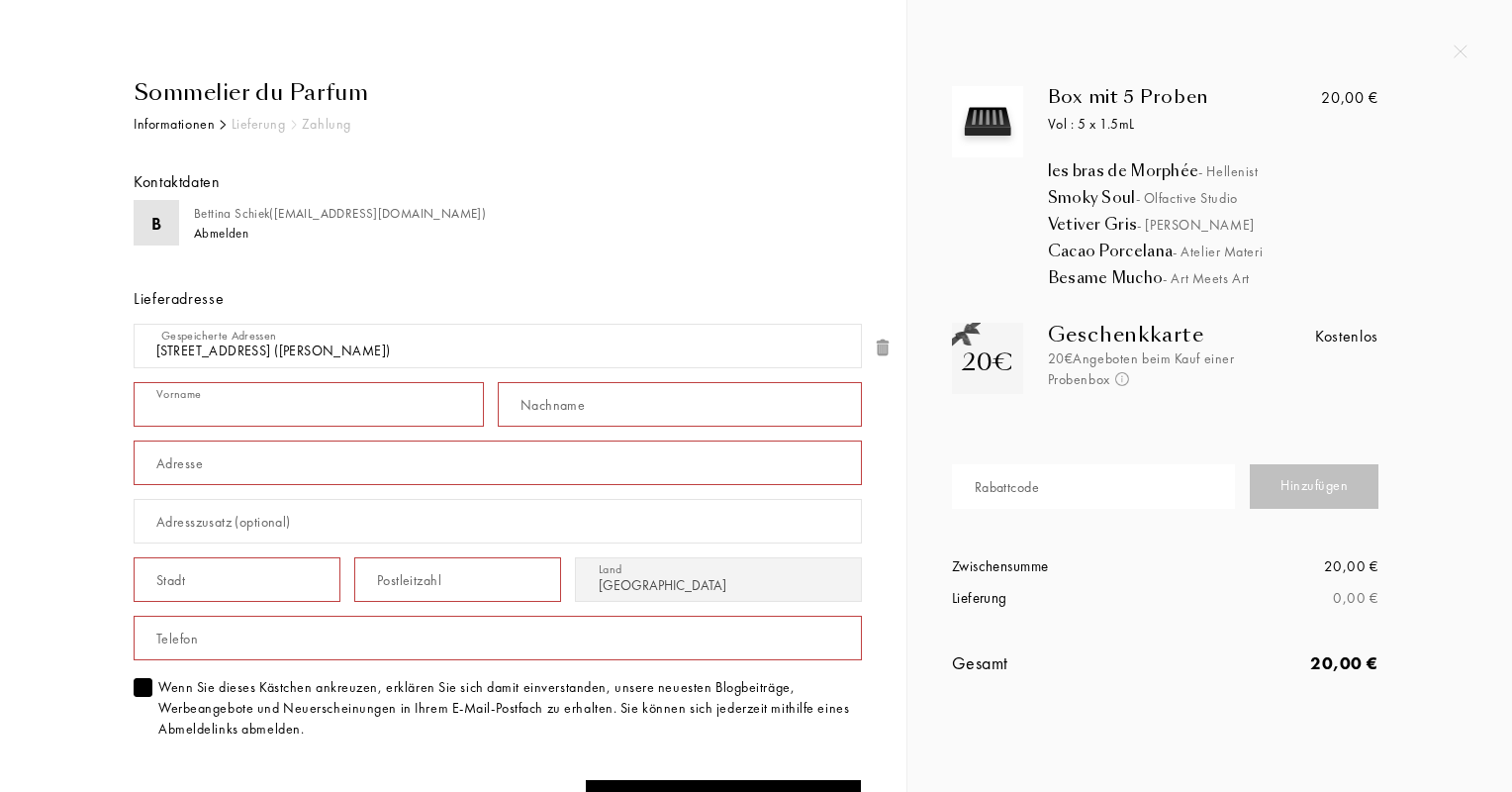 click at bounding box center [309, 404] 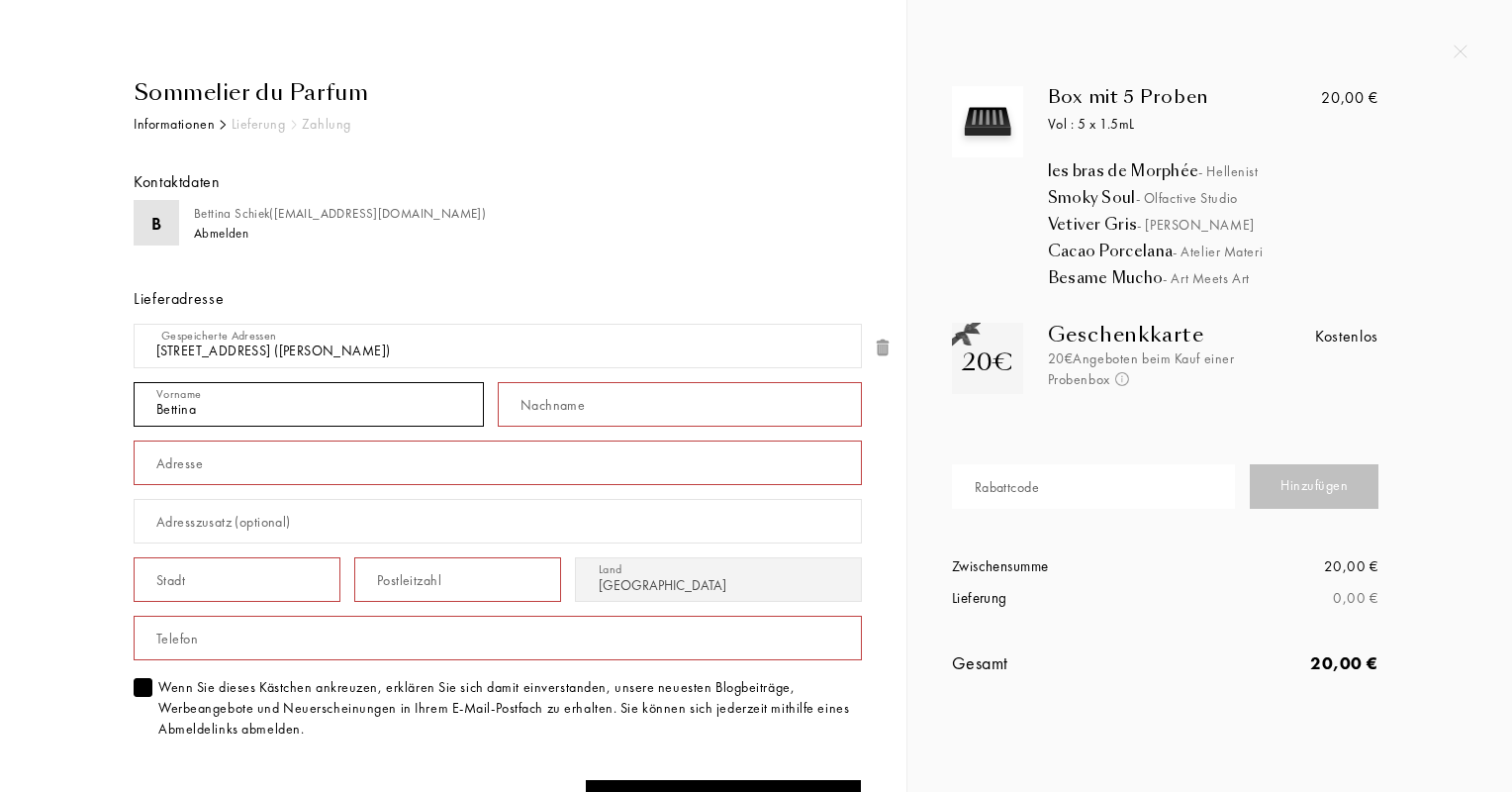 type on "Bettina" 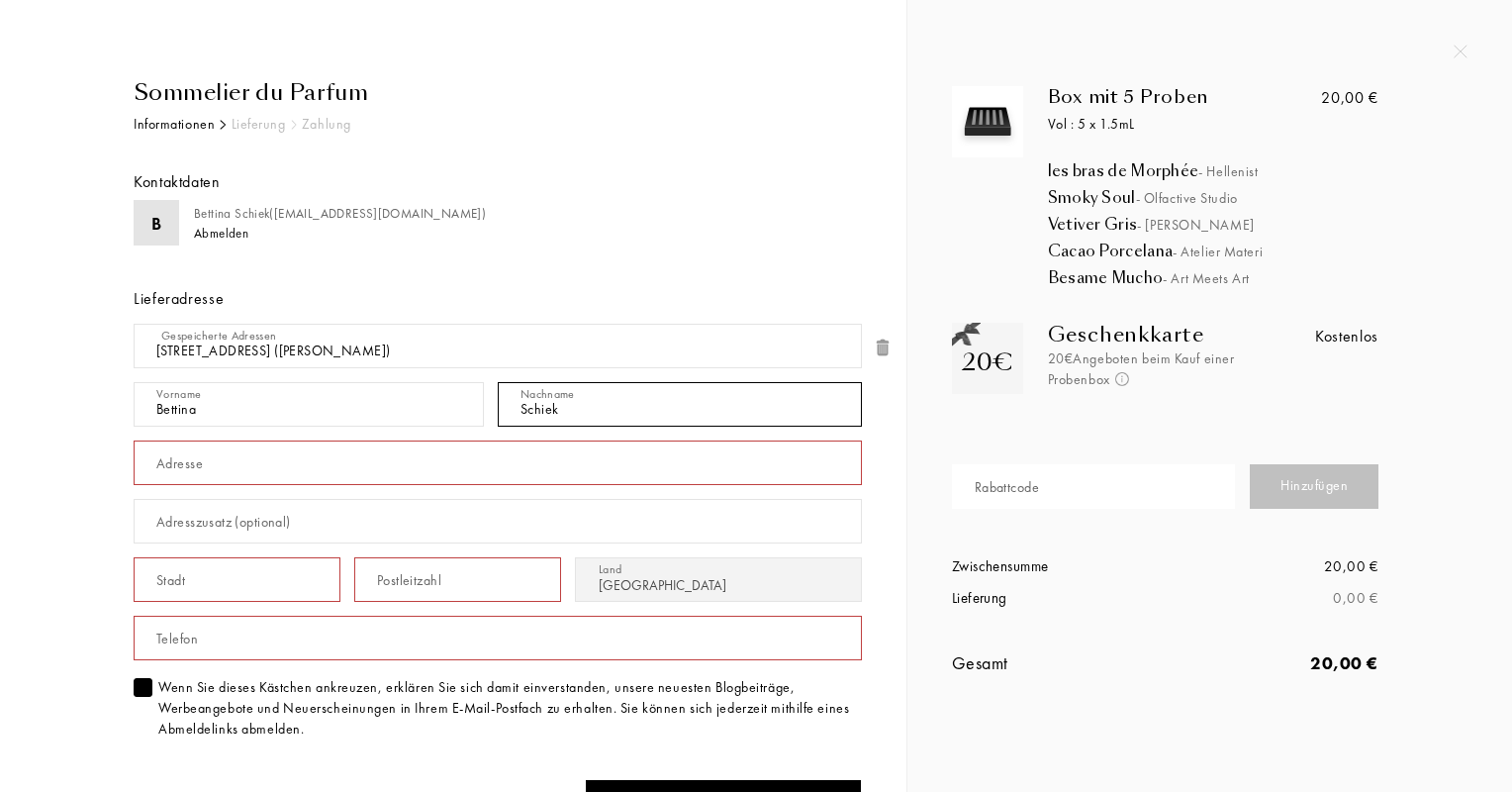 type on "Schiek" 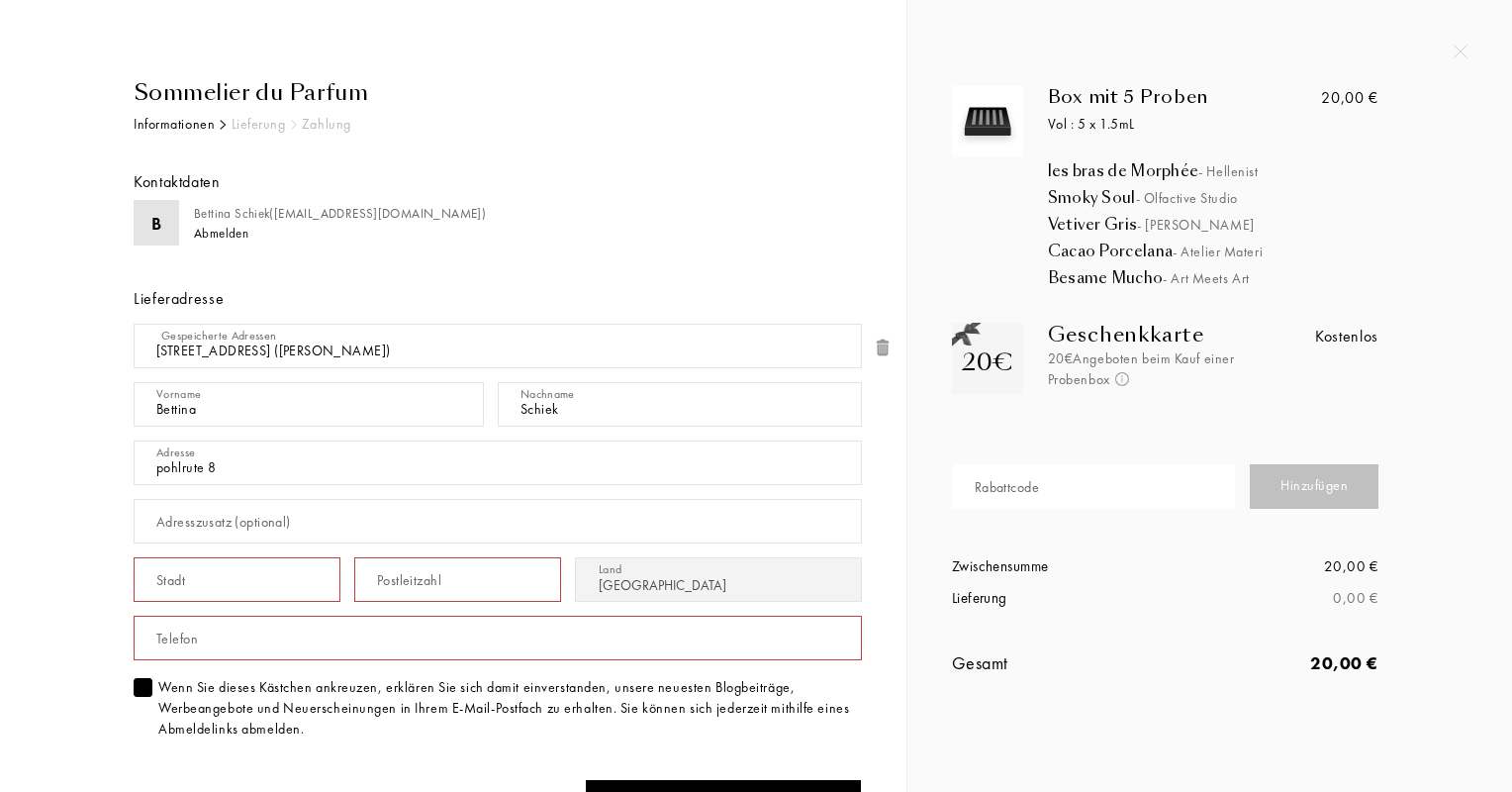 type on "pohlrute 8" 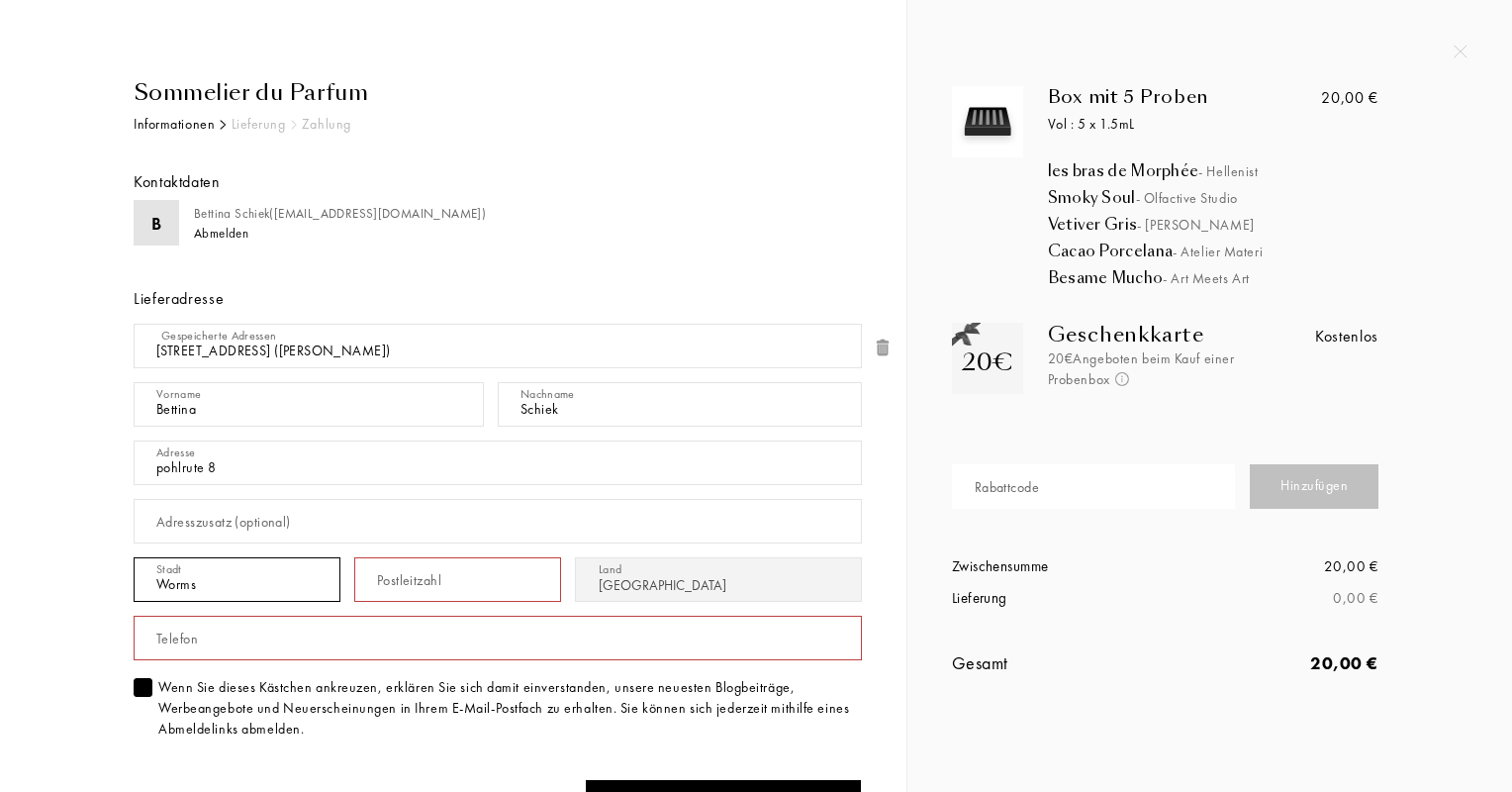 type on "Worms" 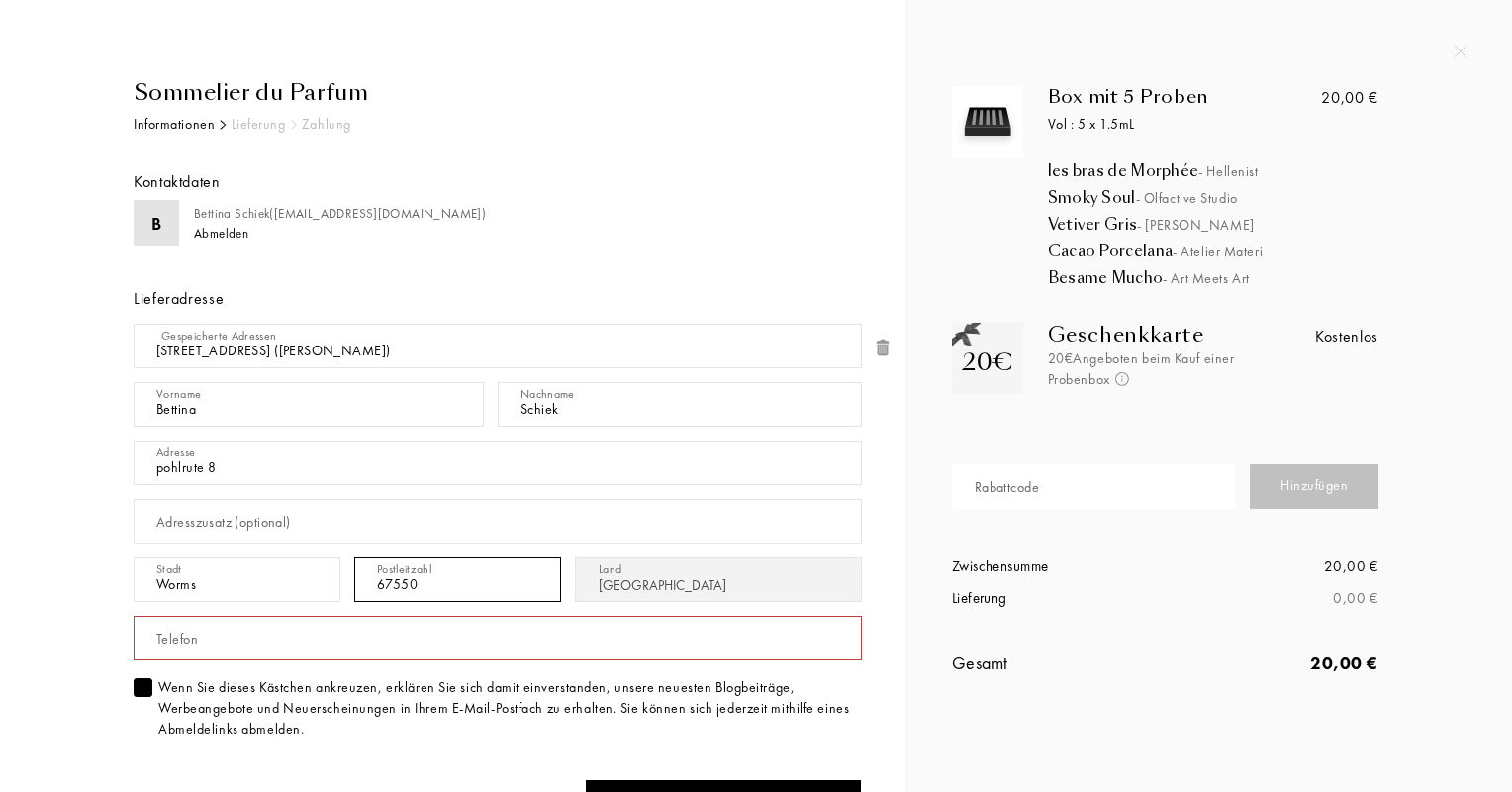 type on "67550" 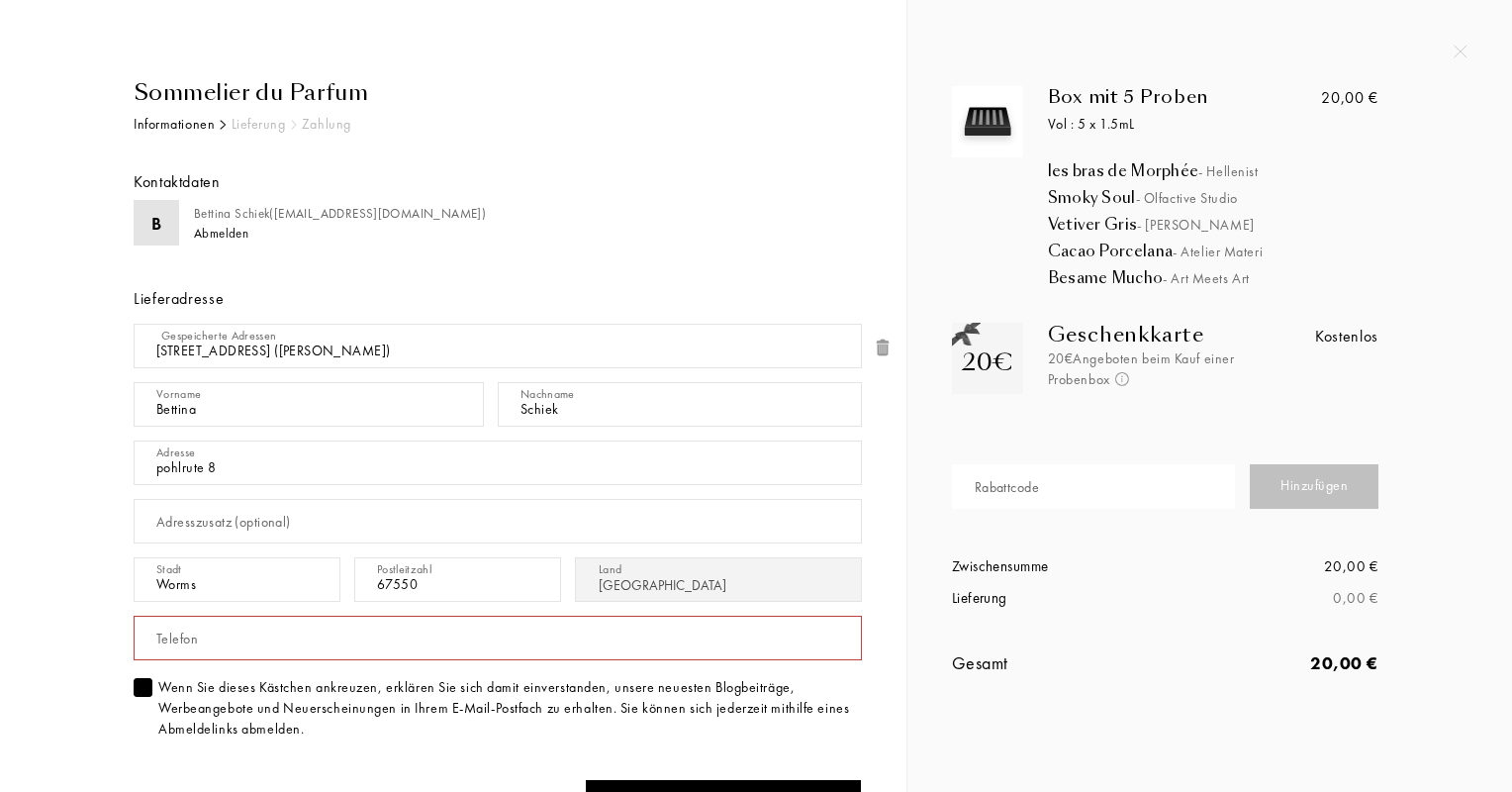 click at bounding box center [498, 638] 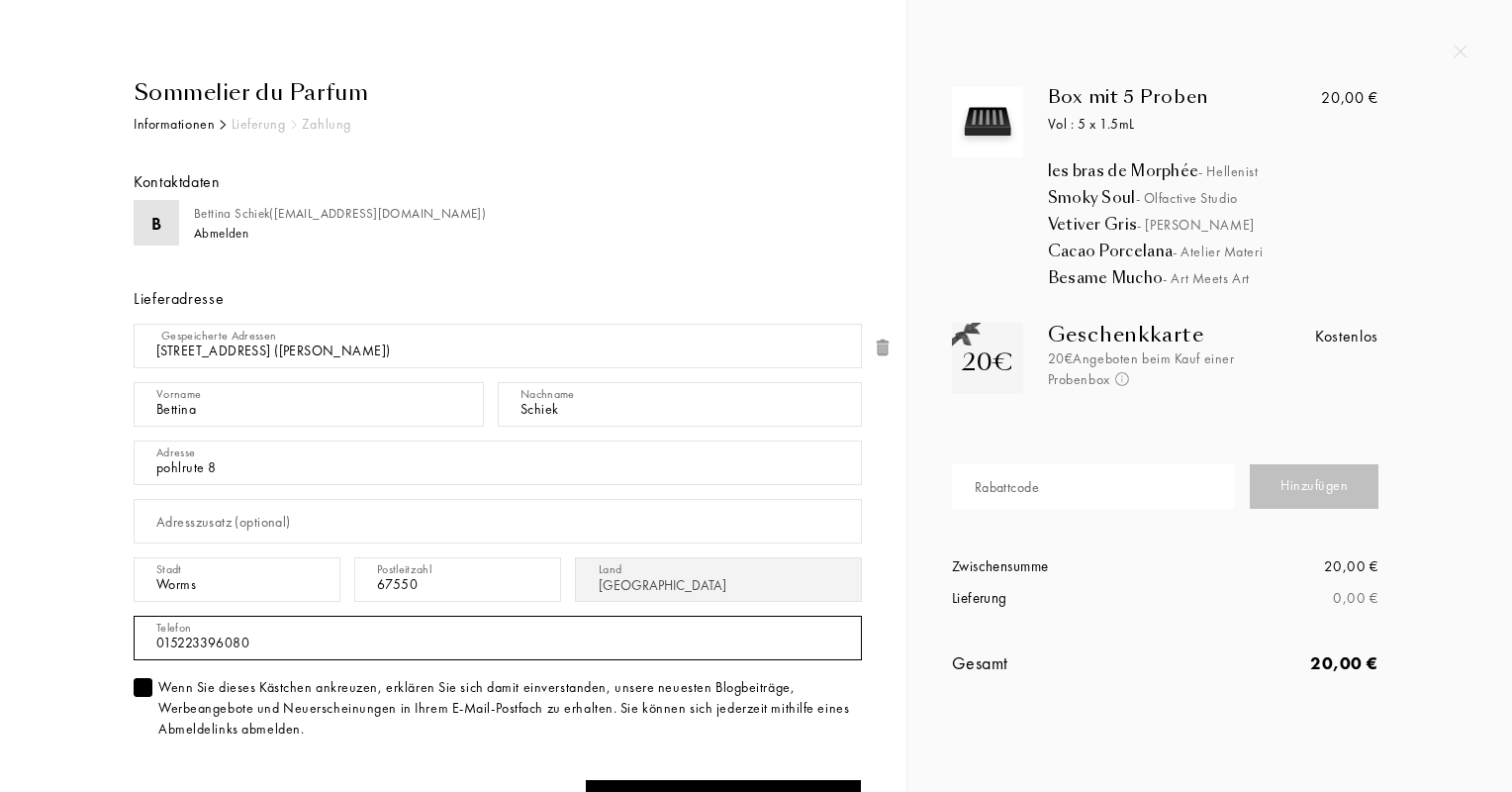 scroll, scrollTop: 15, scrollLeft: 0, axis: vertical 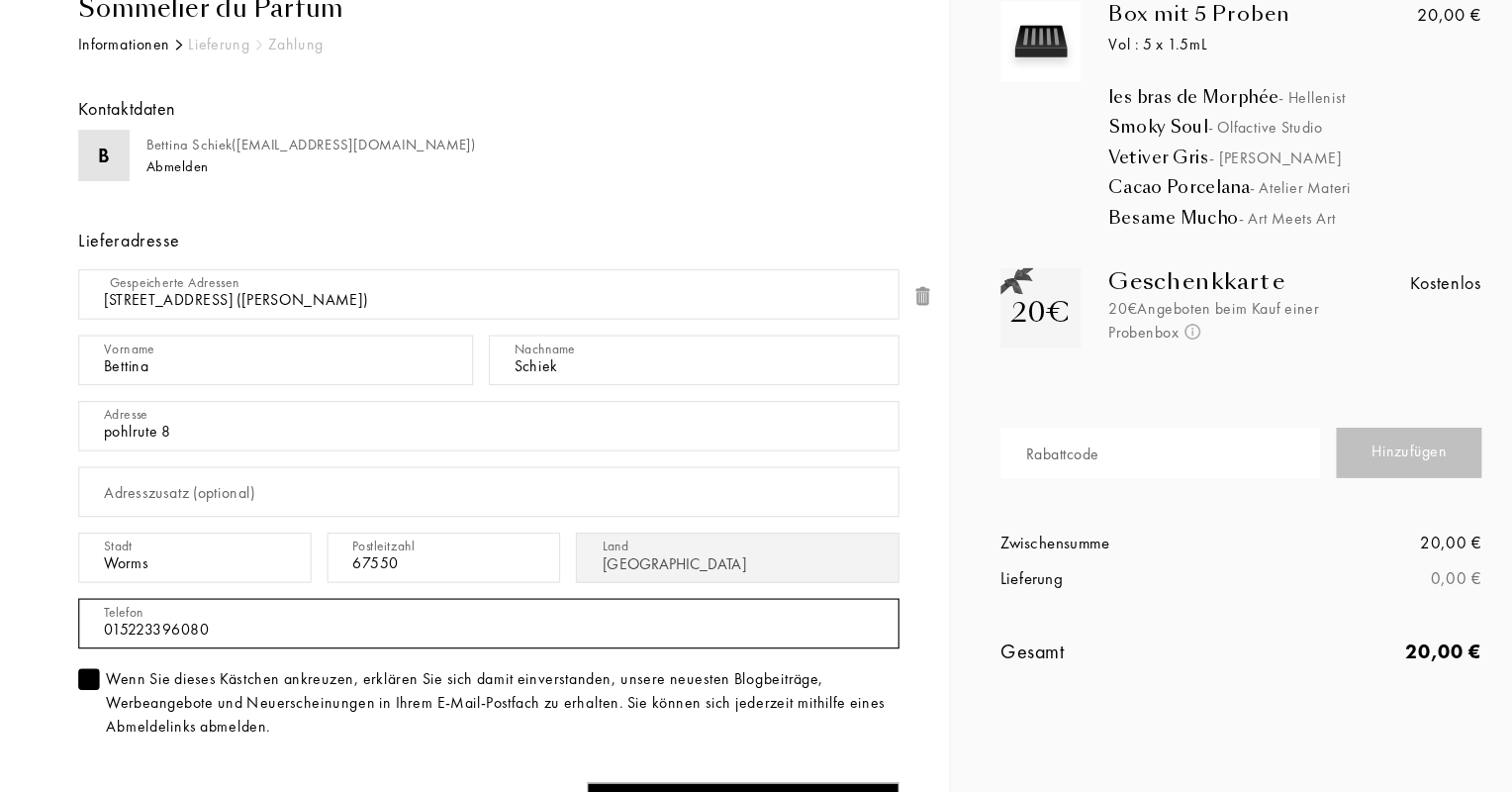 type on "015223396080" 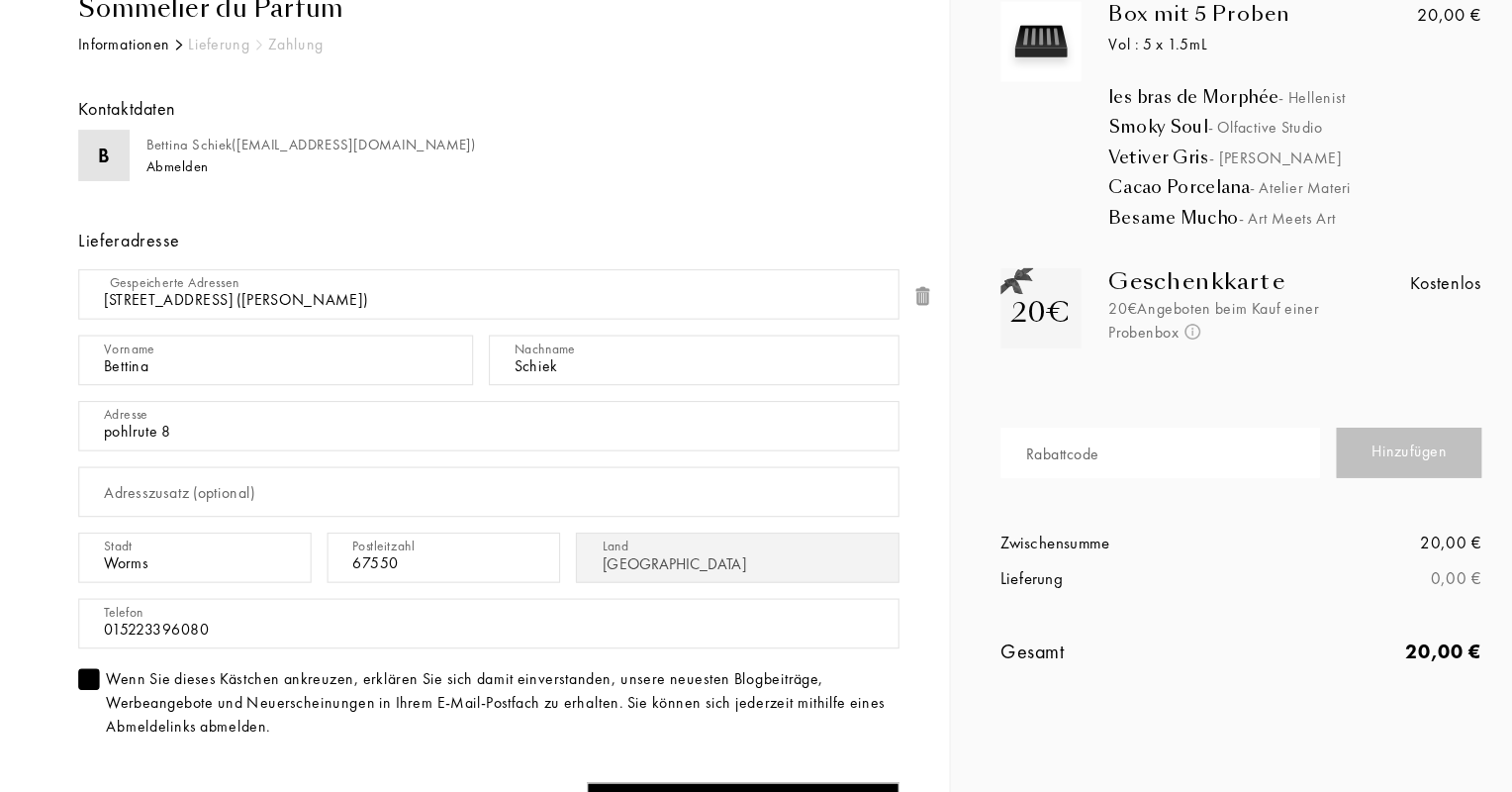 click on "pohlrute 8" at bounding box center [498, 450] 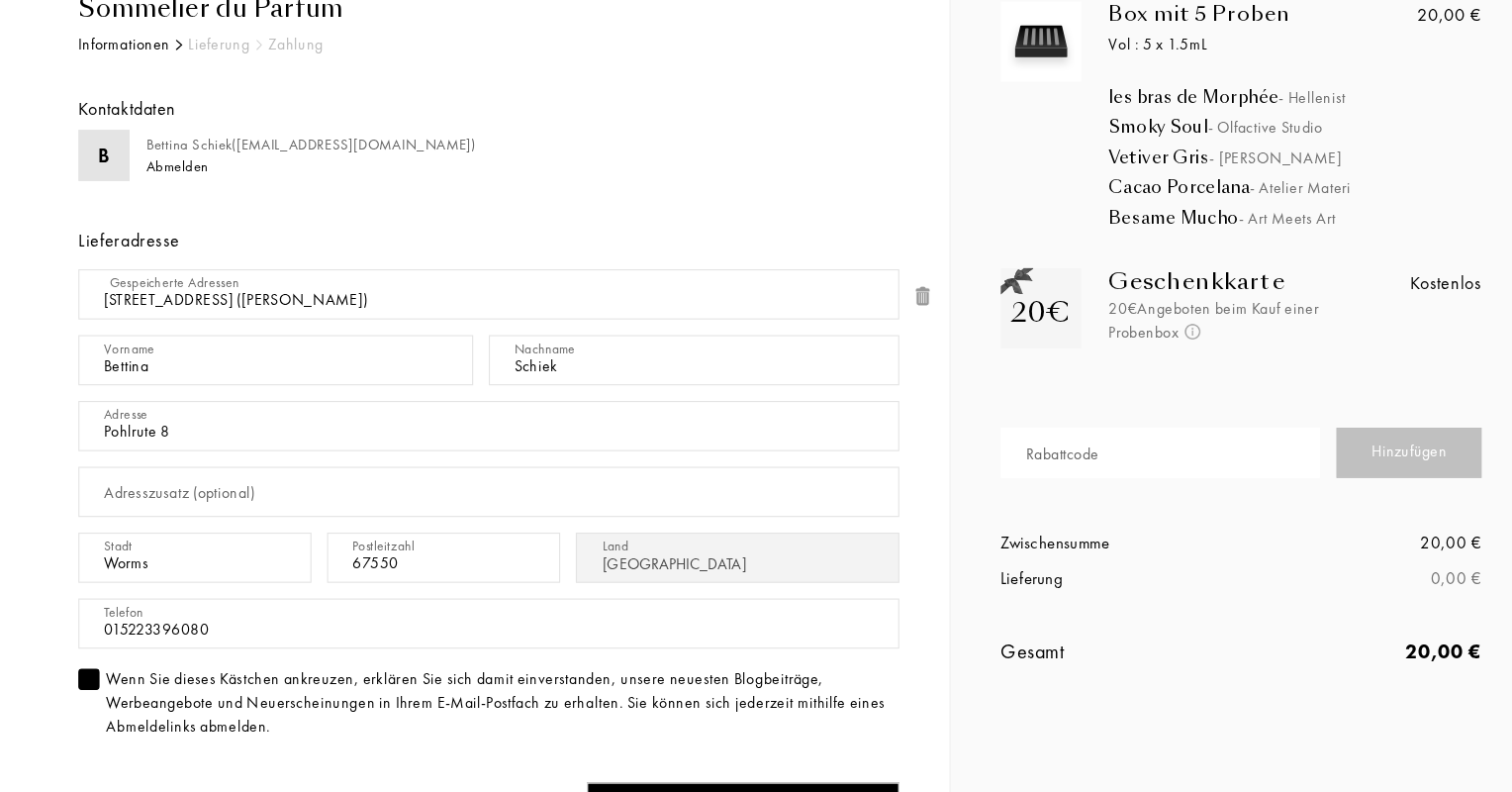 scroll, scrollTop: 304, scrollLeft: 0, axis: vertical 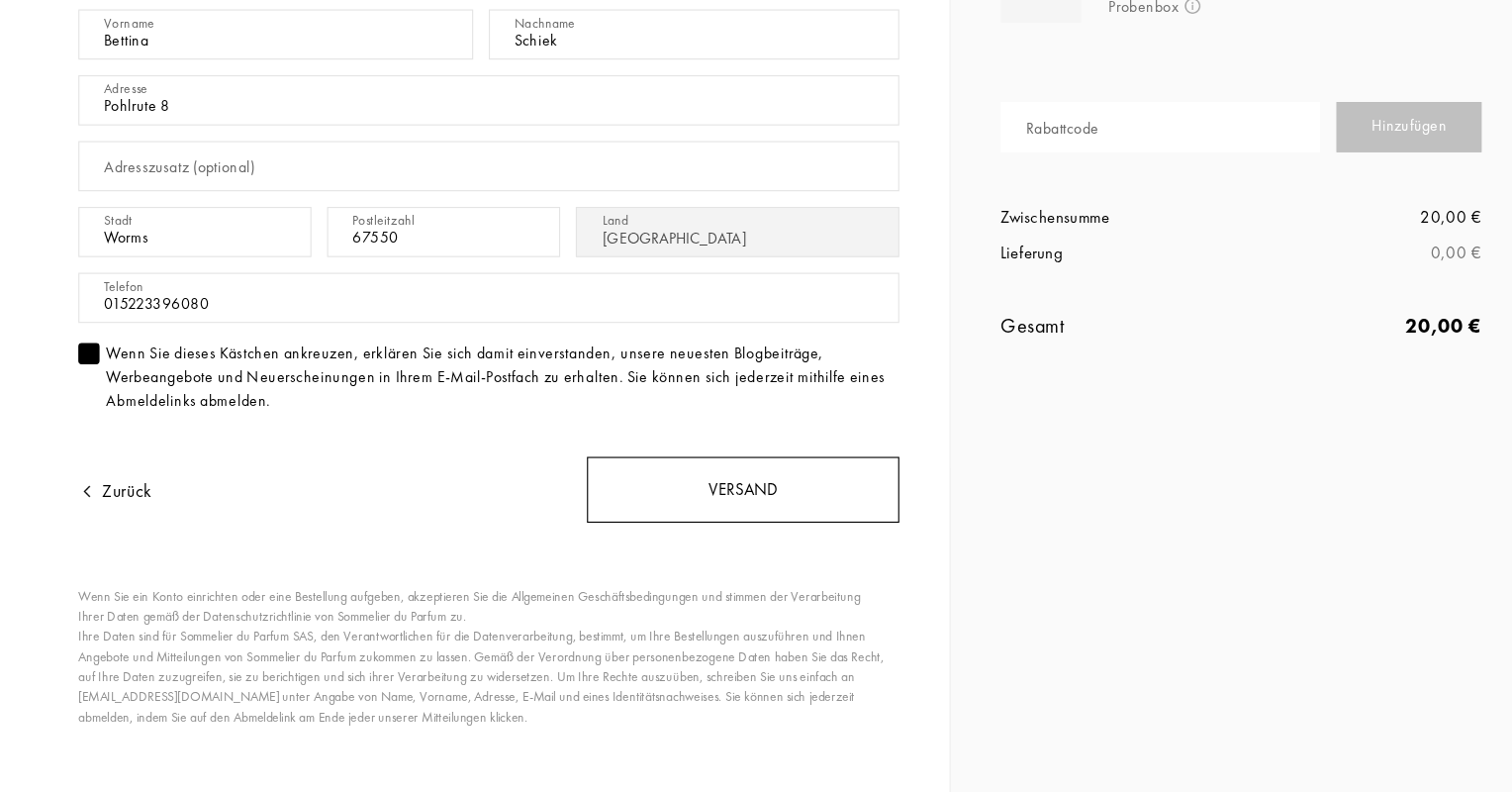 type on "Pohlrute 8" 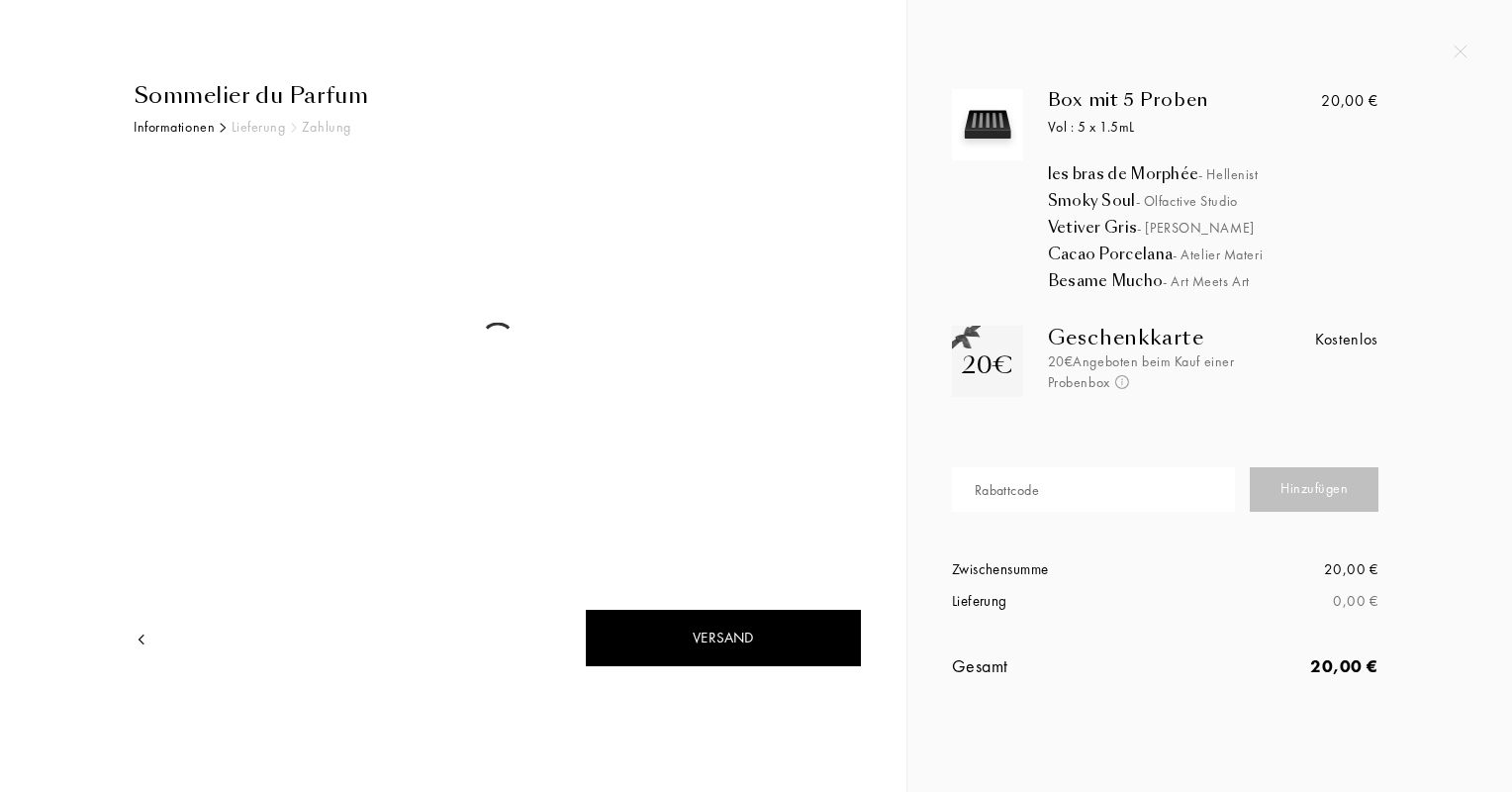 scroll, scrollTop: 0, scrollLeft: 0, axis: both 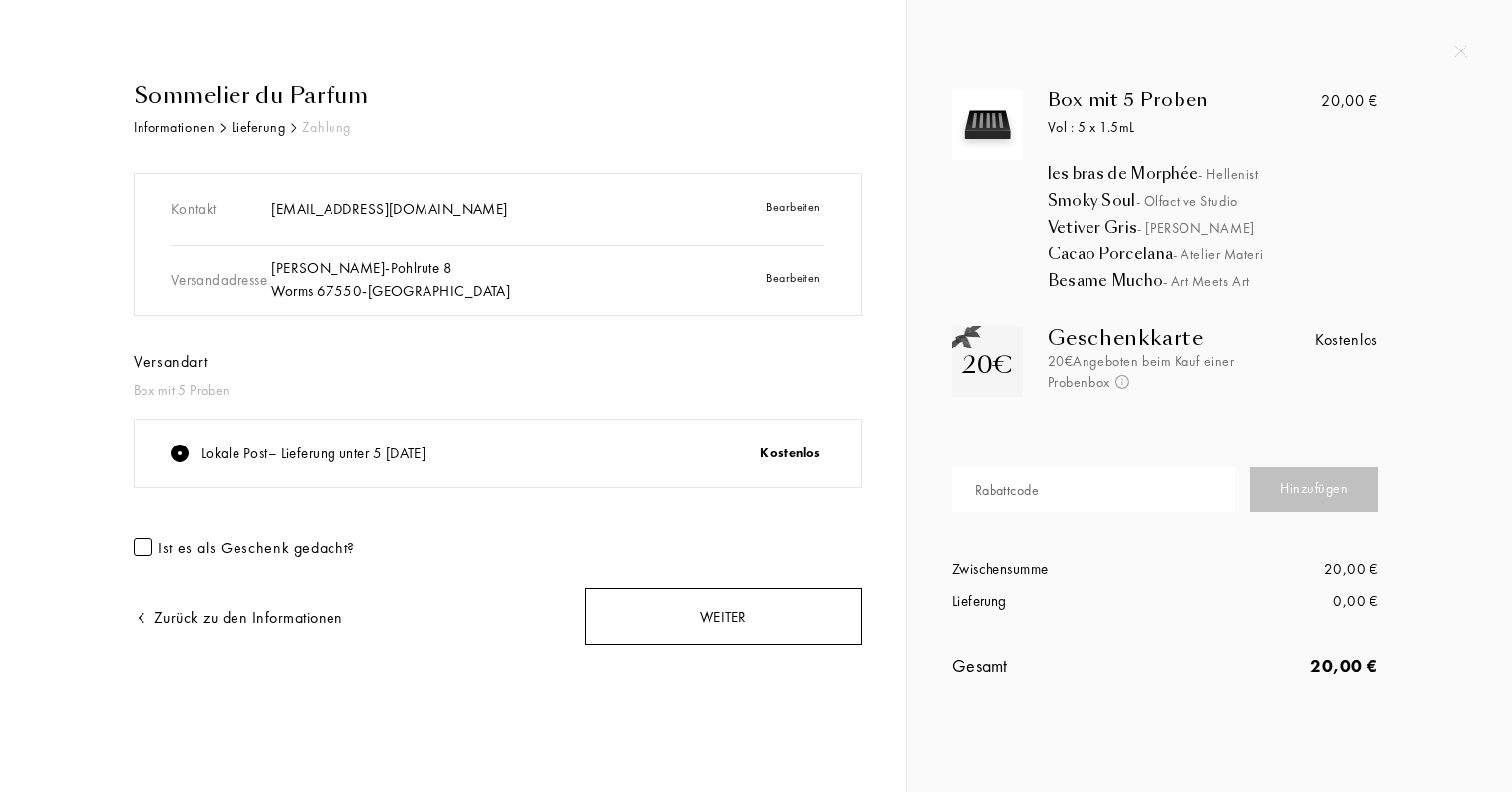 drag, startPoint x: 792, startPoint y: 630, endPoint x: 769, endPoint y: 620, distance: 25.079872 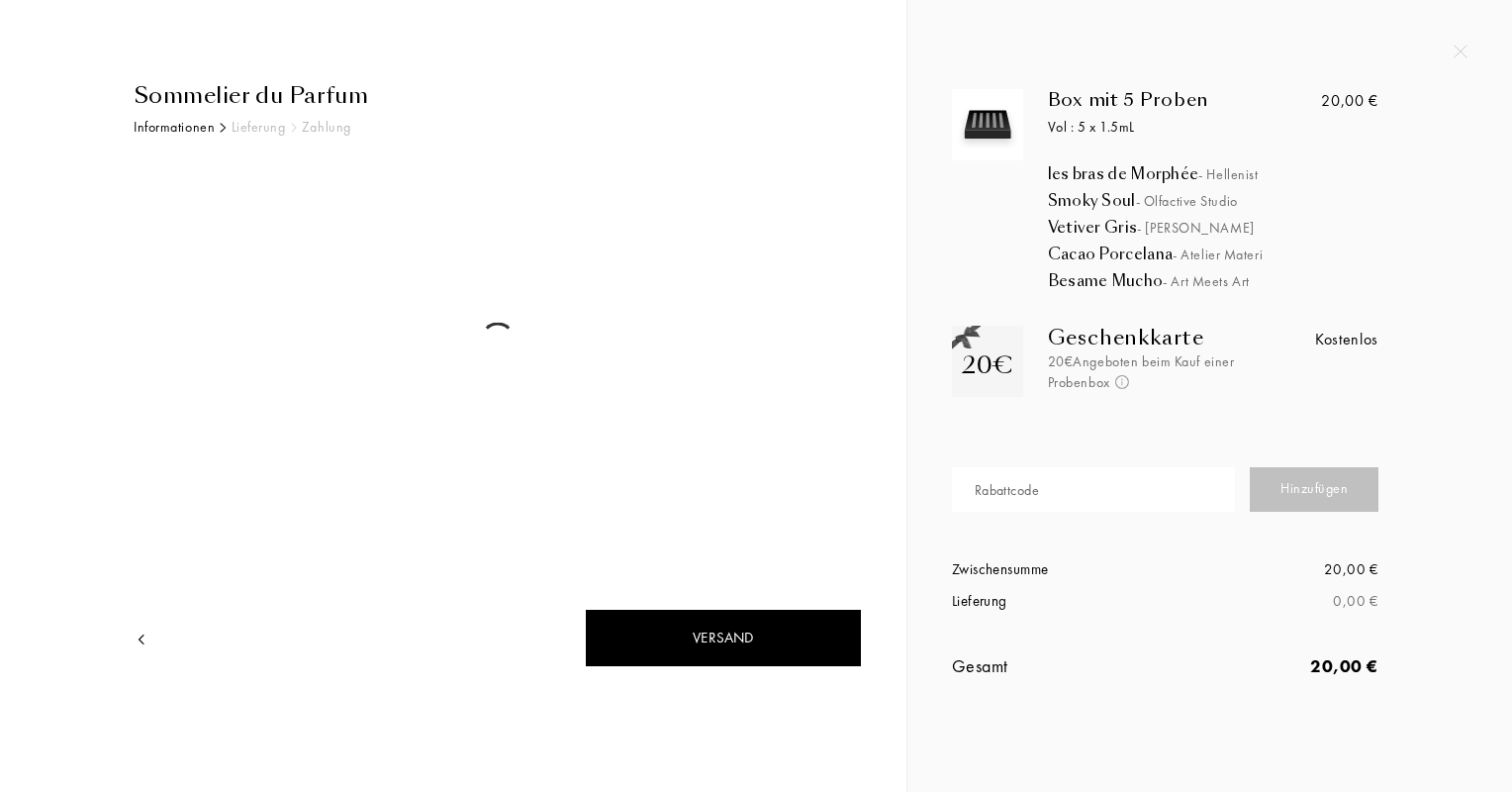scroll, scrollTop: 0, scrollLeft: 0, axis: both 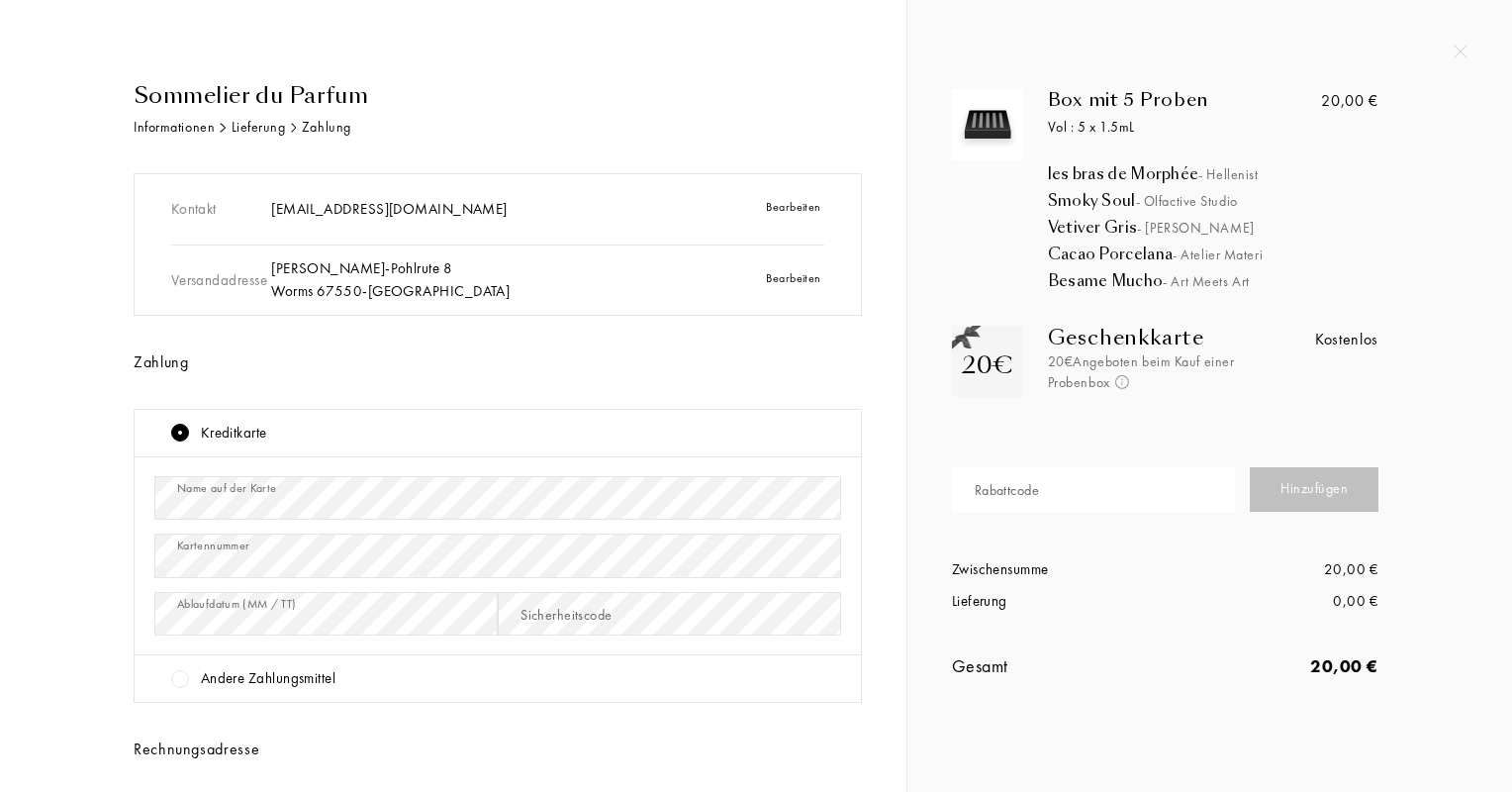 click at bounding box center (180, 679) 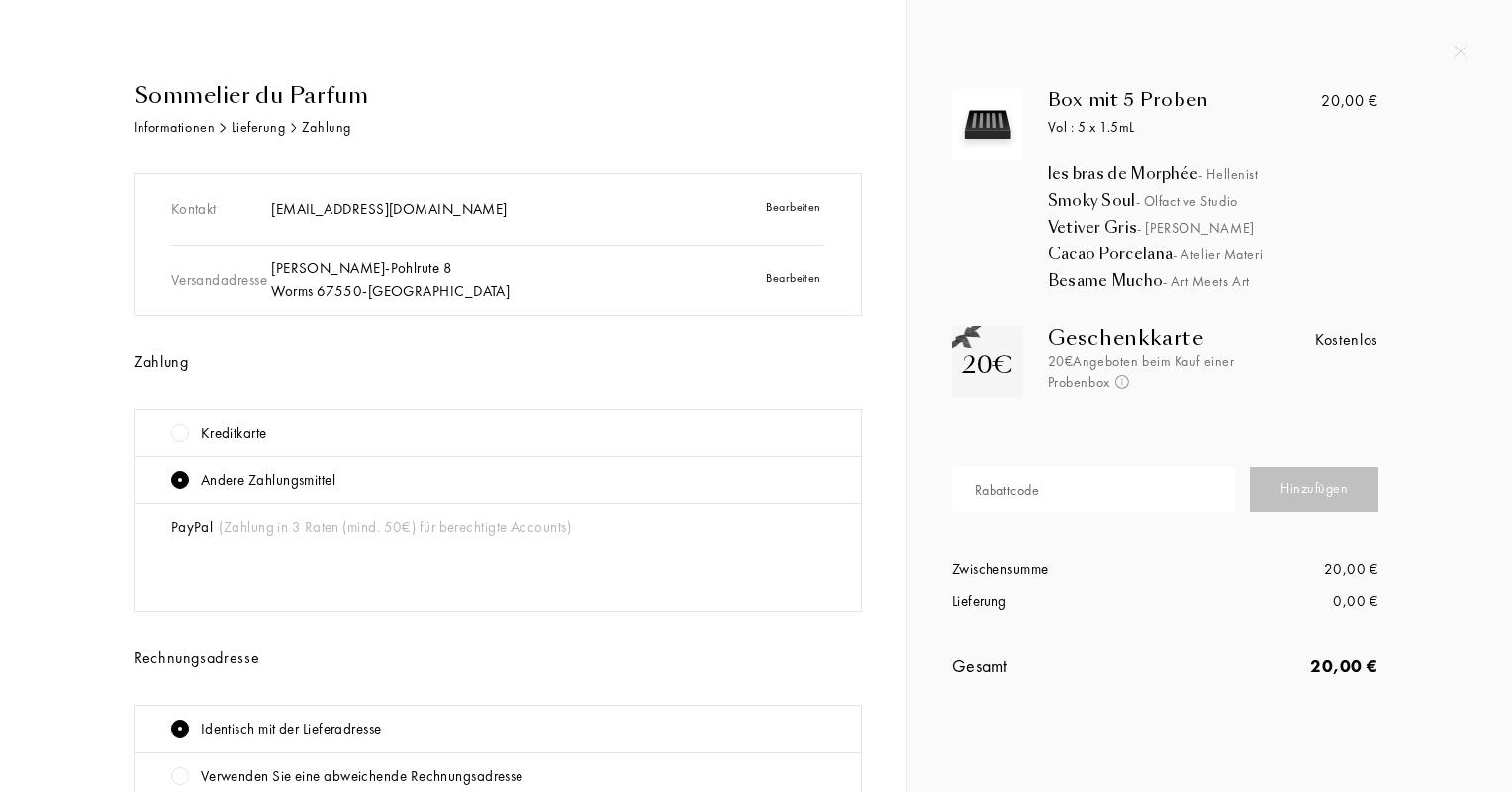 scroll, scrollTop: 208, scrollLeft: 0, axis: vertical 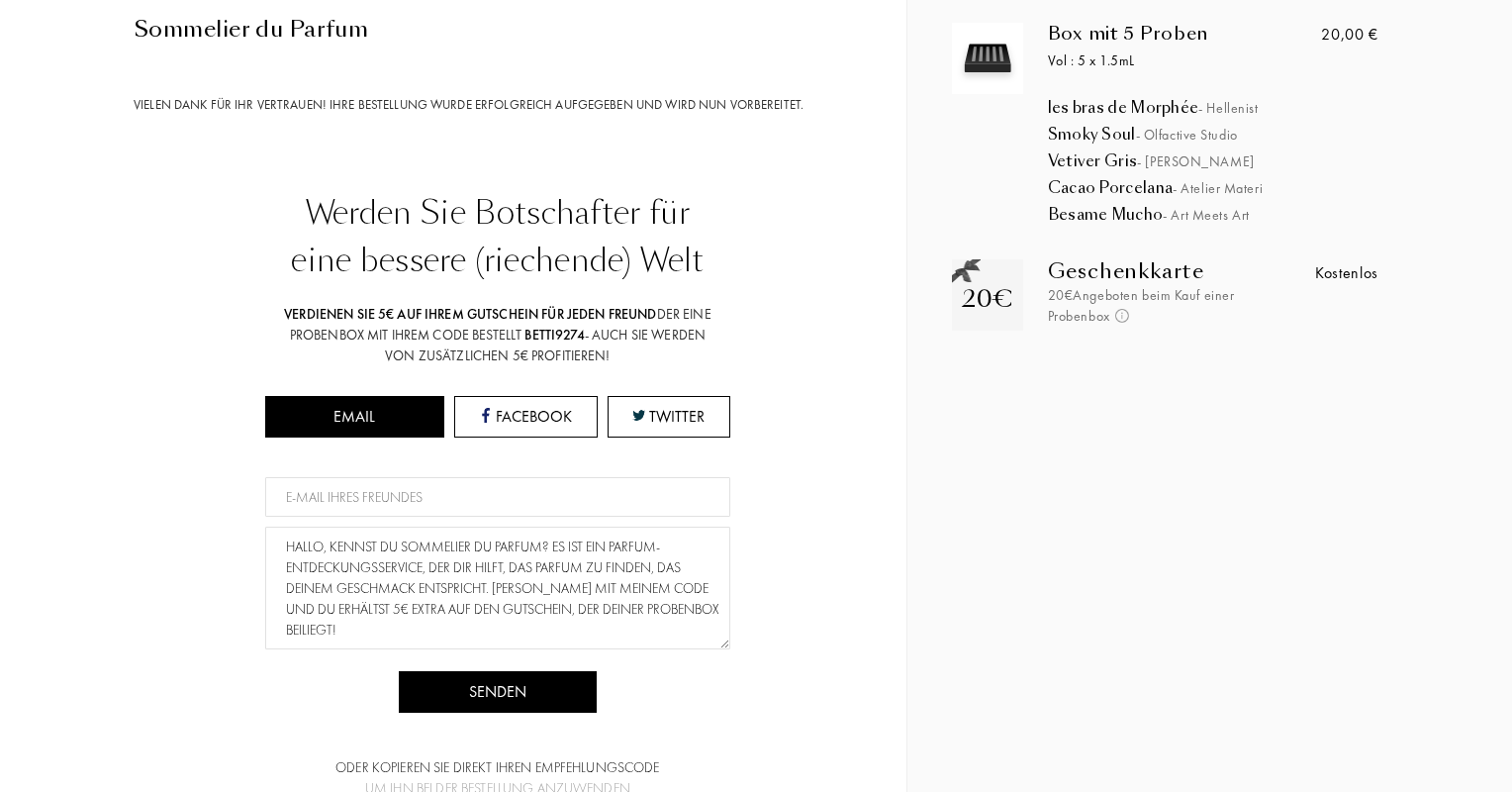 click at bounding box center [498, 497] 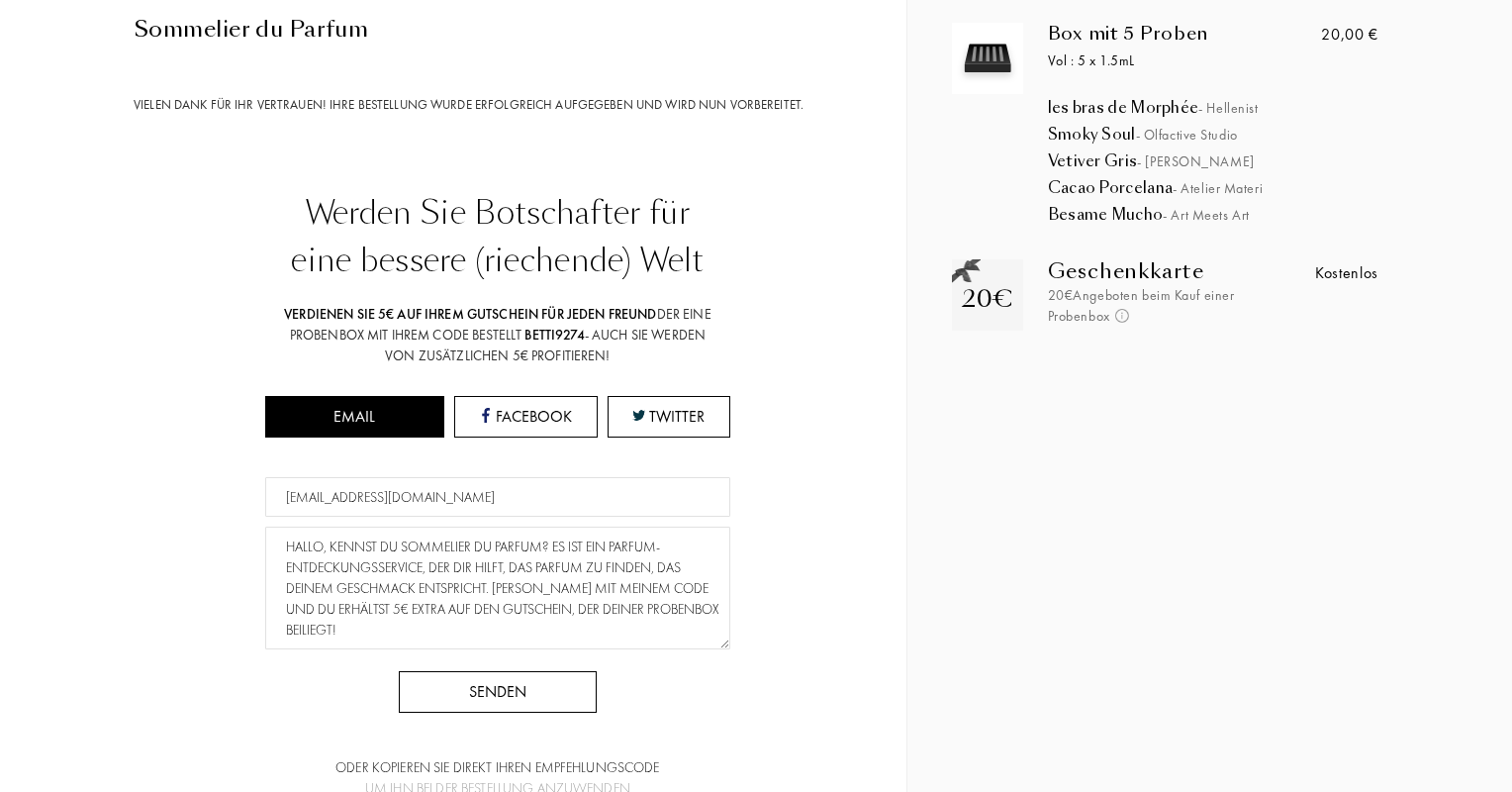 type on "[EMAIL_ADDRESS][DOMAIN_NAME]" 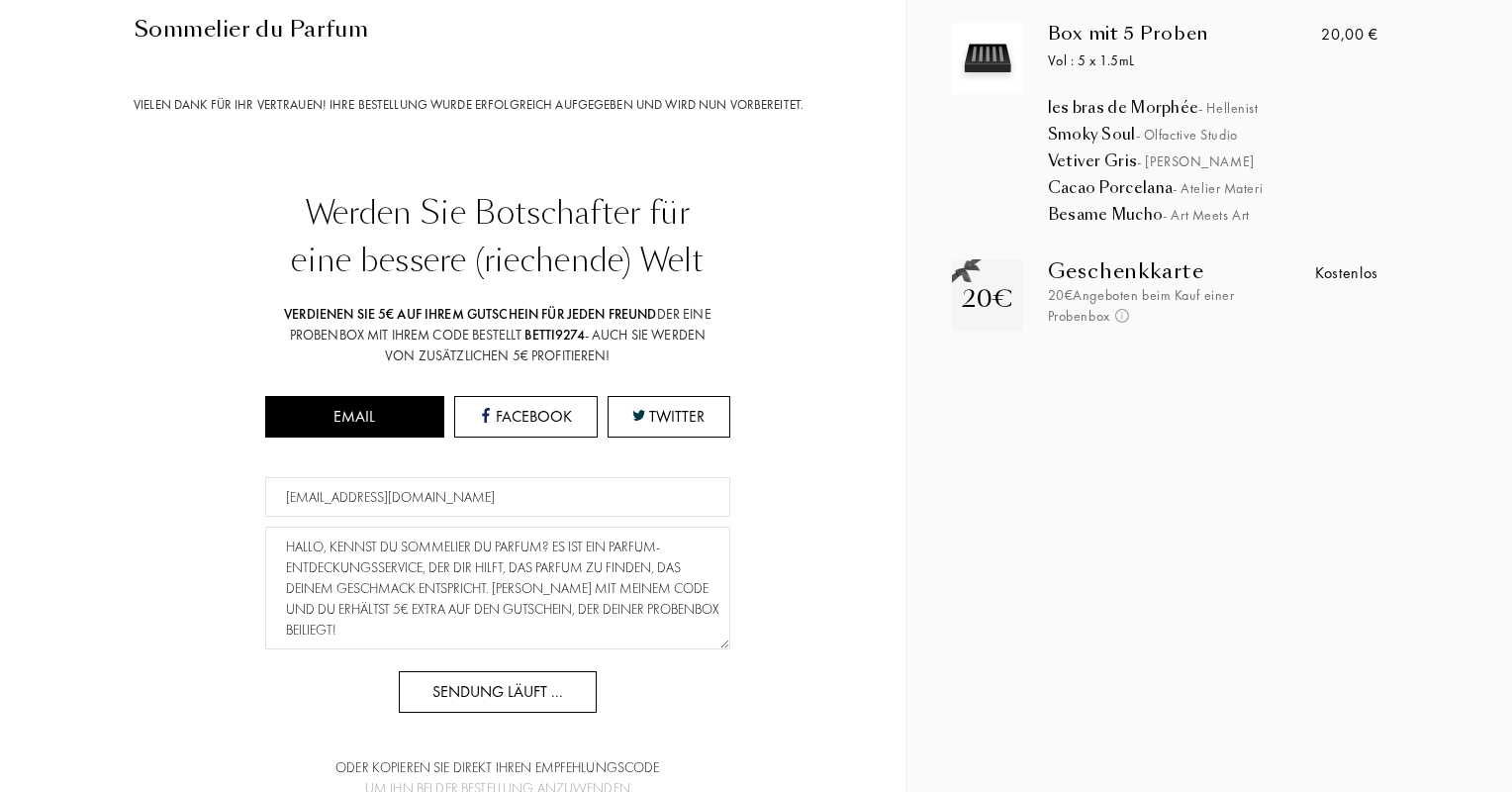 type 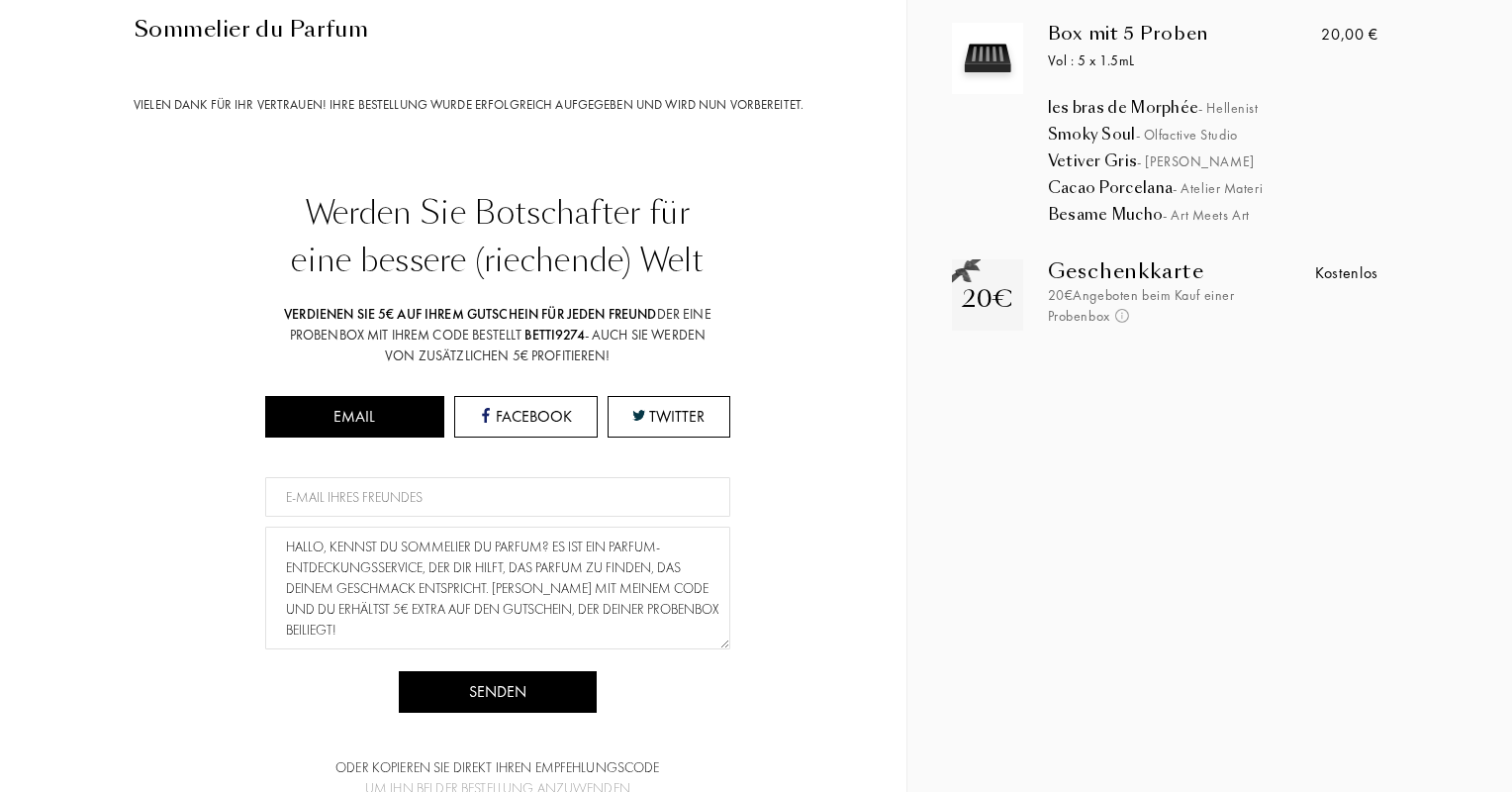 scroll, scrollTop: 0, scrollLeft: 0, axis: both 